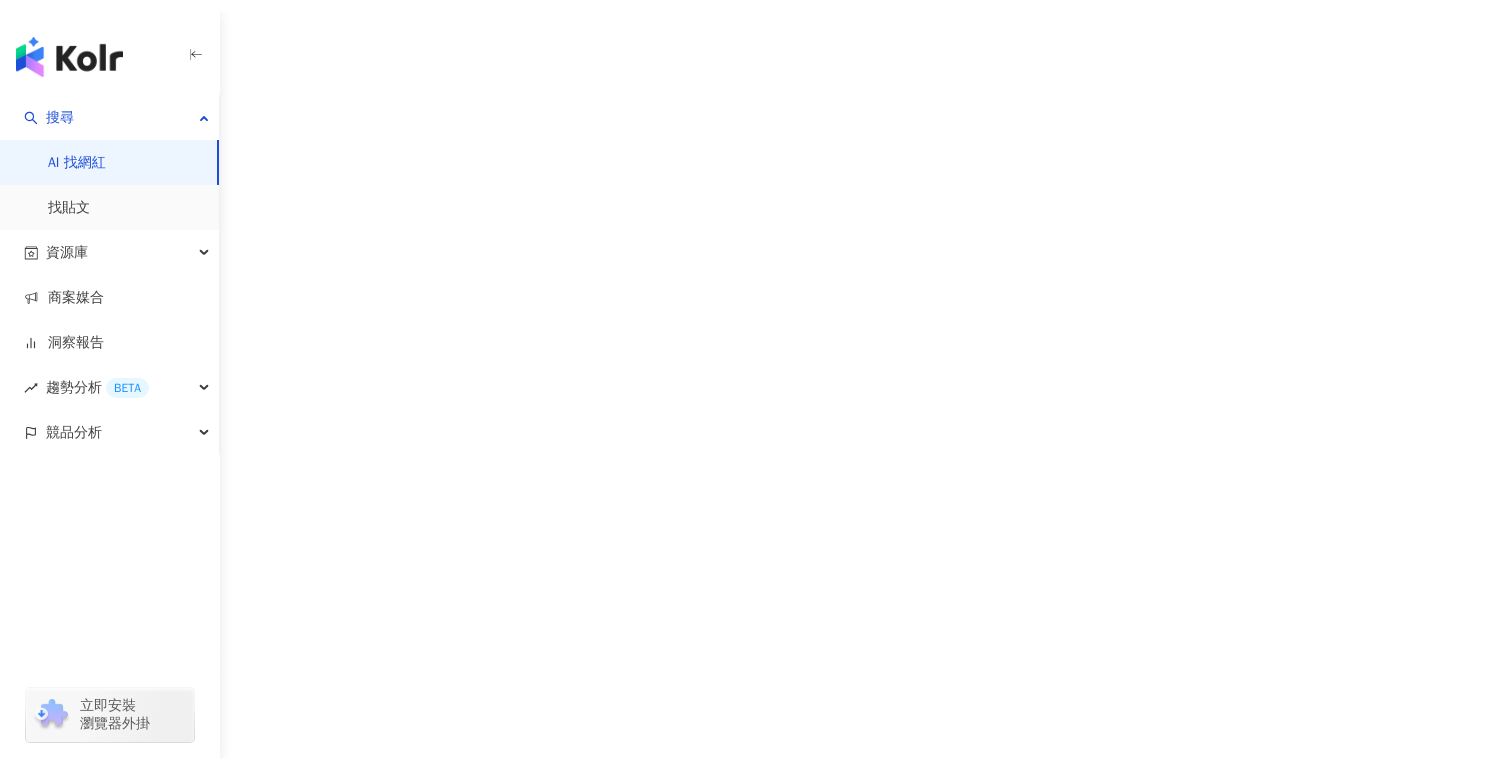 scroll, scrollTop: 0, scrollLeft: 0, axis: both 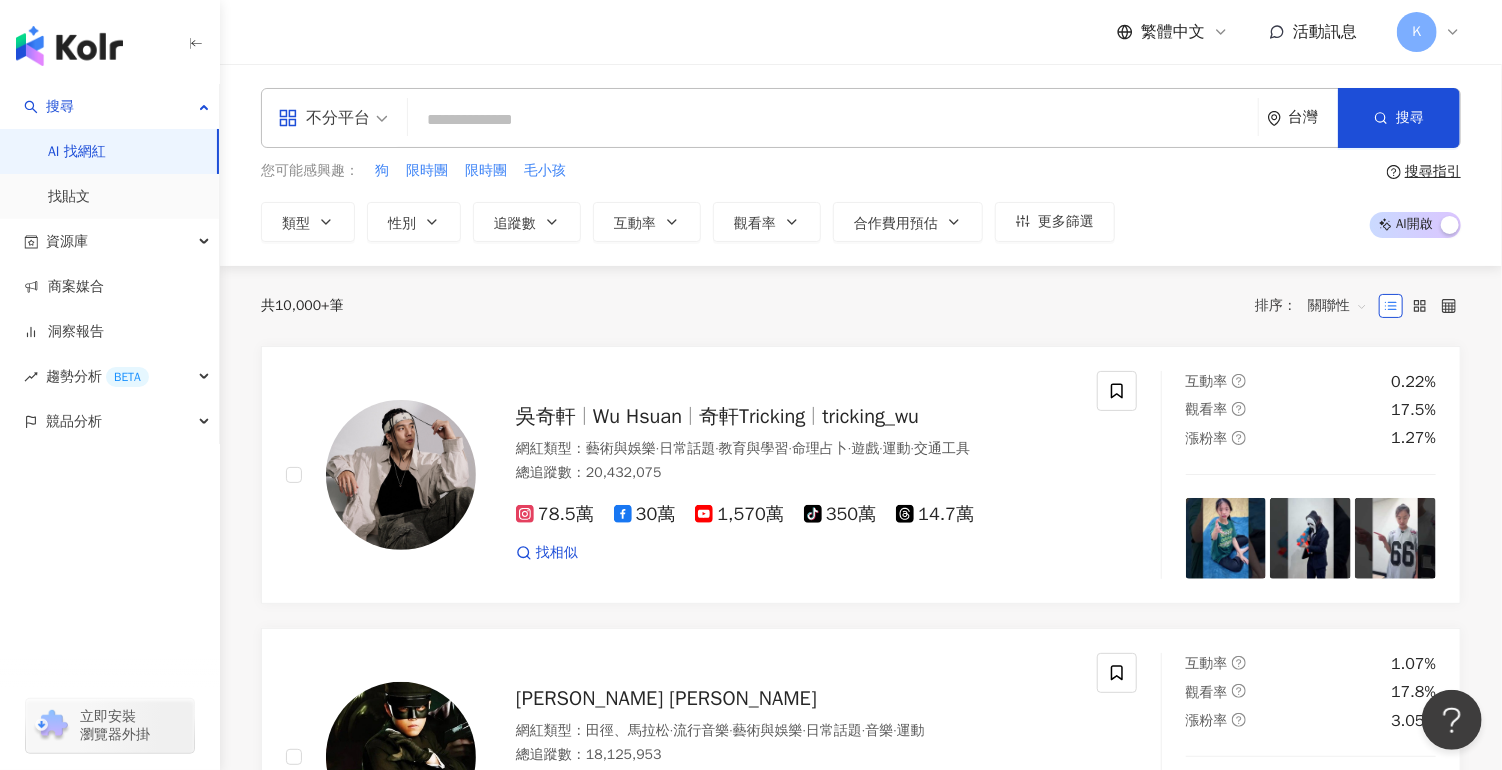 click at bounding box center (833, 120) 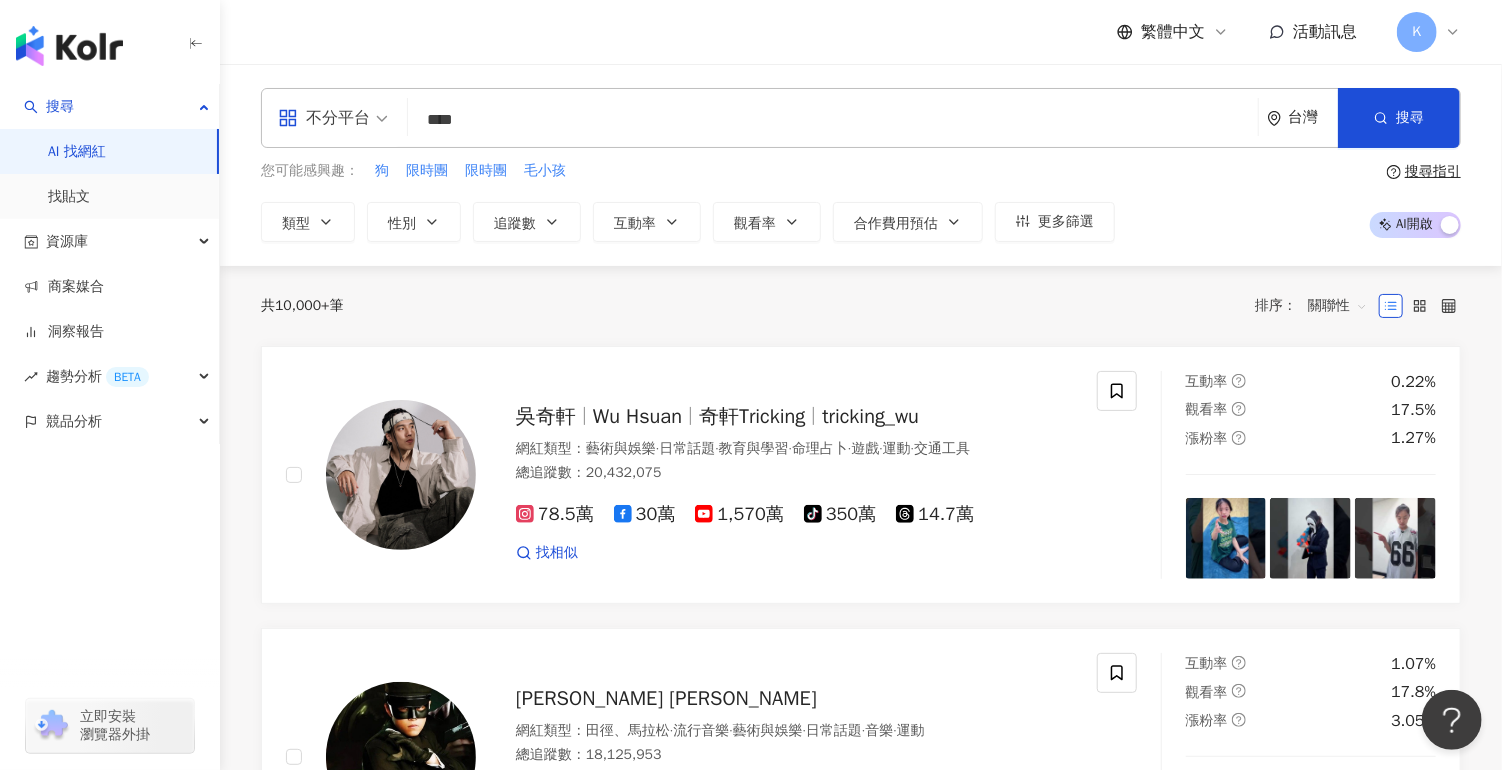 type on "*" 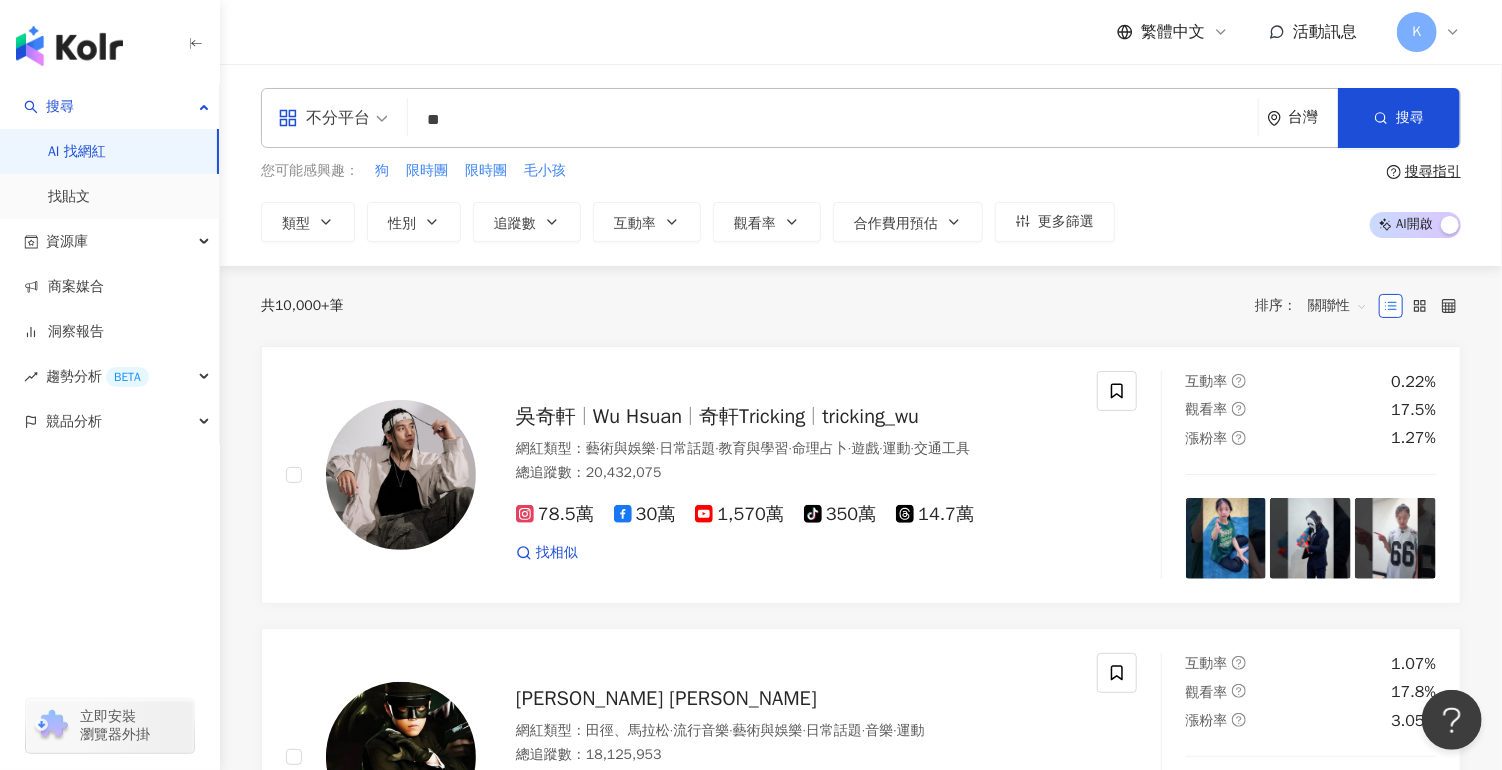 type on "*" 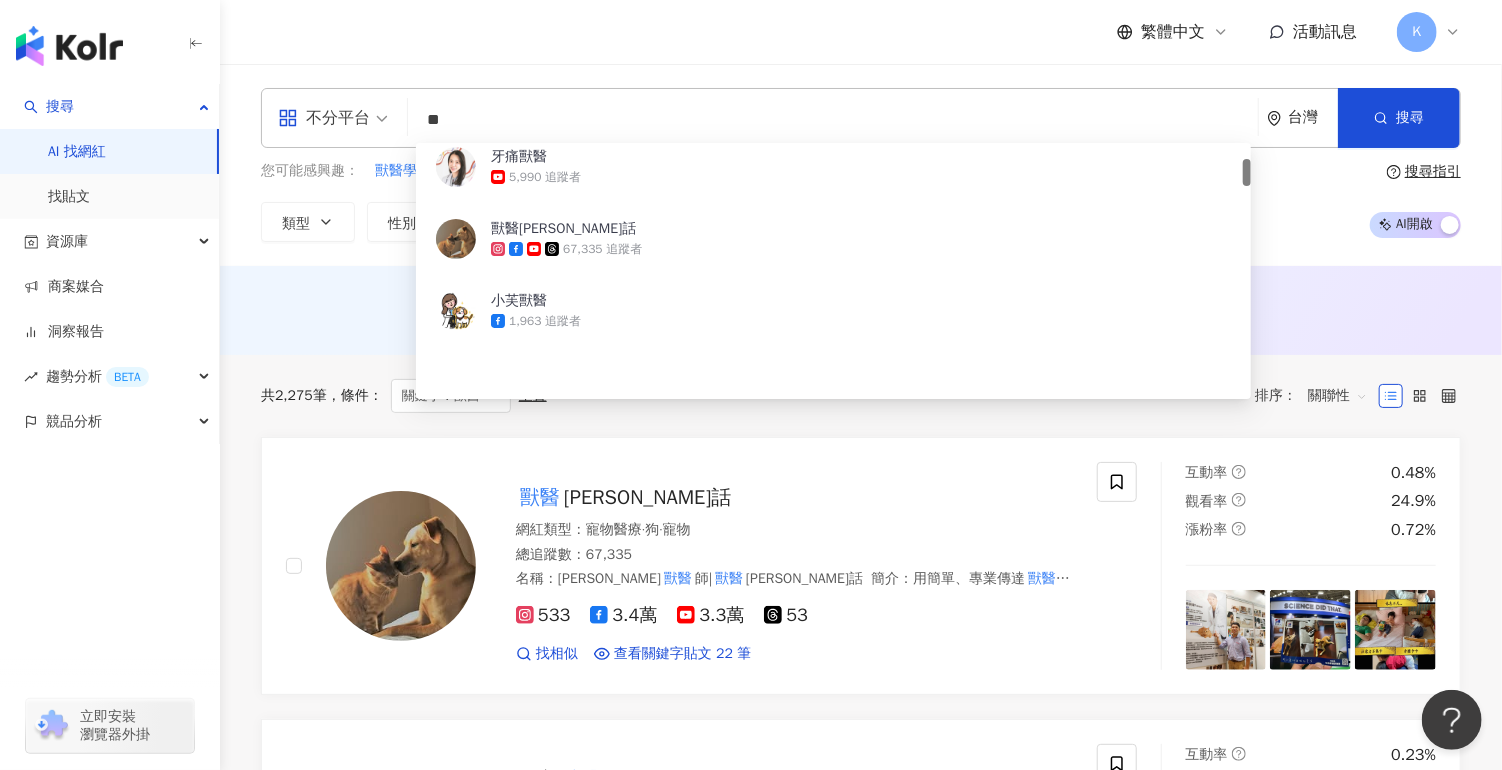 scroll, scrollTop: 0, scrollLeft: 0, axis: both 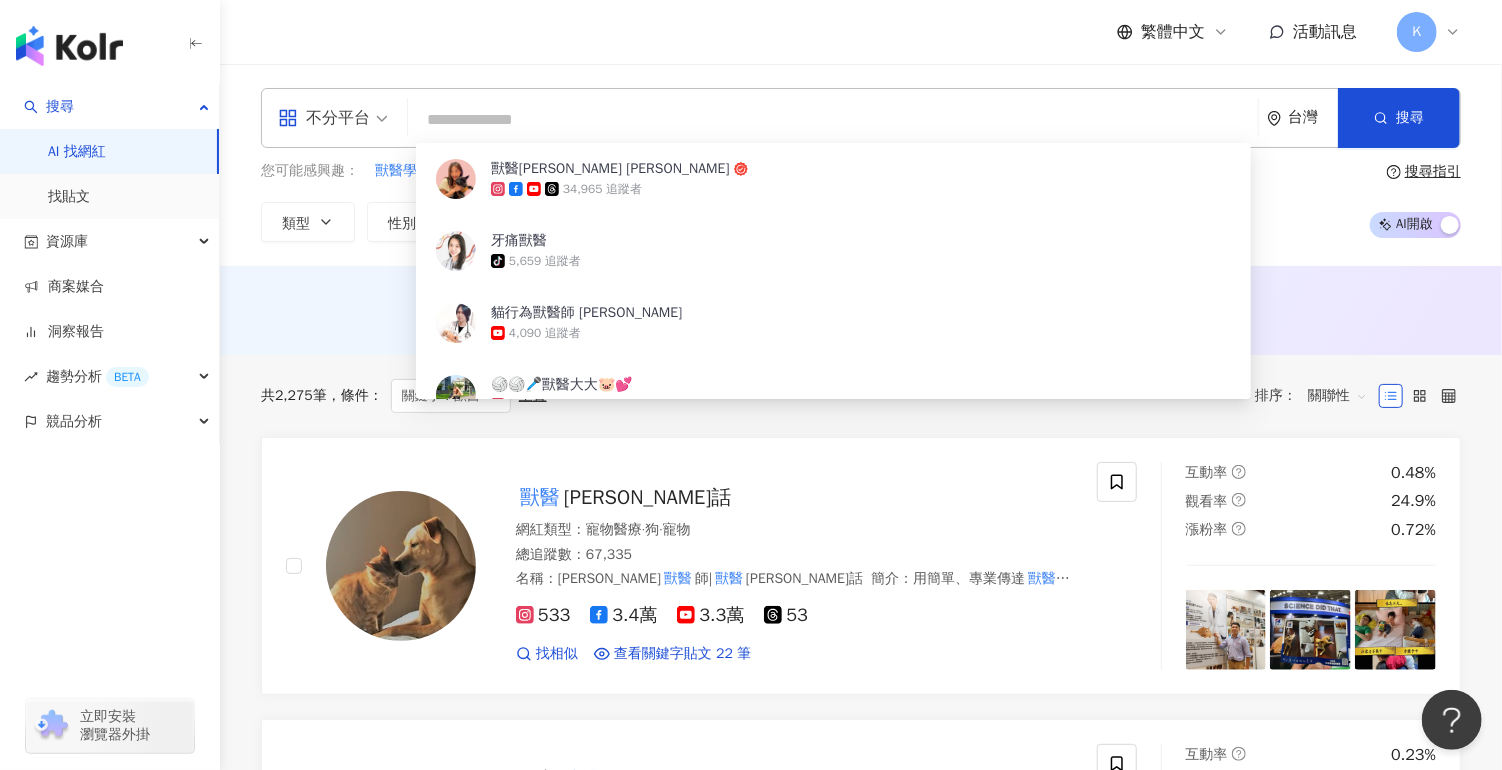 click on "繁體中文 活動訊息 K" at bounding box center (861, 32) 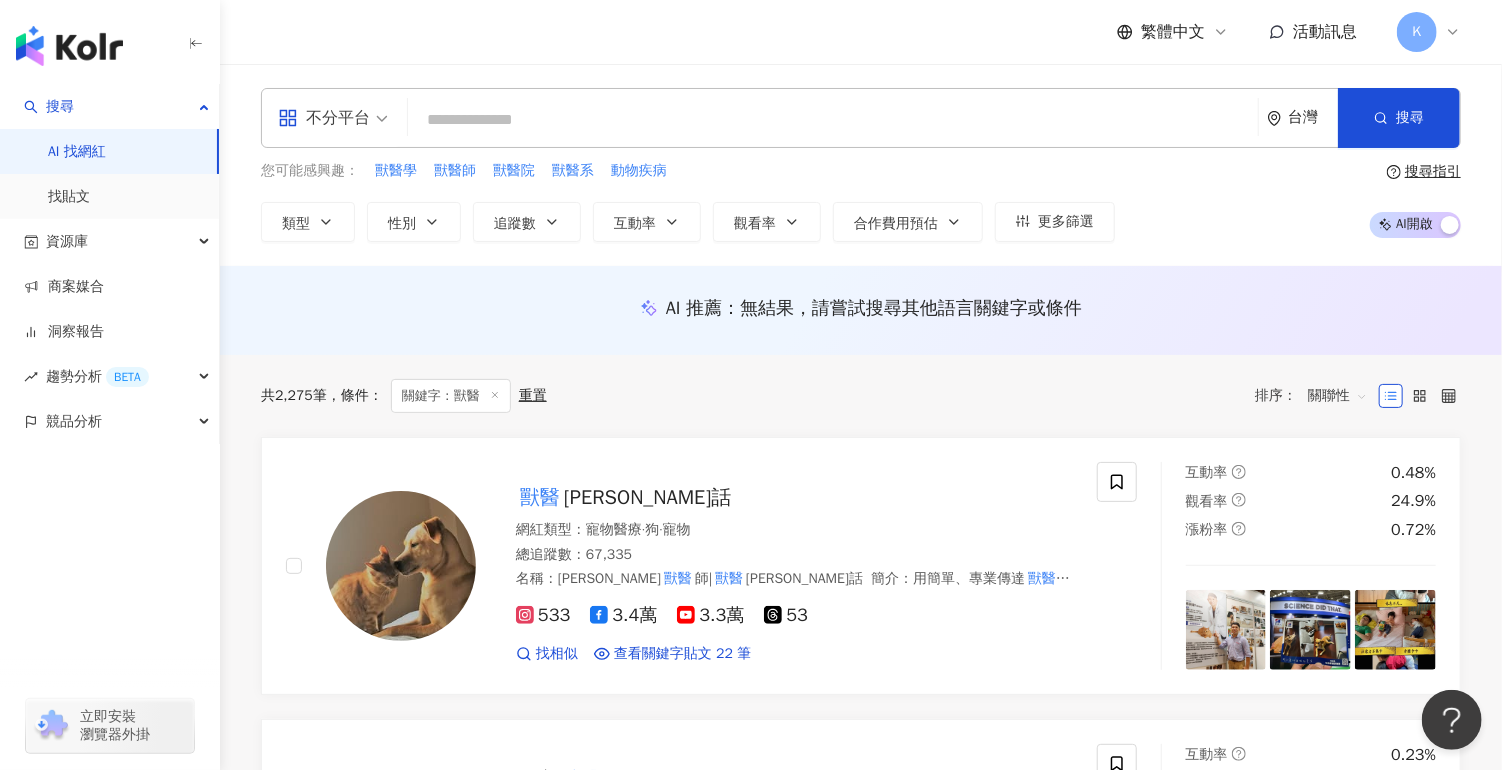 click at bounding box center [833, 120] 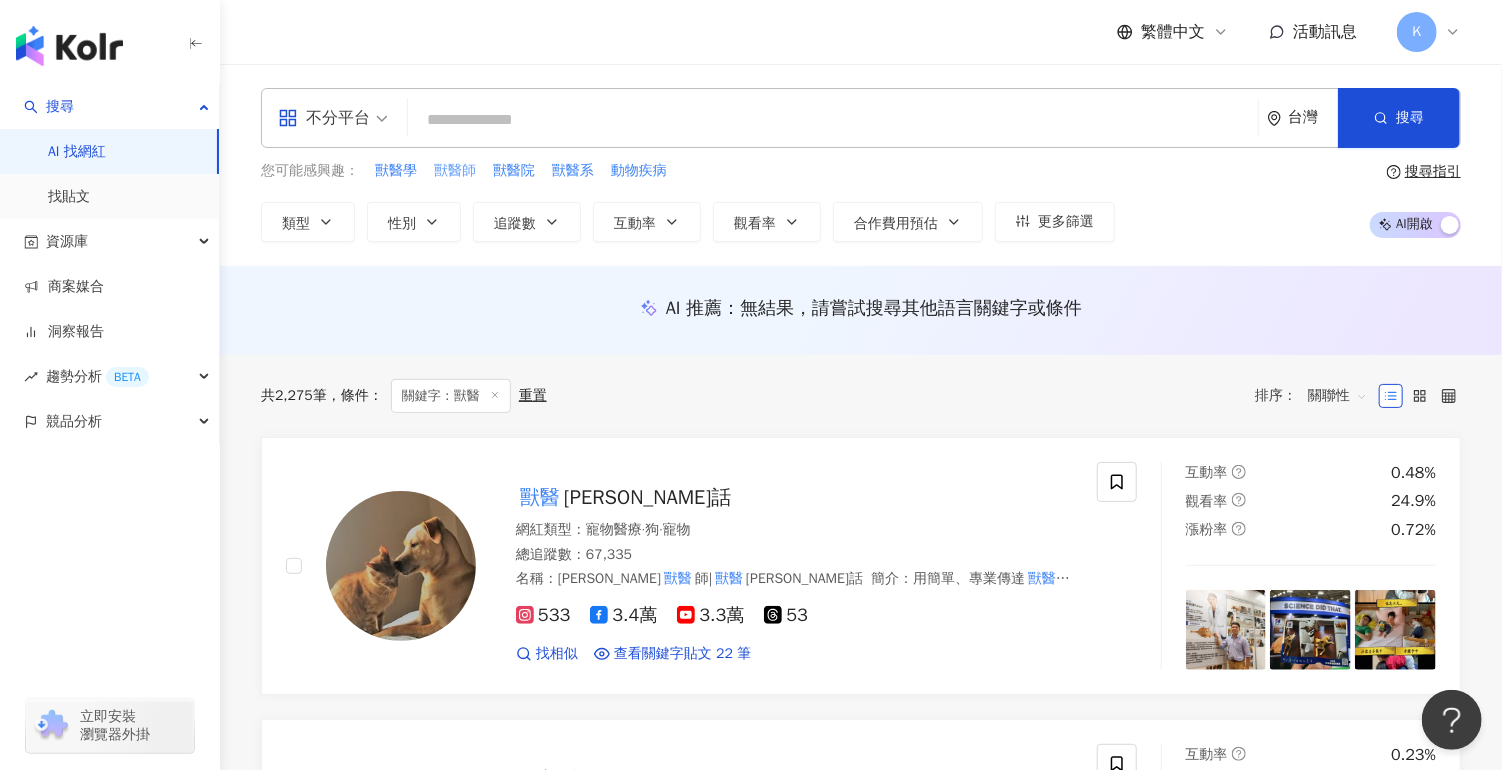 click on "獸醫師" at bounding box center [455, 171] 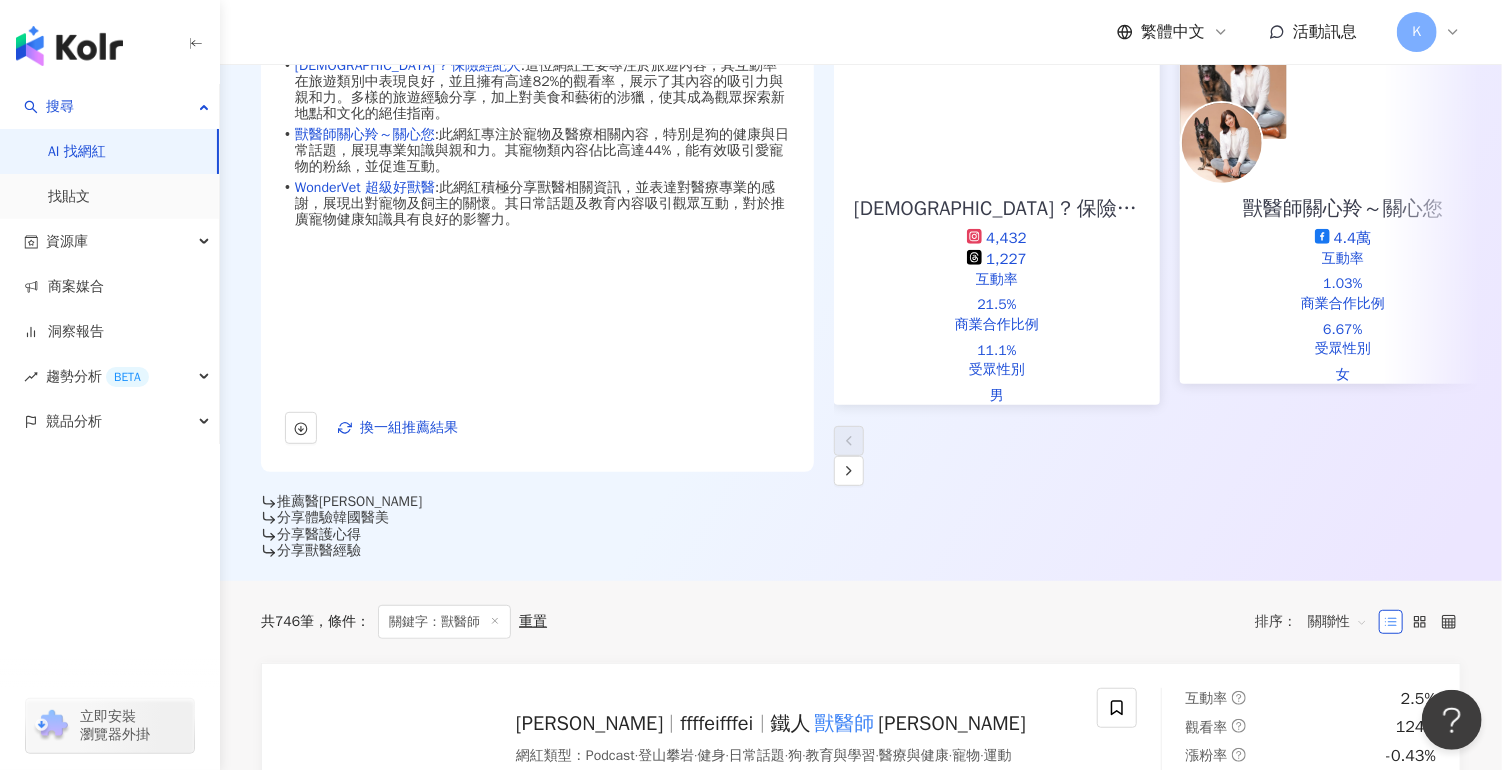 scroll, scrollTop: 450, scrollLeft: 0, axis: vertical 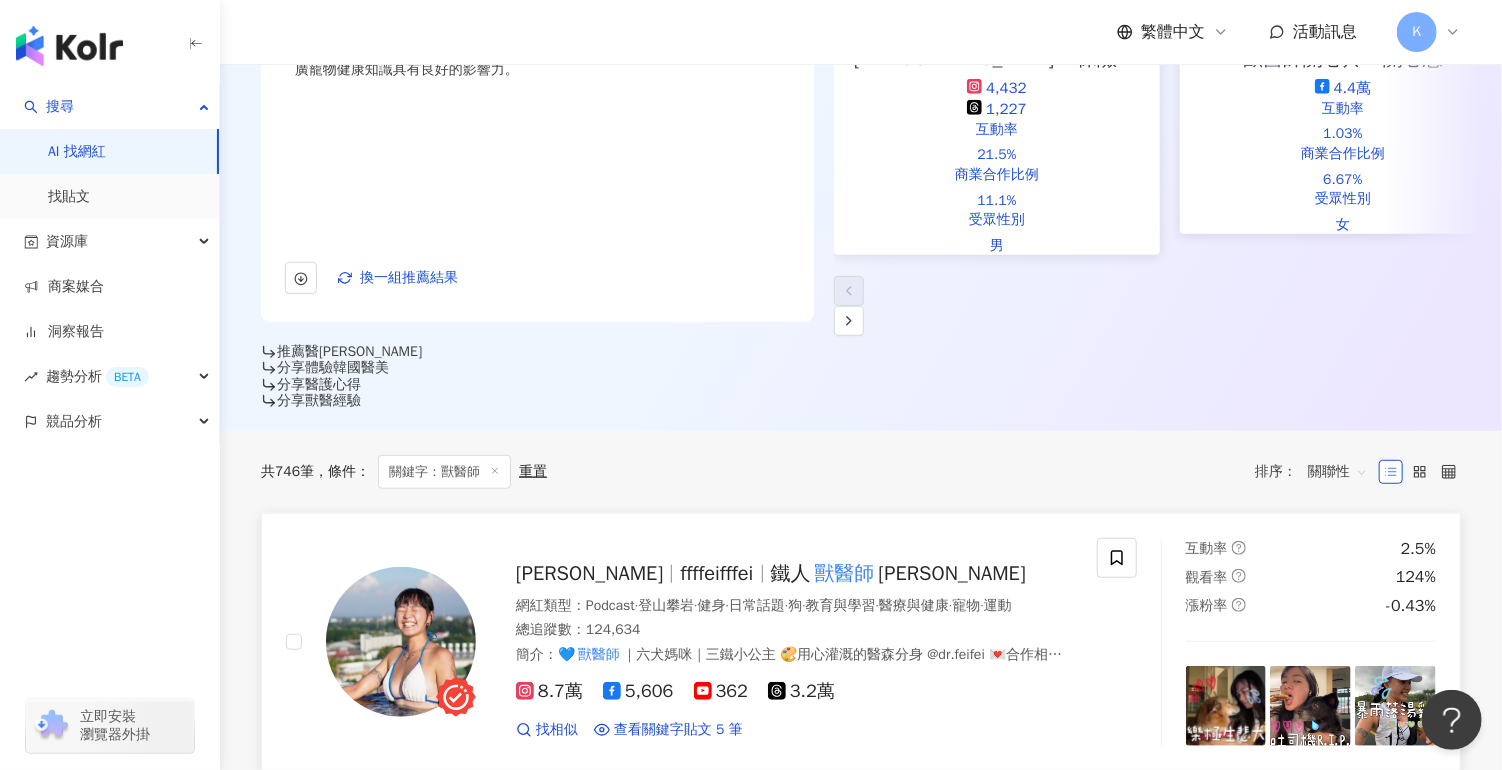 click on "鐵人" at bounding box center (791, 573) 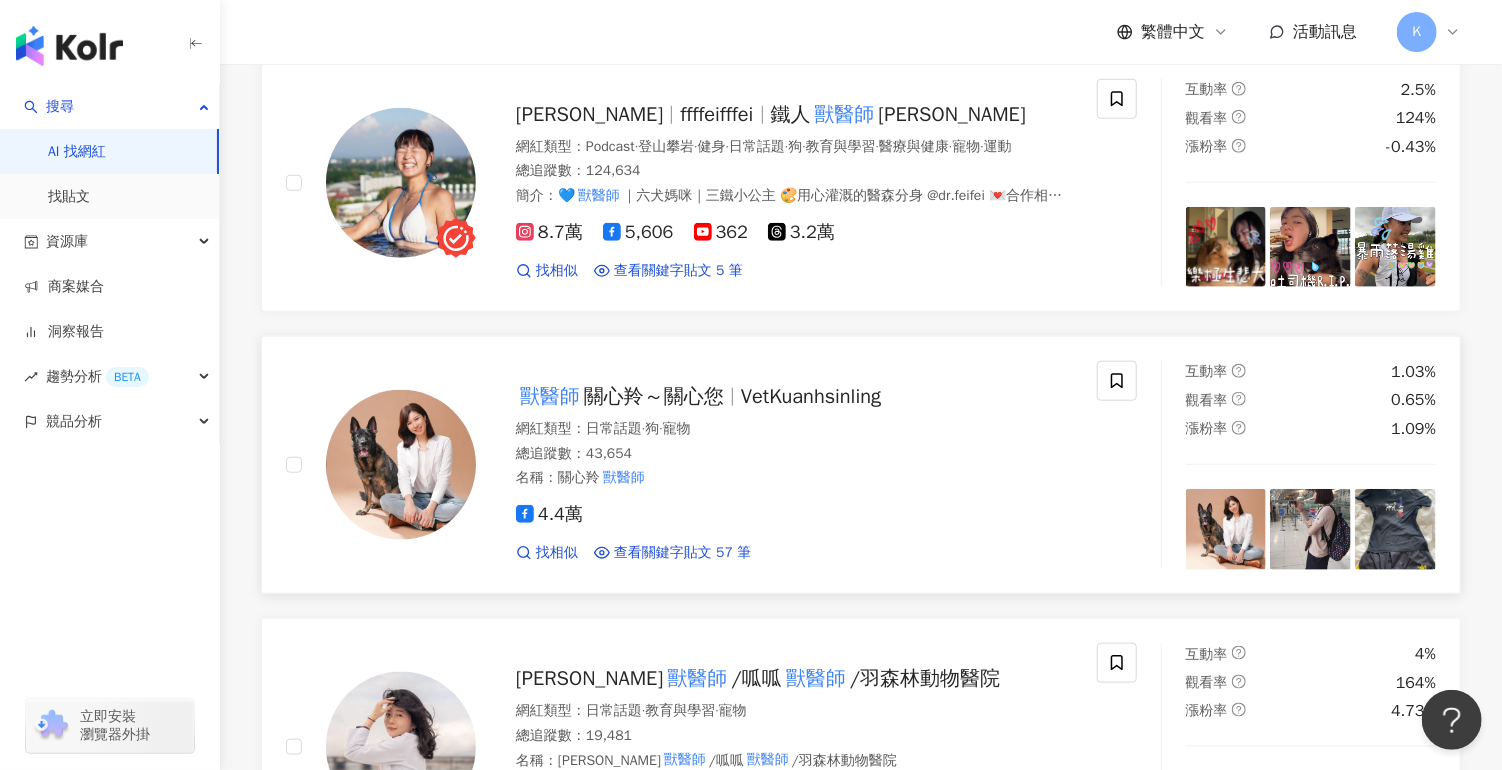 scroll, scrollTop: 900, scrollLeft: 0, axis: vertical 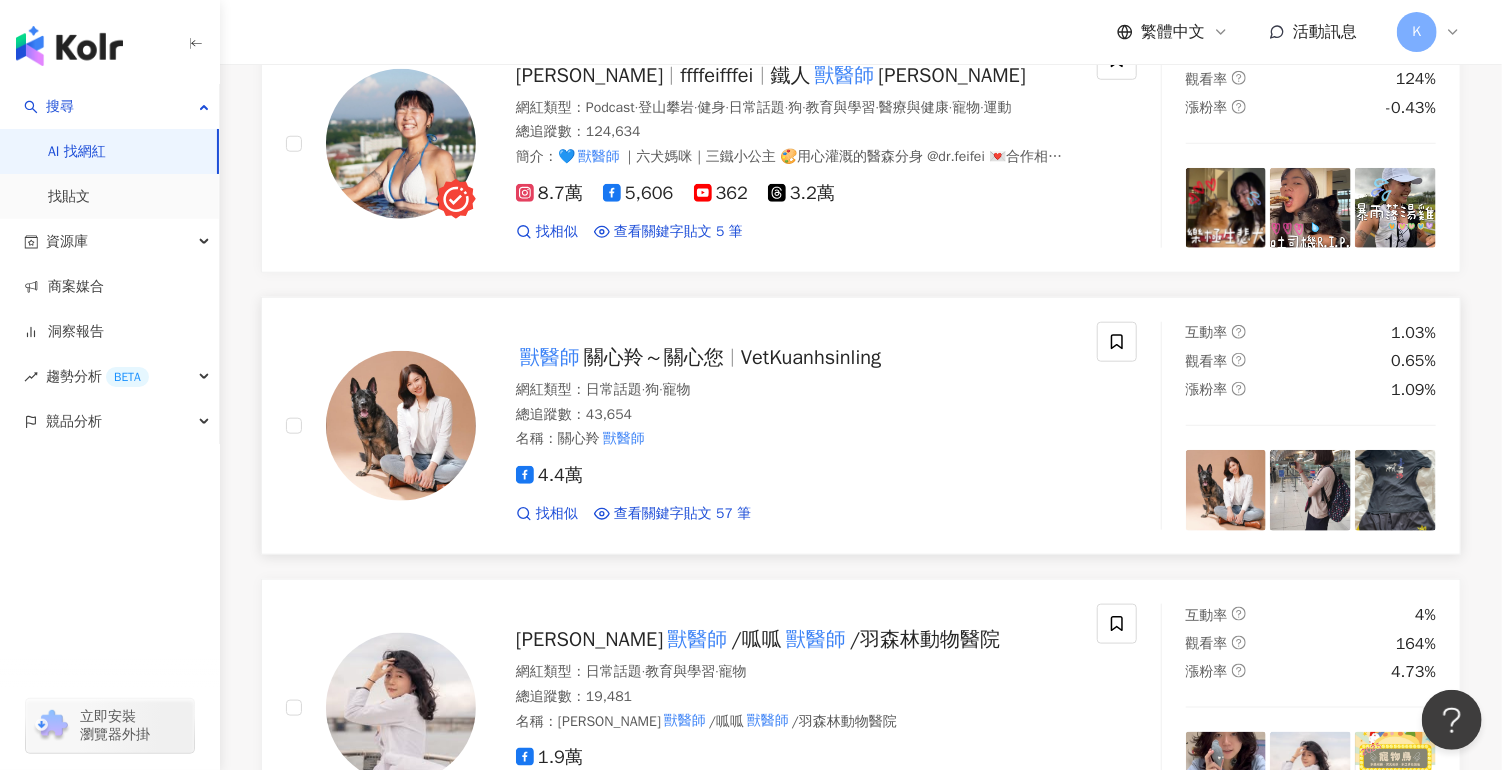 click on "關心羚～關心您" at bounding box center (654, 357) 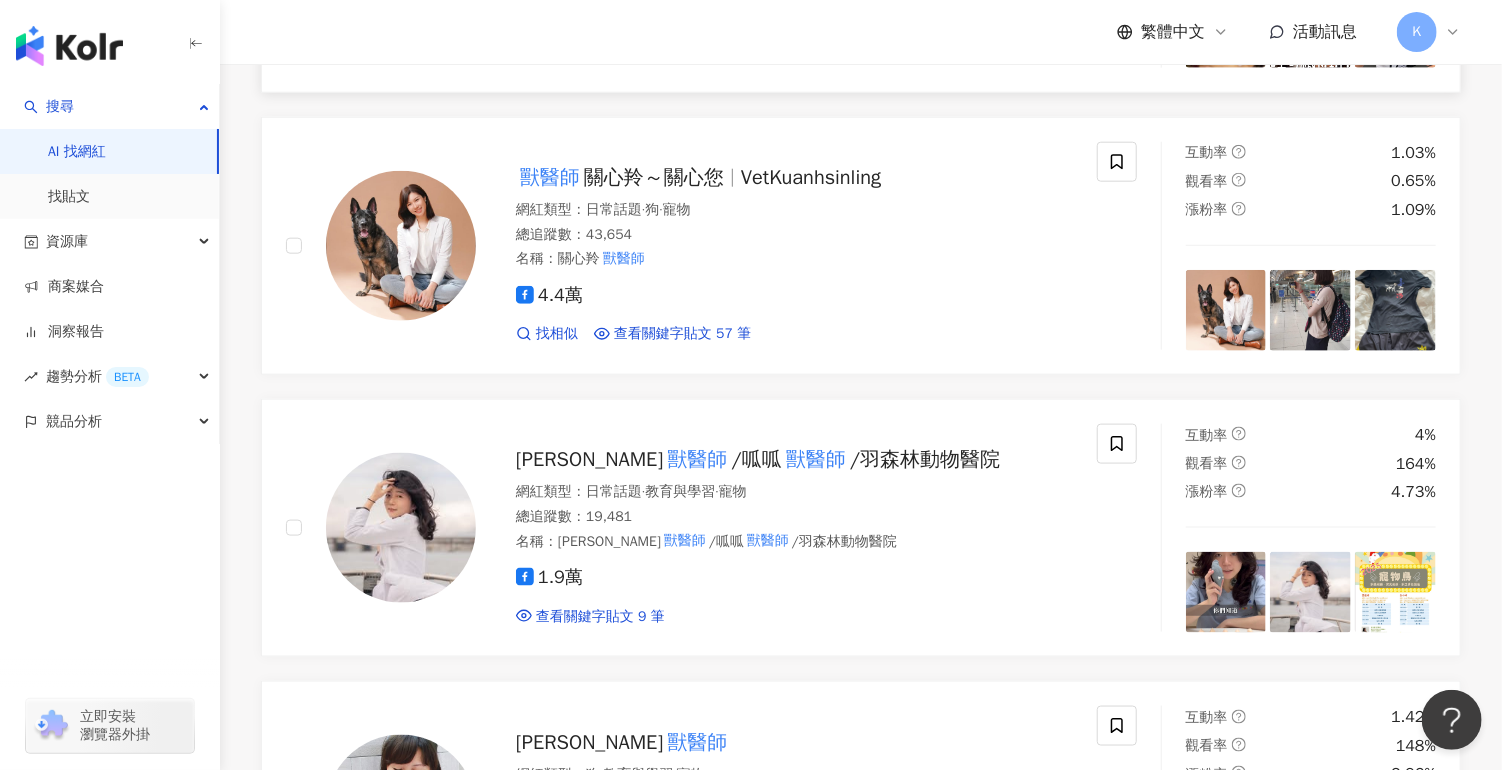 scroll, scrollTop: 600, scrollLeft: 0, axis: vertical 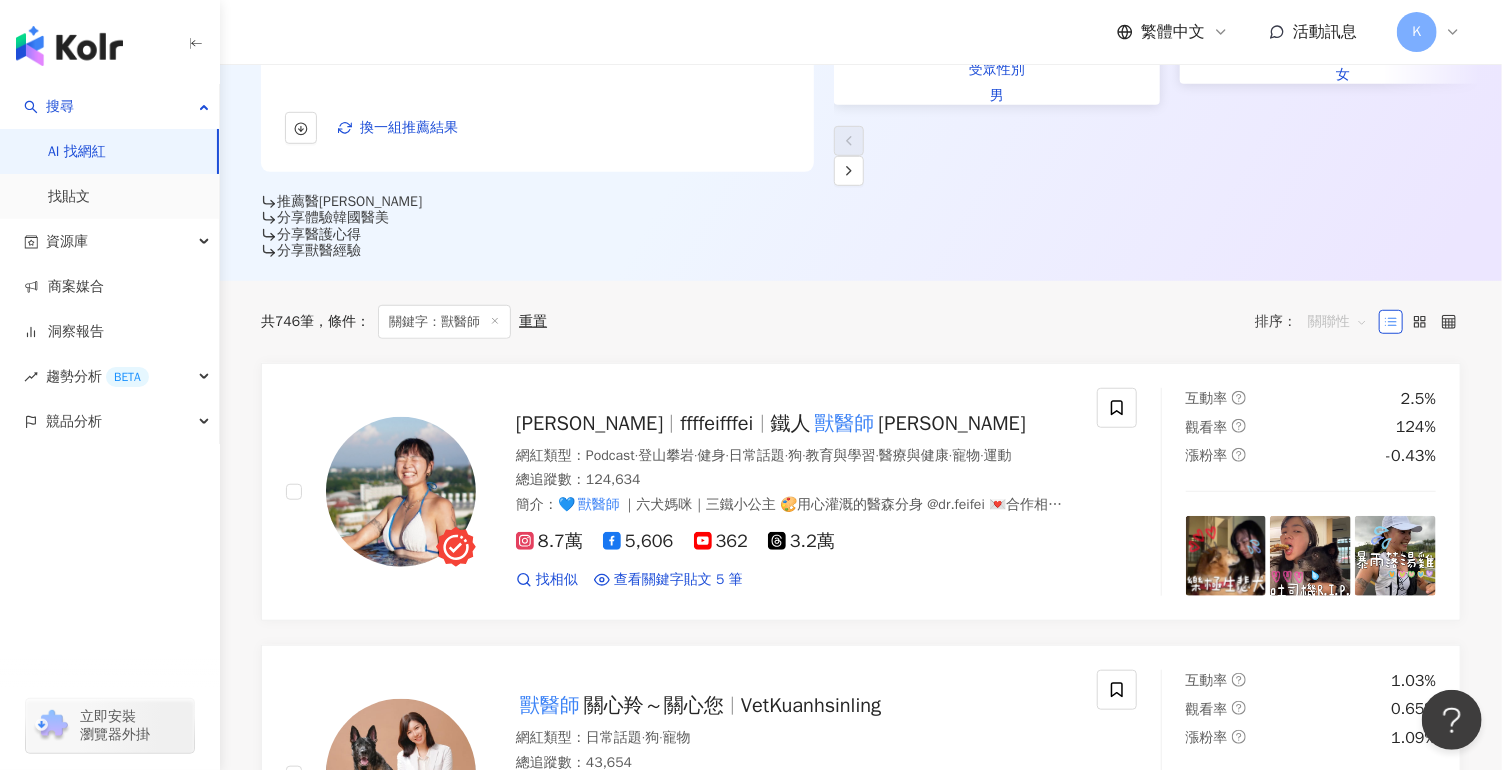 click on "關聯性" at bounding box center [1338, 322] 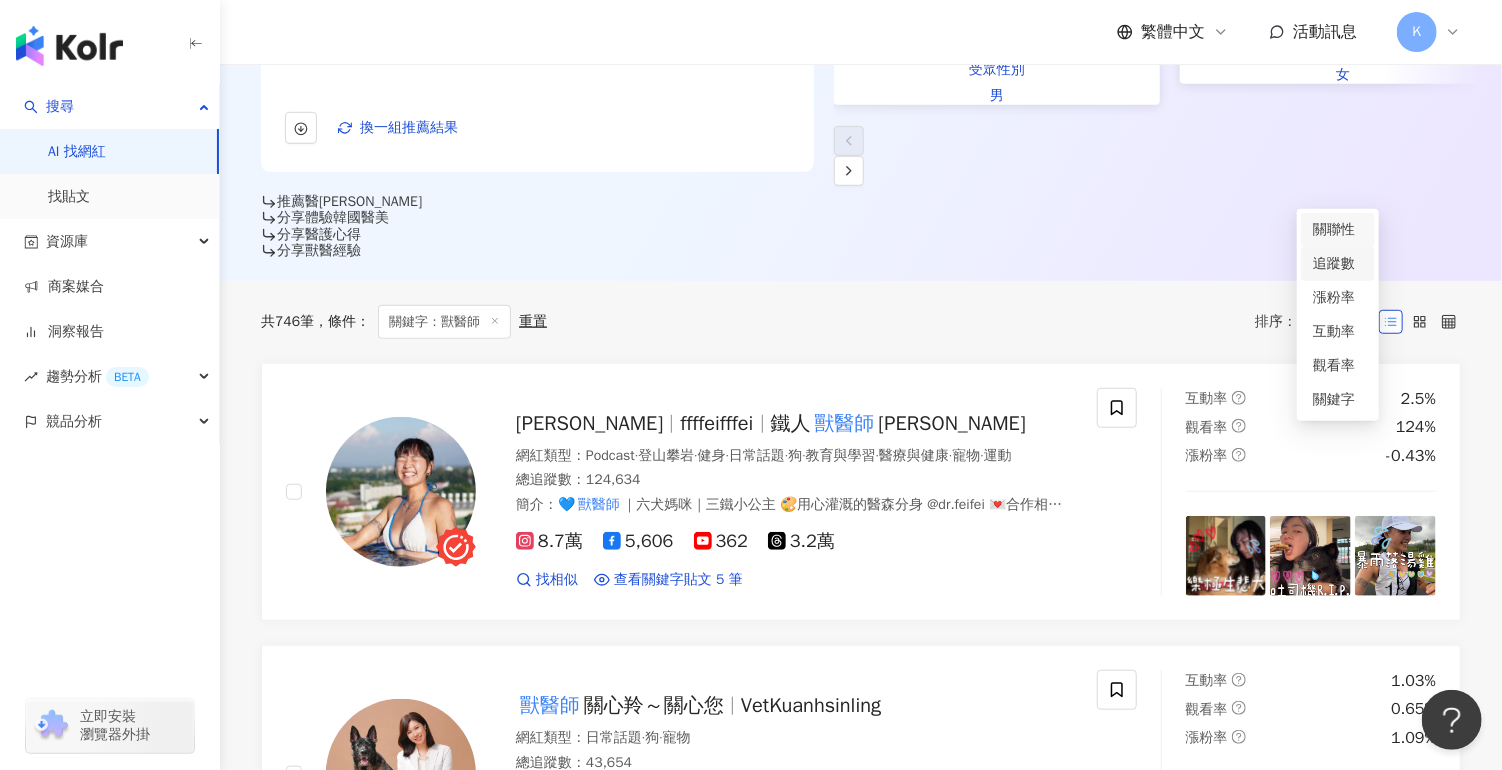 click on "追蹤數" at bounding box center (1338, 264) 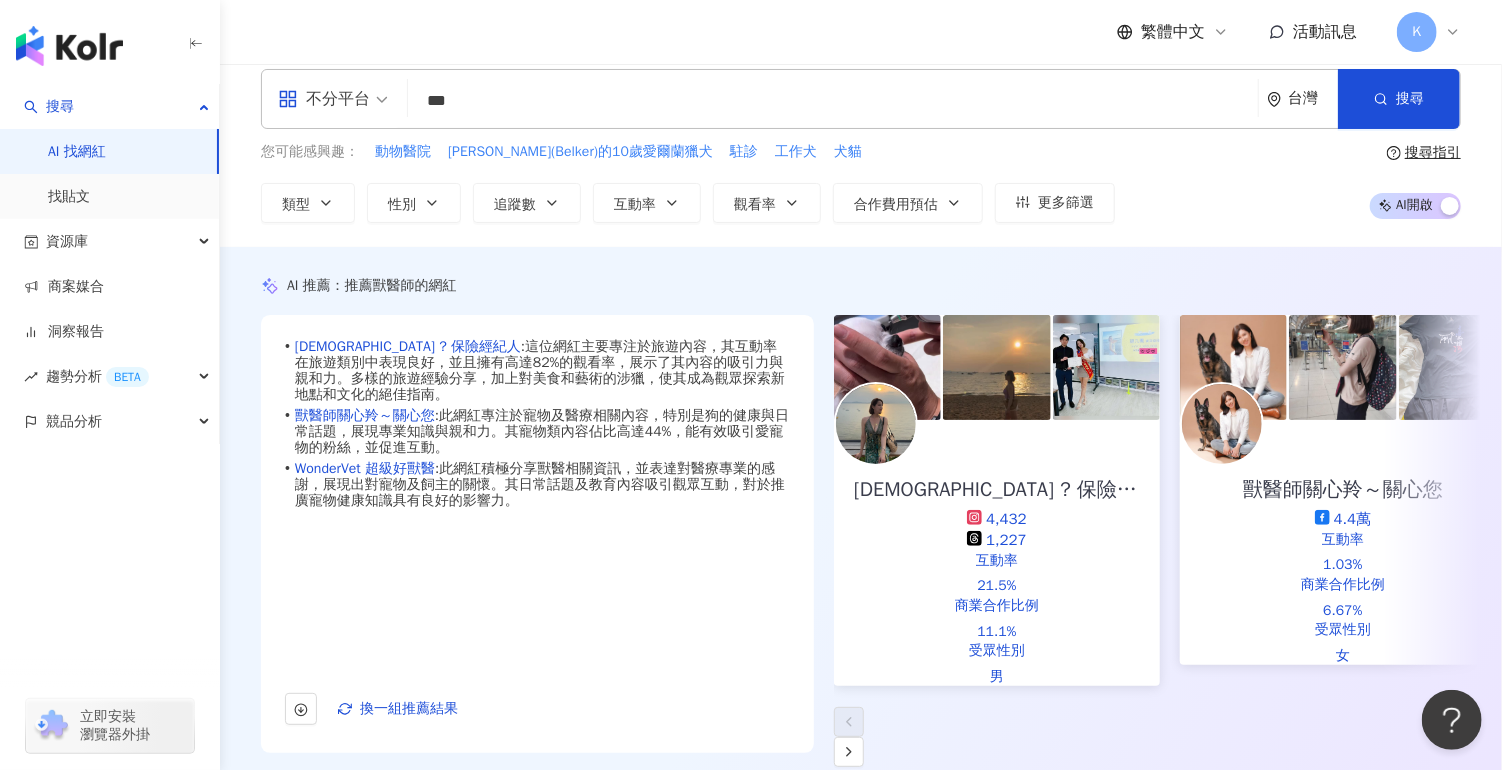 scroll, scrollTop: 0, scrollLeft: 0, axis: both 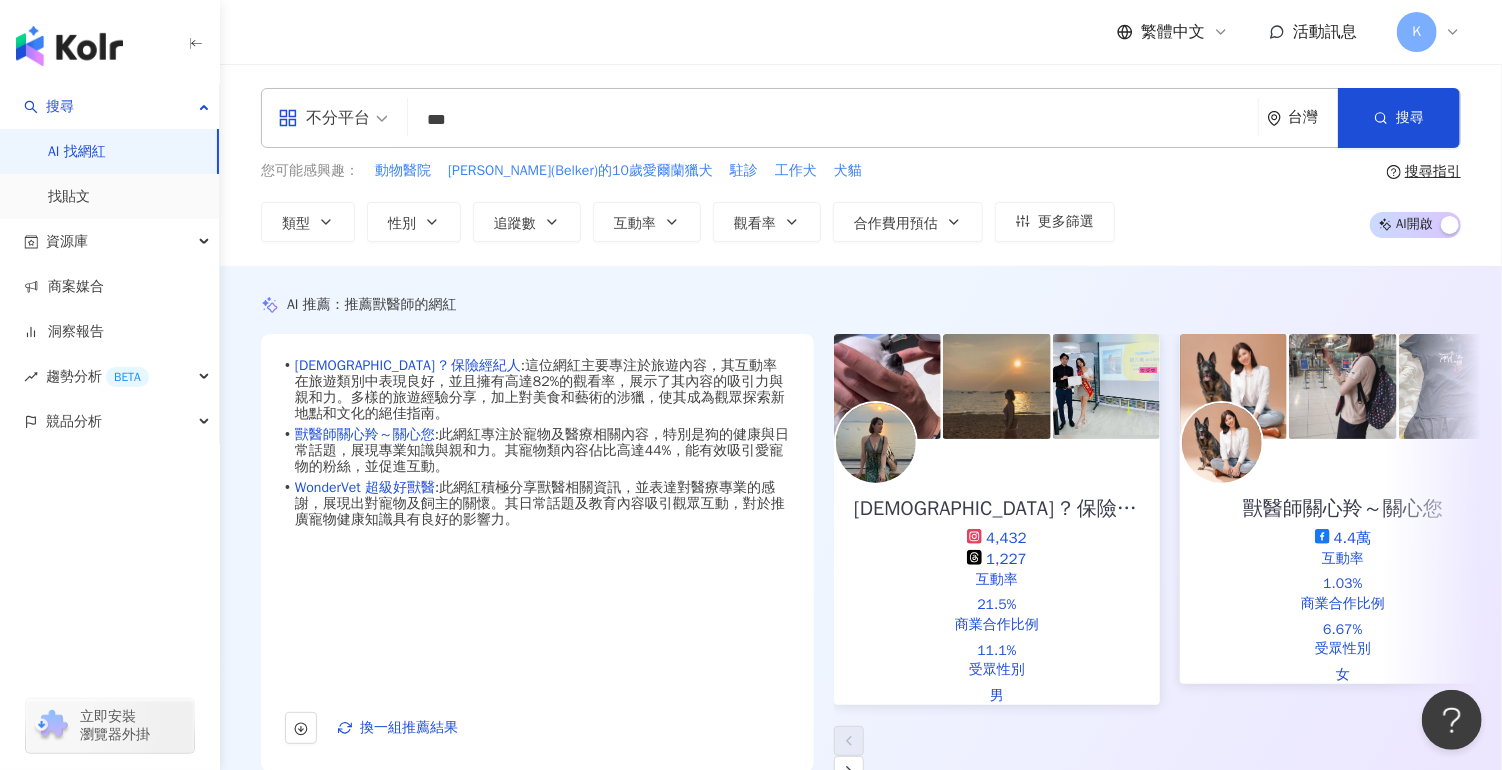 click on "***" at bounding box center (833, 120) 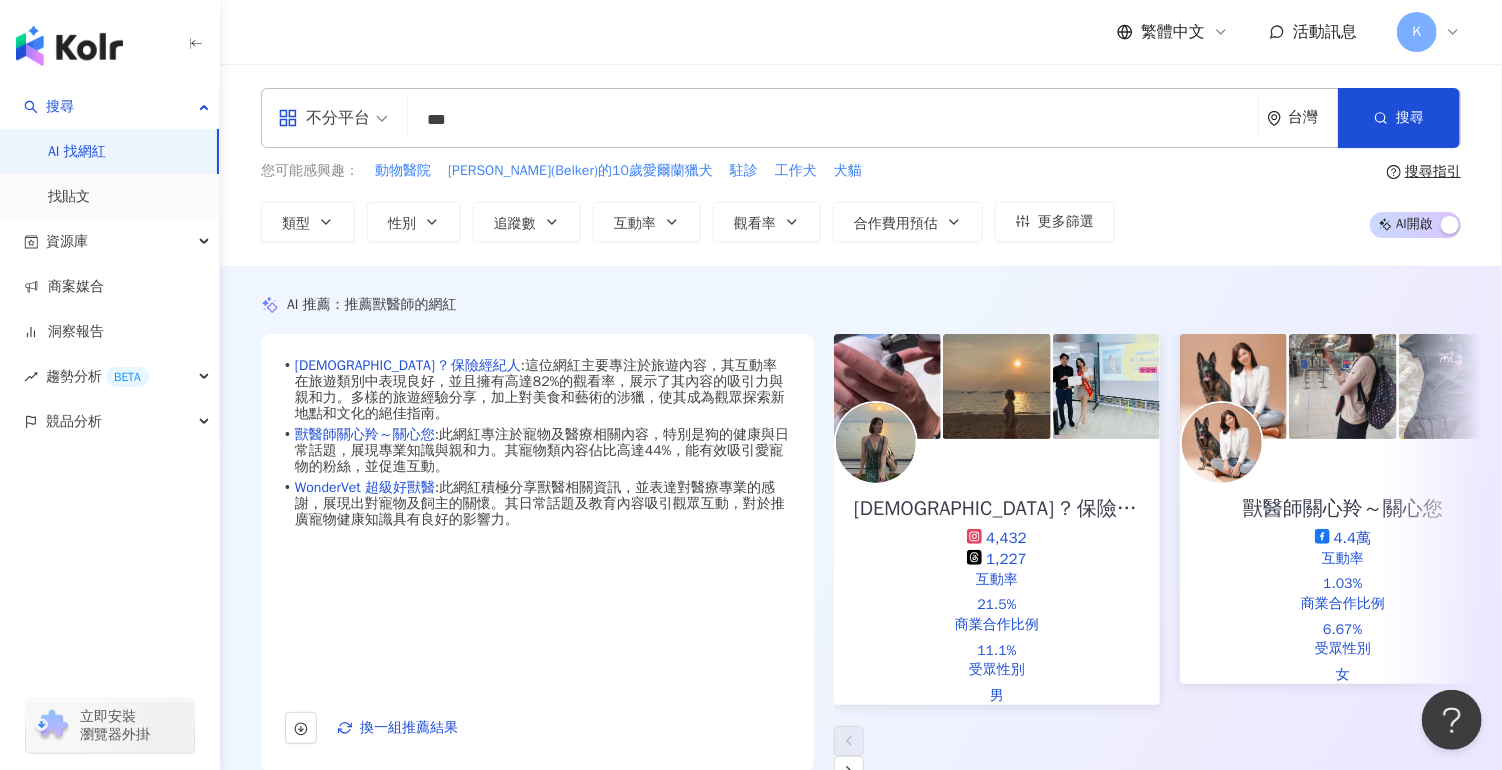 click 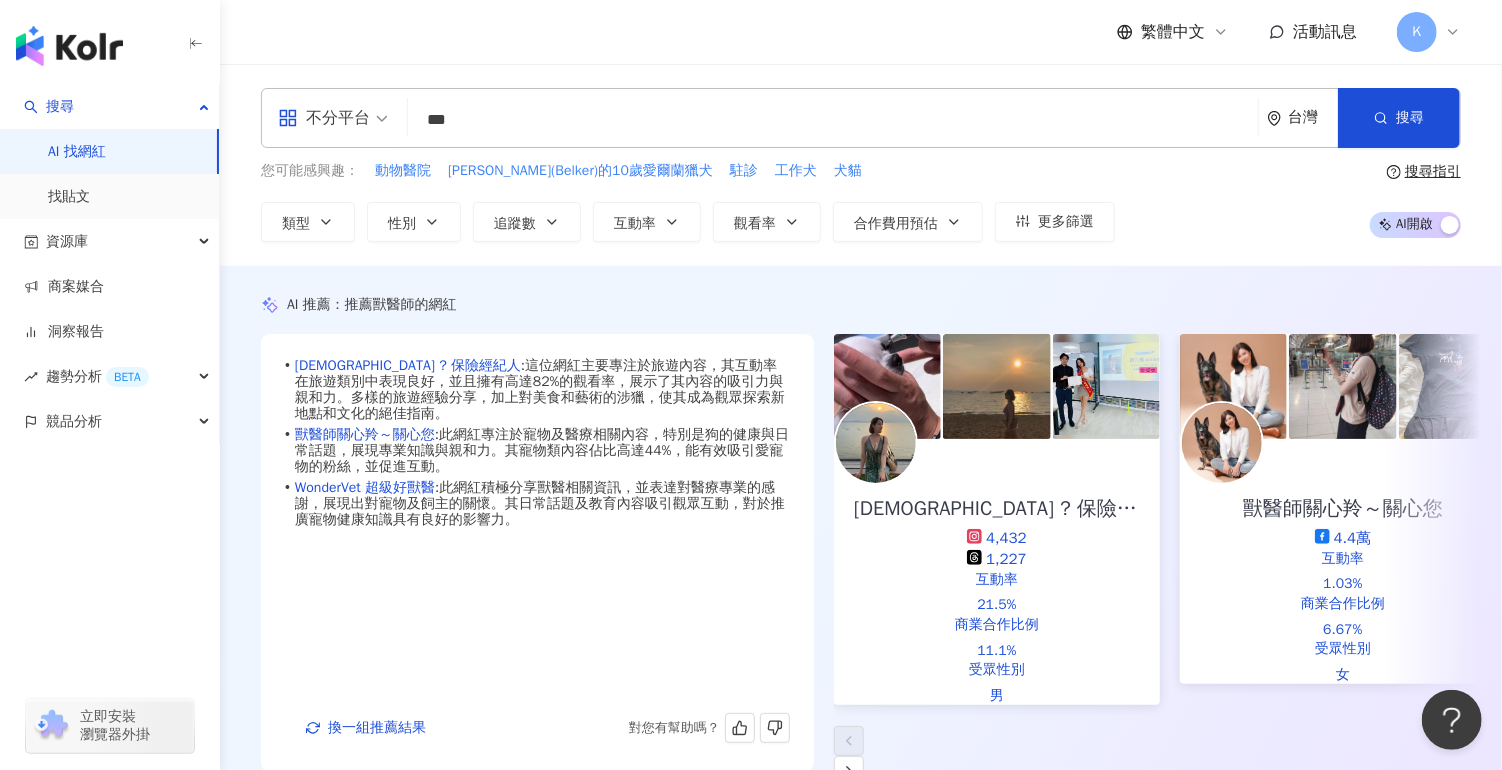 scroll, scrollTop: 72, scrollLeft: 0, axis: vertical 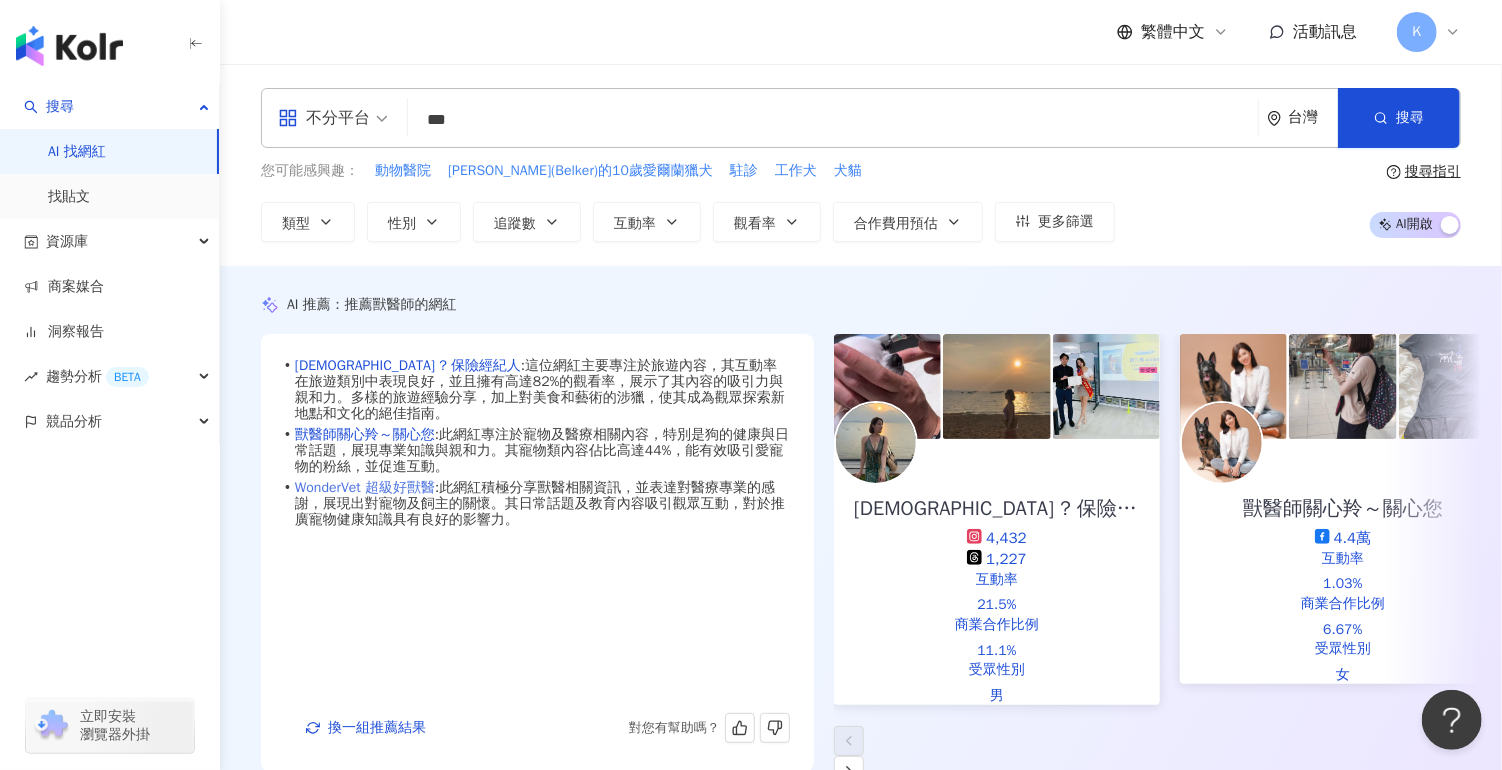 click on "WonderVet 超級好獸醫" at bounding box center (365, 487) 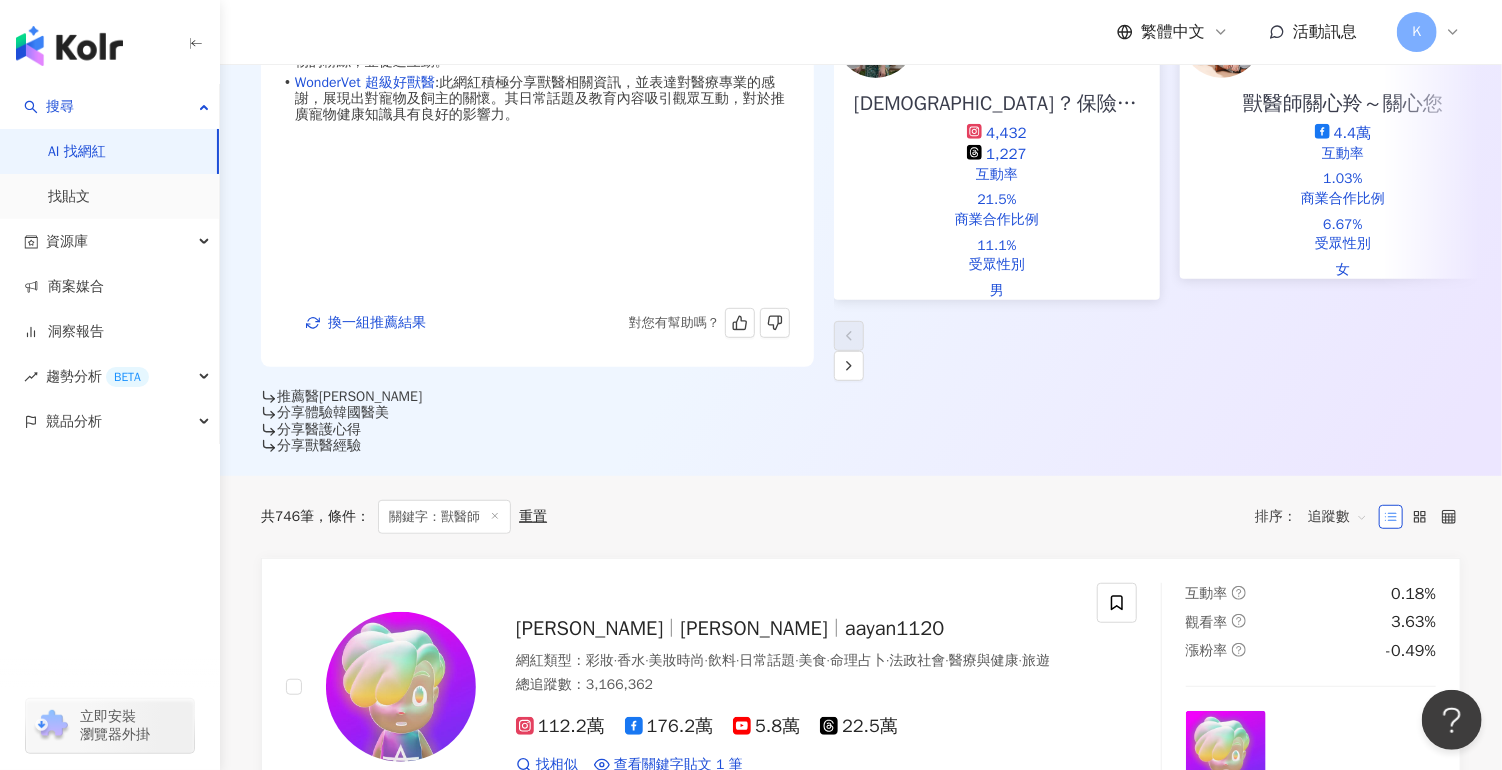 scroll, scrollTop: 450, scrollLeft: 0, axis: vertical 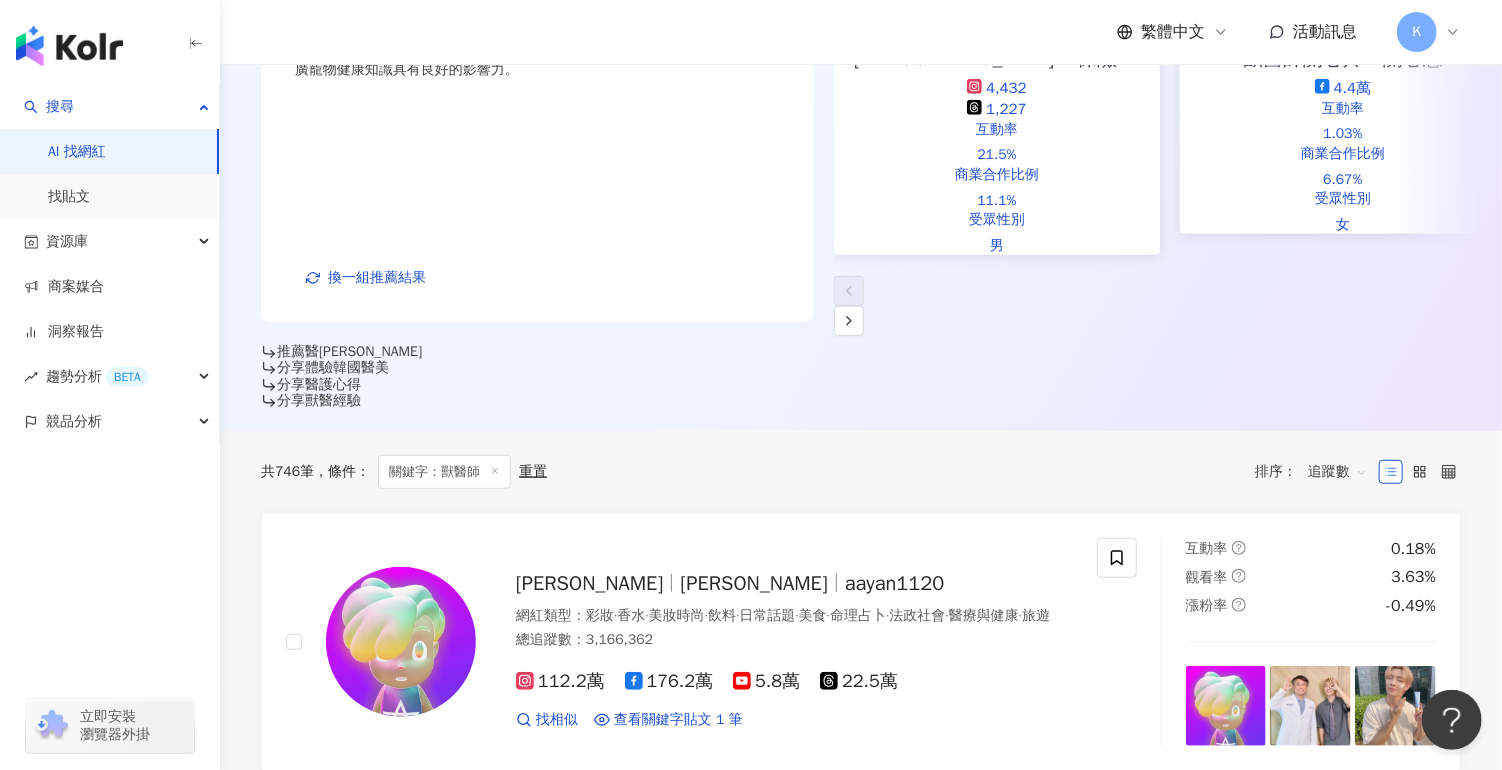 click on "***" at bounding box center (833, -330) 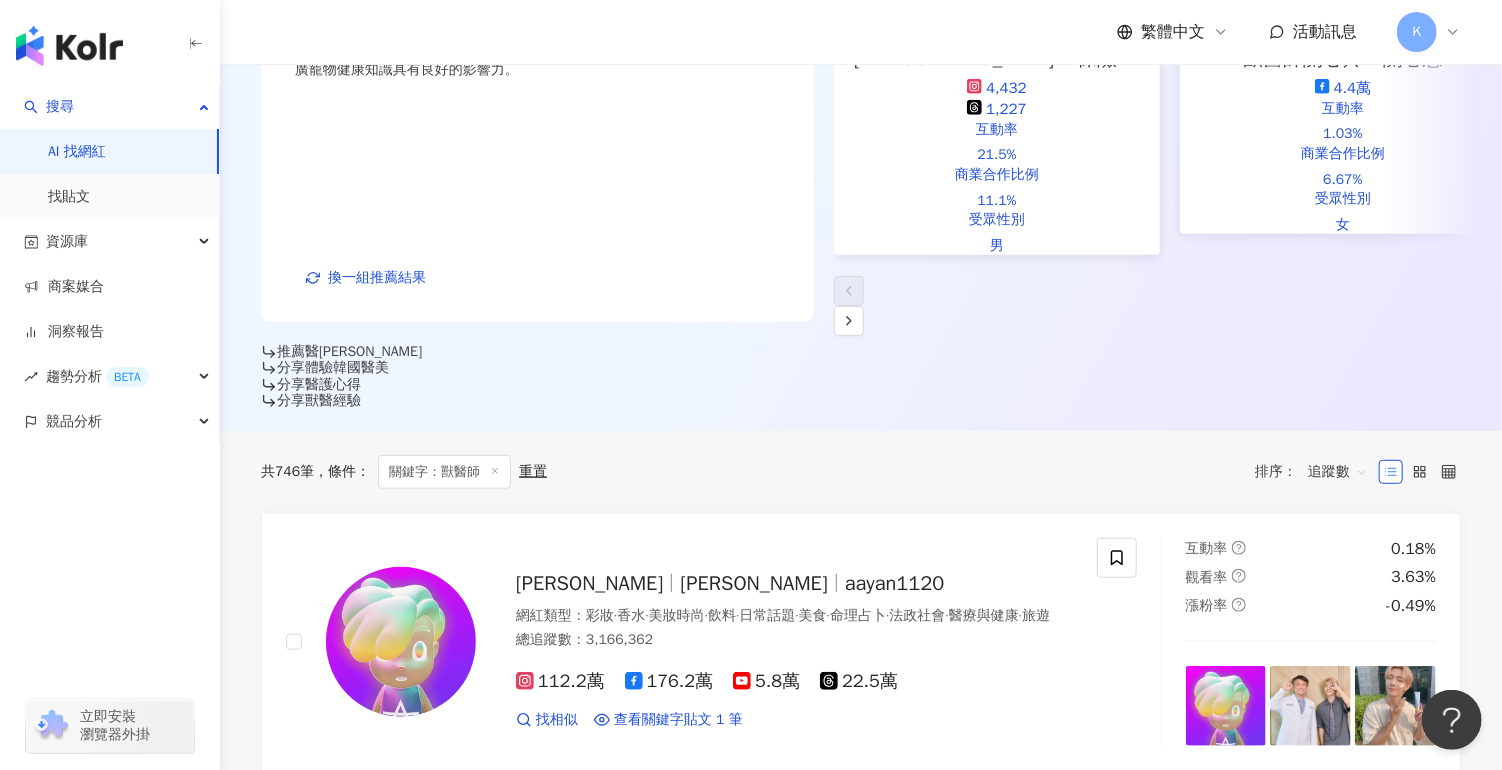 scroll, scrollTop: 0, scrollLeft: 0, axis: both 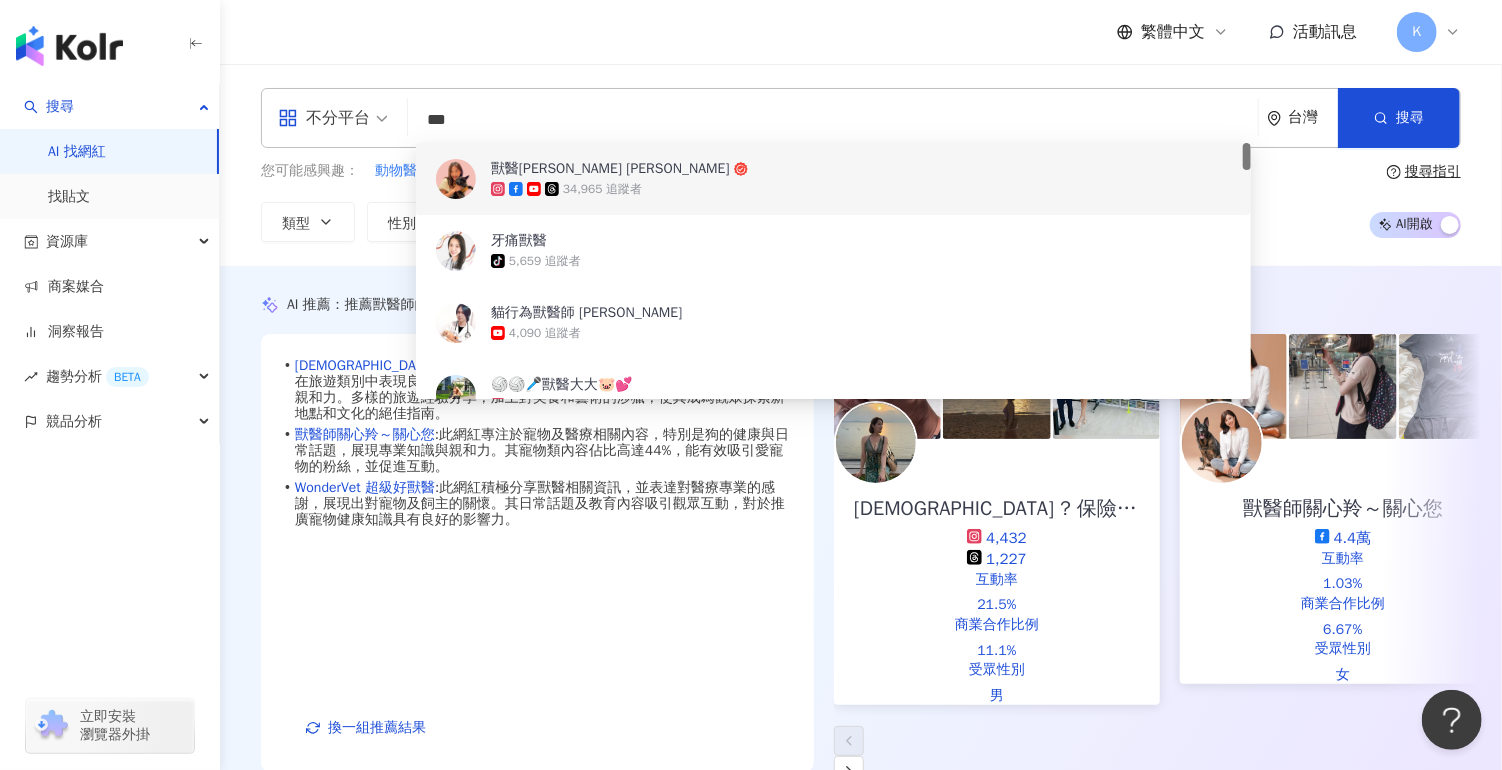 click on "***" at bounding box center (833, 120) 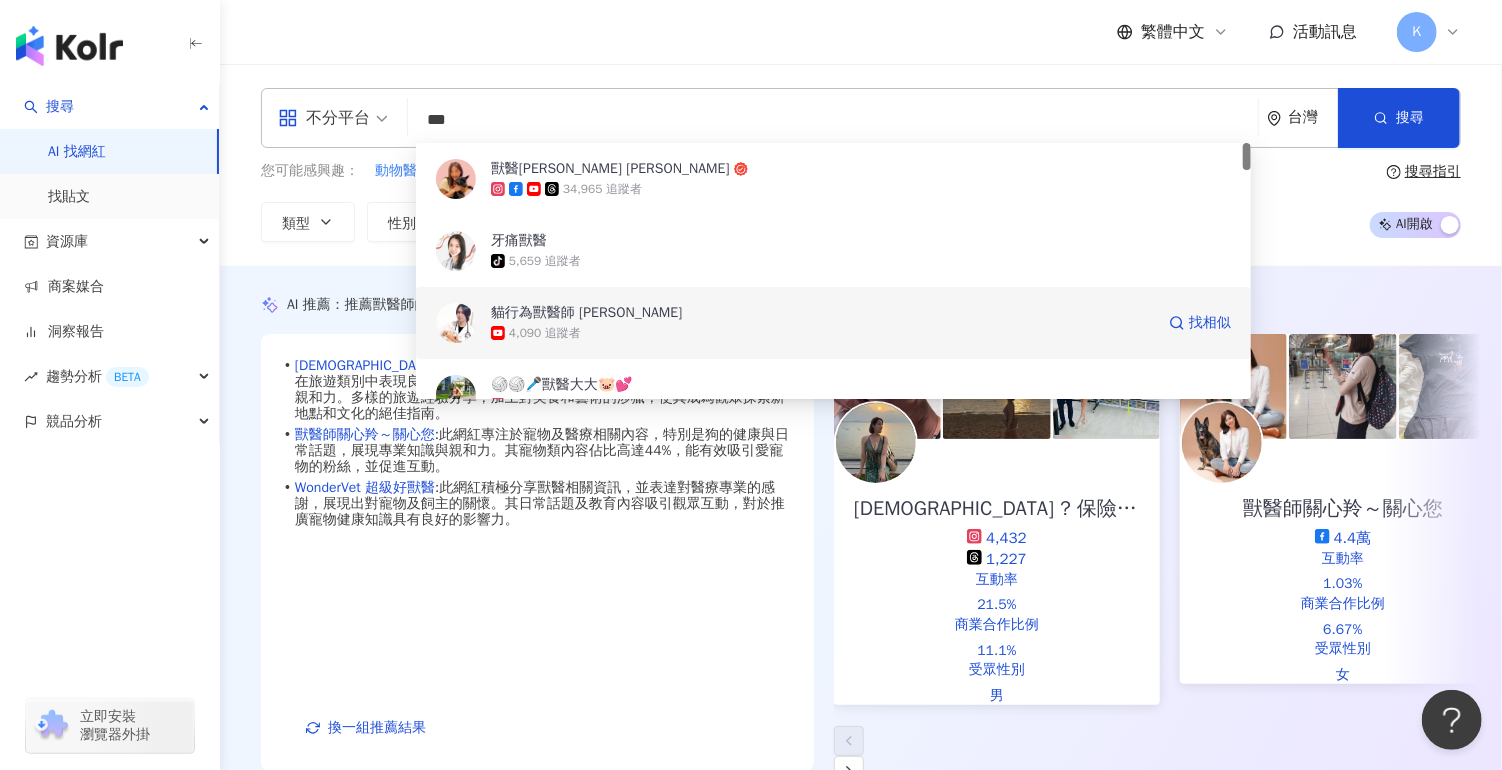 click on "貓行為獸醫師 林子軒" at bounding box center [822, 313] 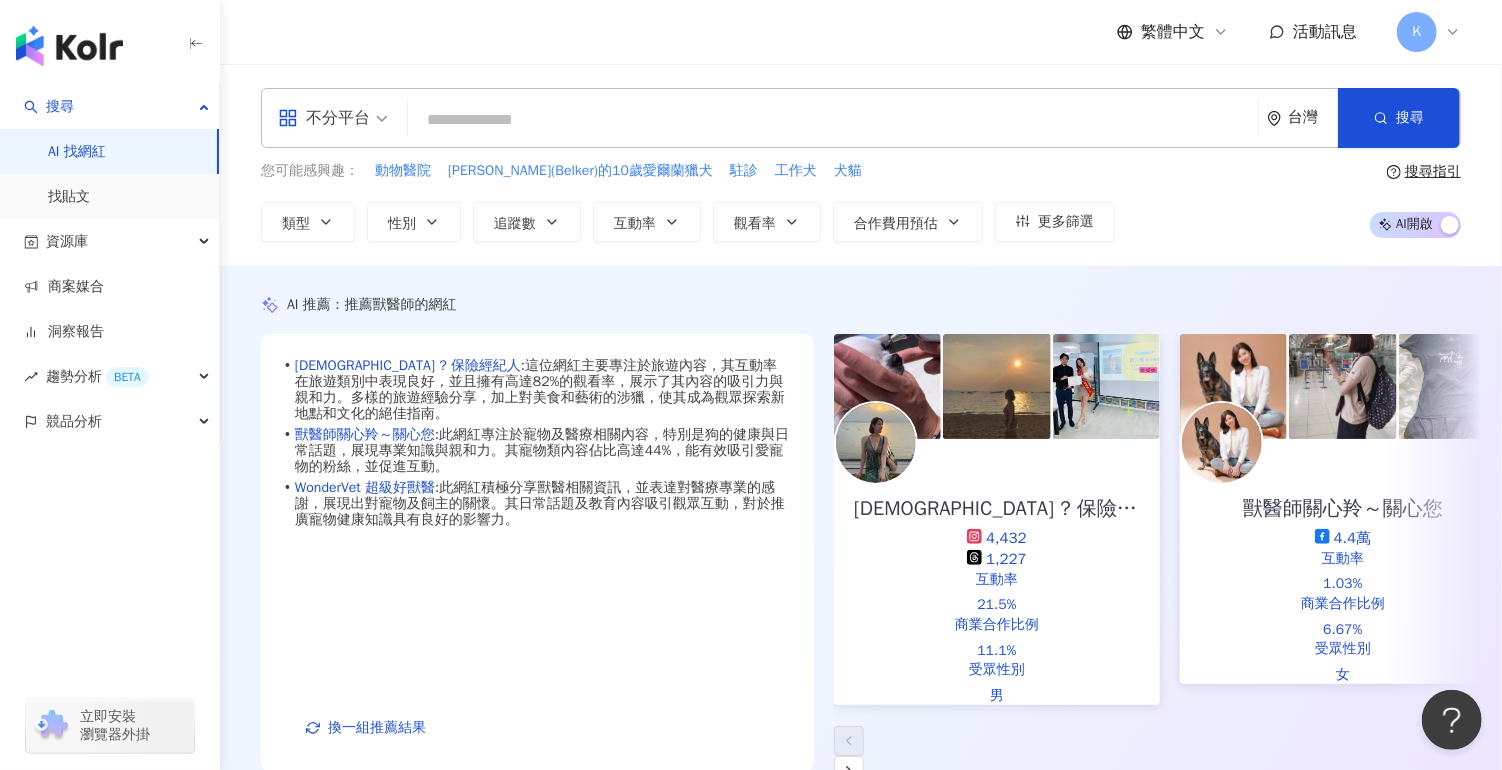 click on "不分平台 台灣 搜尋 509b24da-1297-496e-a24d-be75025933ca 獸醫Emily 曾詠茹 34,965   追蹤者 牙痛獸醫 tiktok-icon 5,659   追蹤者 貓行為獸醫師 林子軒 4,090   追蹤者 🏐🏐🎤獸醫大大🐷💕 1,249   追蹤者 牙痛獸醫 5,990   追蹤者 您可能感興趣： 動物醫院  貝克(Belker)的10歲愛爾蘭獵犬  駐診  工作犬  犬貓  類型 性別 追蹤數 互動率 觀看率 合作費用預估  更多篩選 搜尋指引 AI  開啟 AI  關閉" at bounding box center (861, 165) 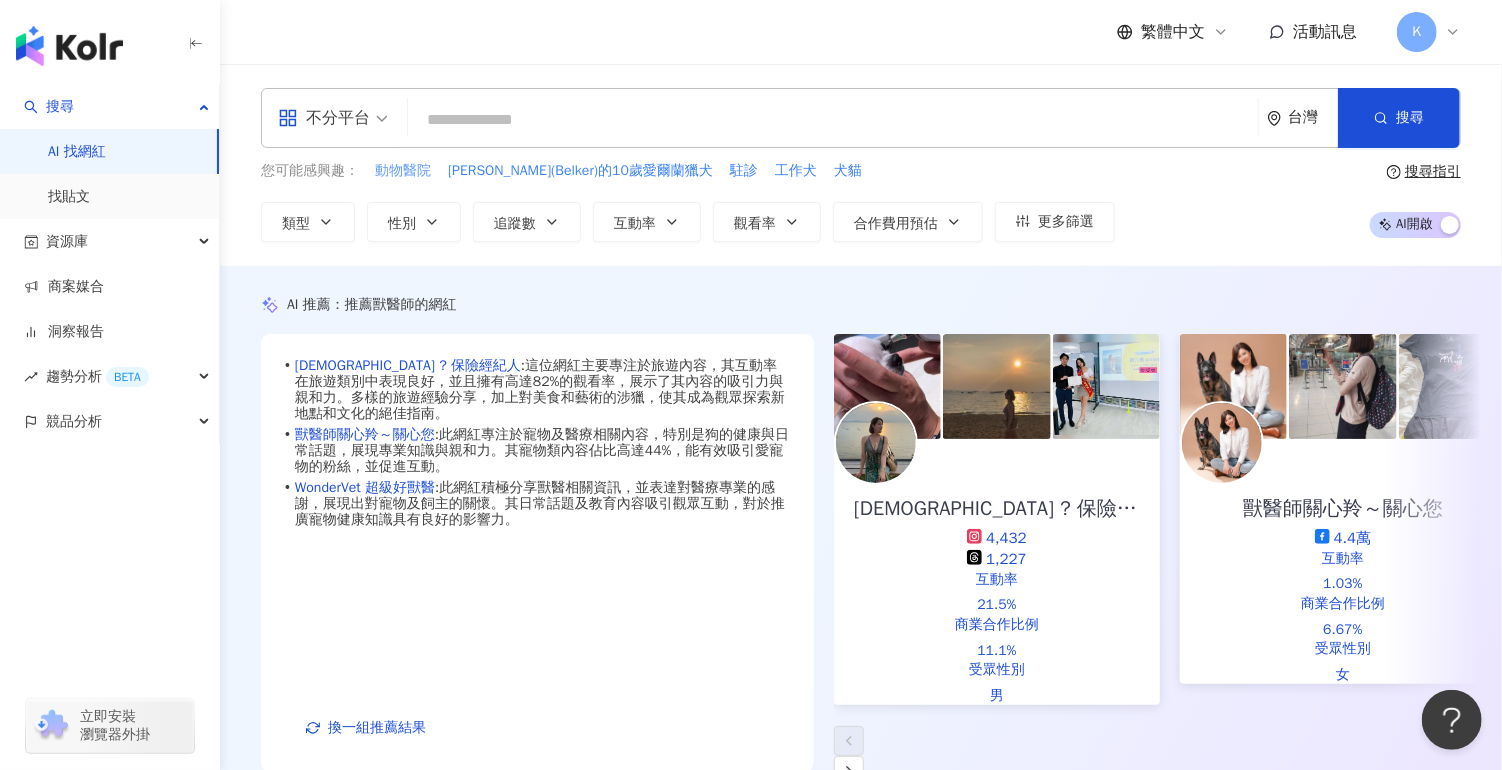 click on "動物醫院" at bounding box center (403, 171) 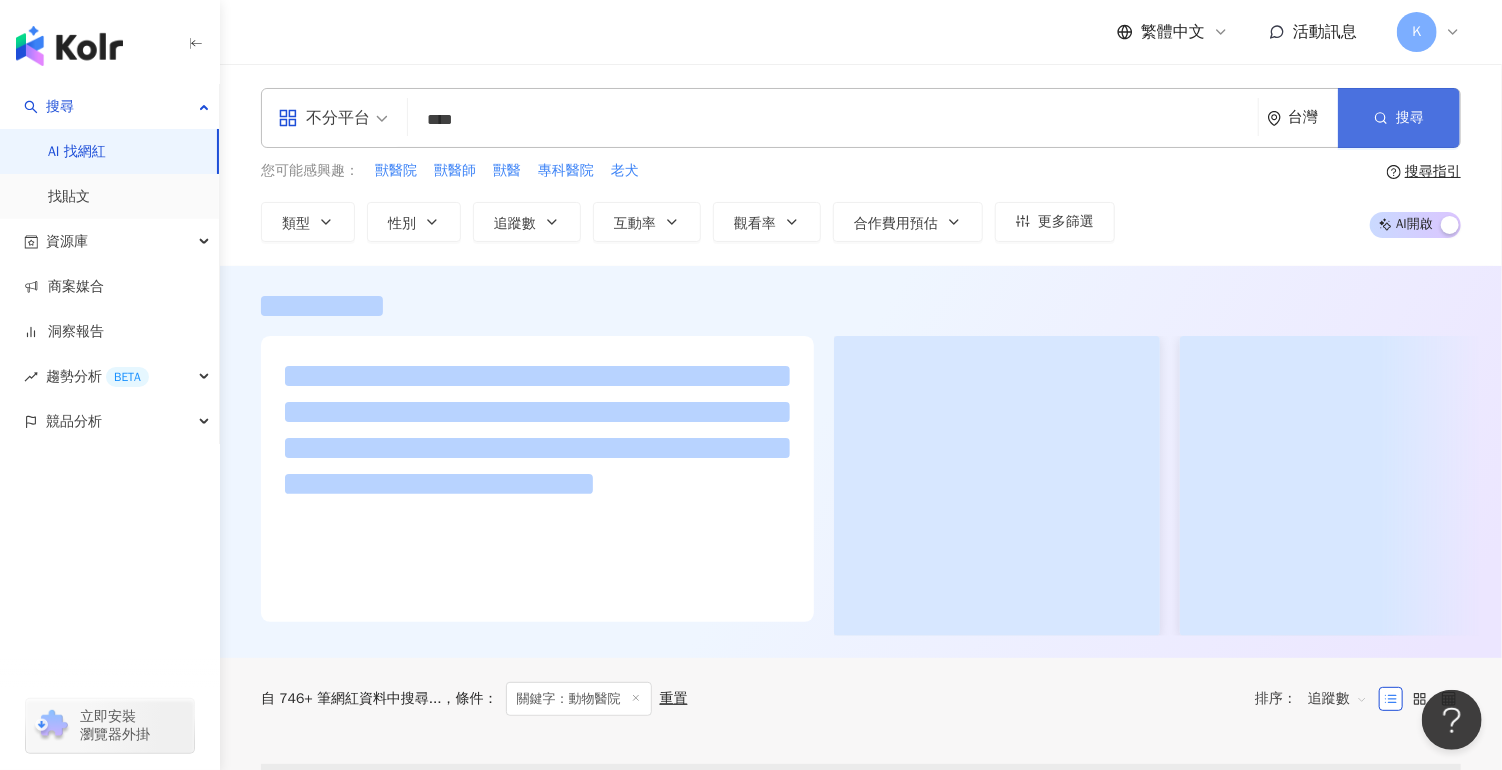 click on "搜尋" at bounding box center (1399, 118) 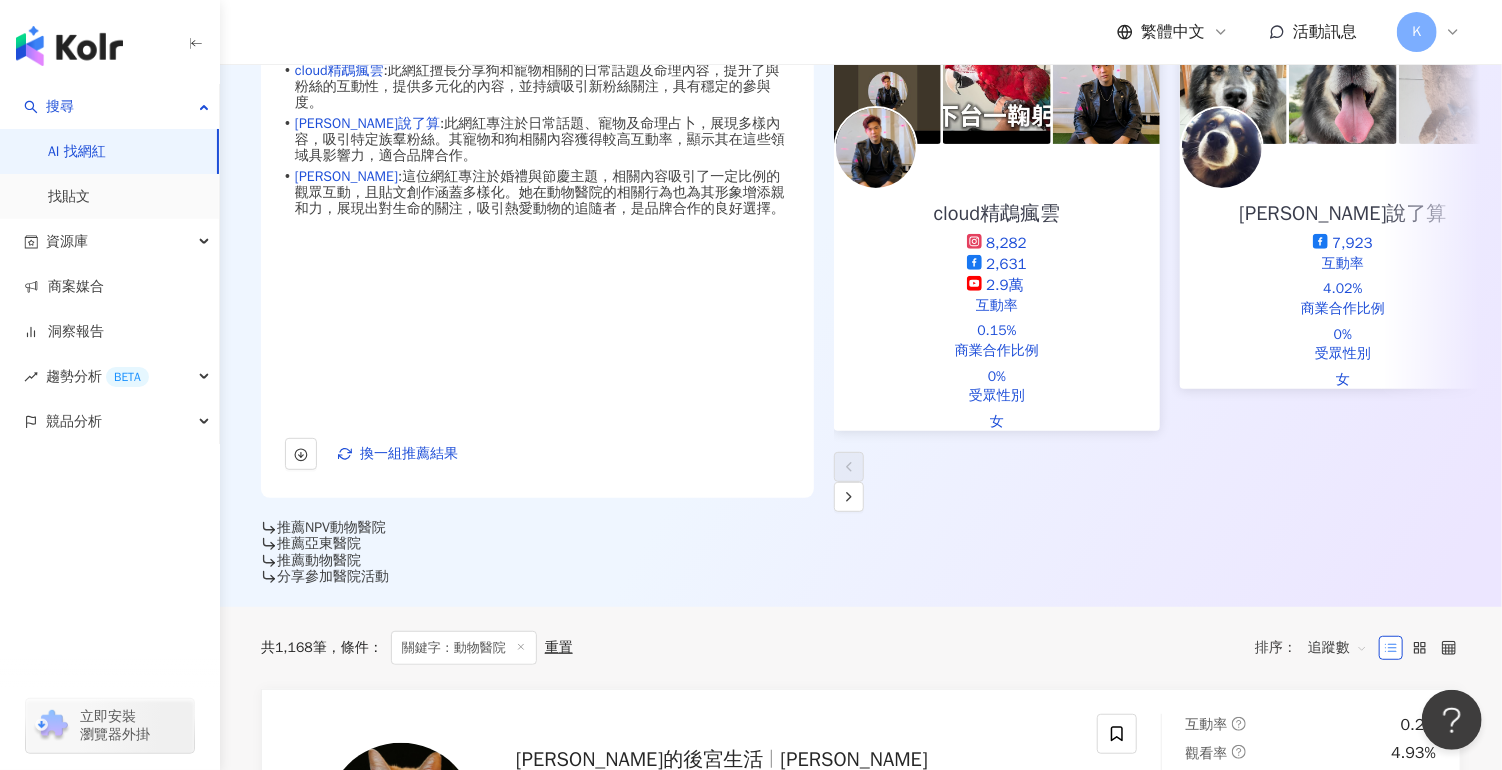 scroll, scrollTop: 0, scrollLeft: 0, axis: both 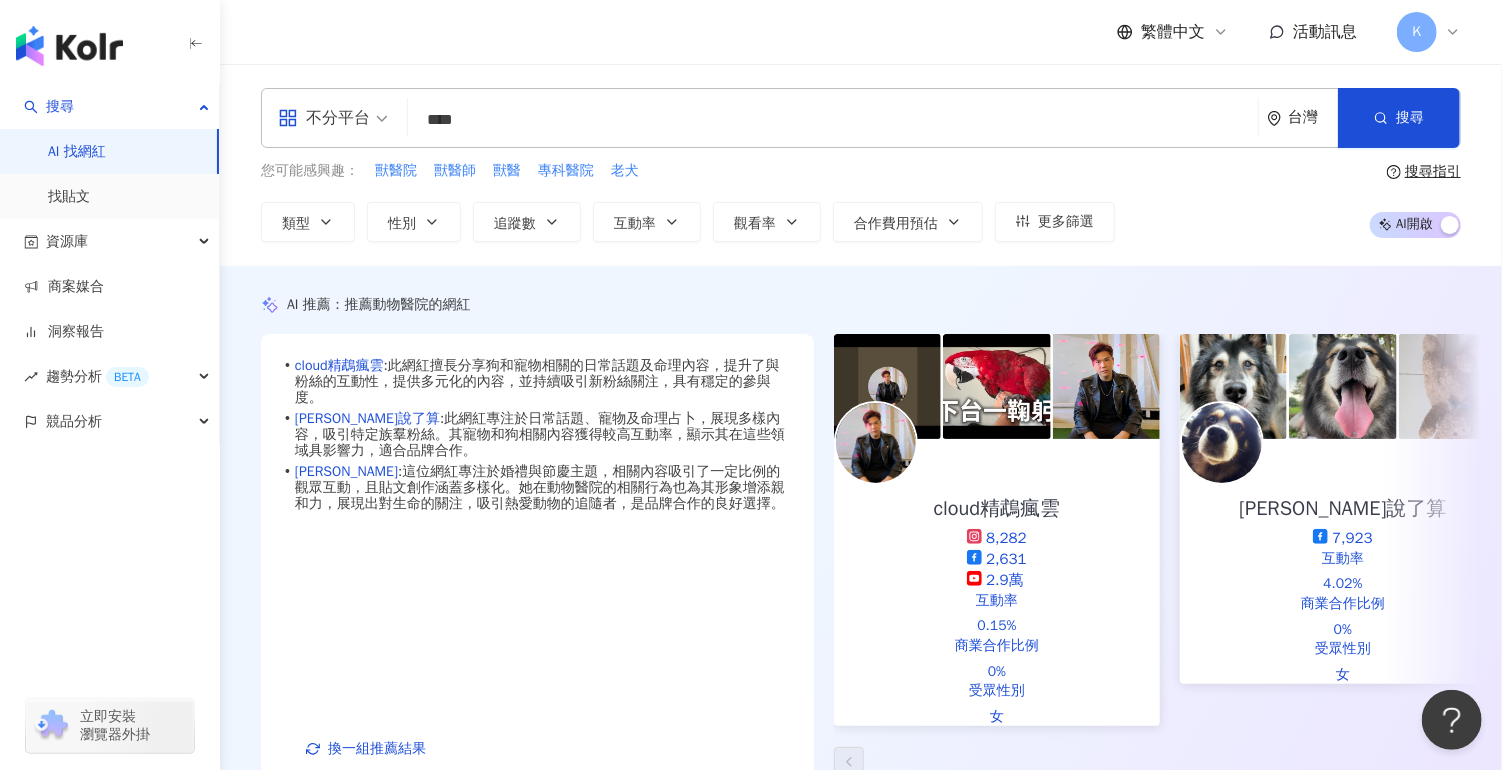 click 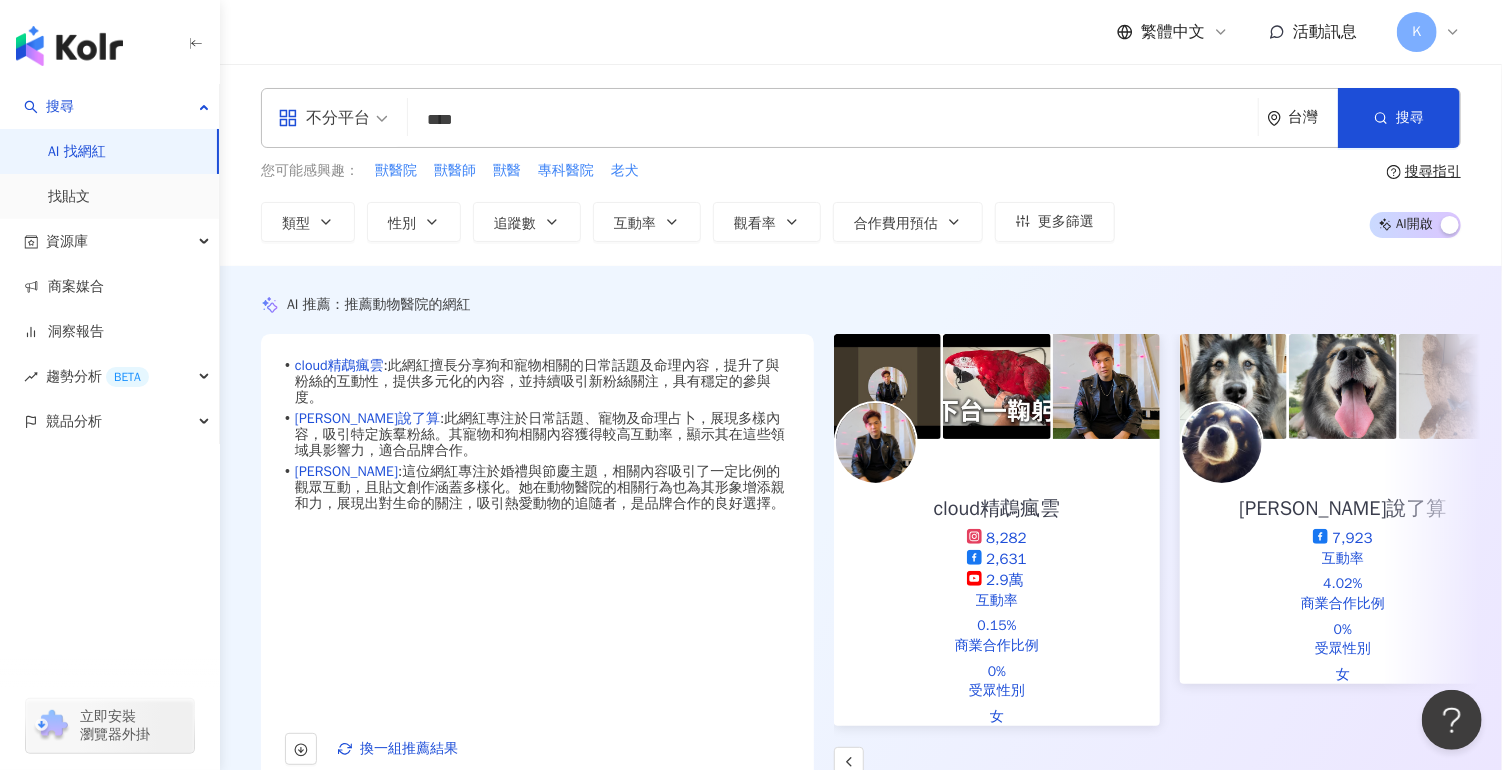 scroll, scrollTop: 600, scrollLeft: 0, axis: vertical 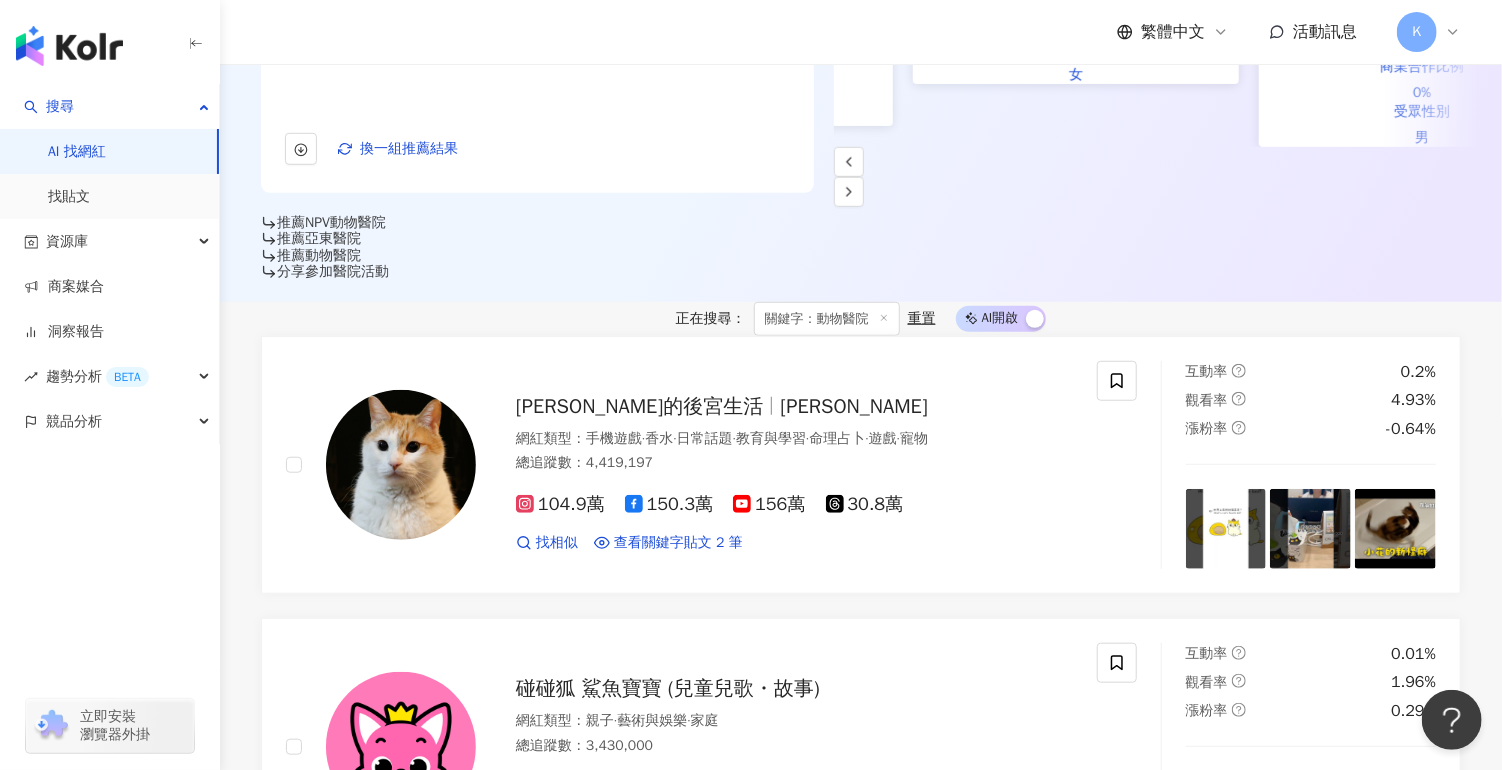 click on "對您有幫助嗎？" at bounding box center (0, 0) 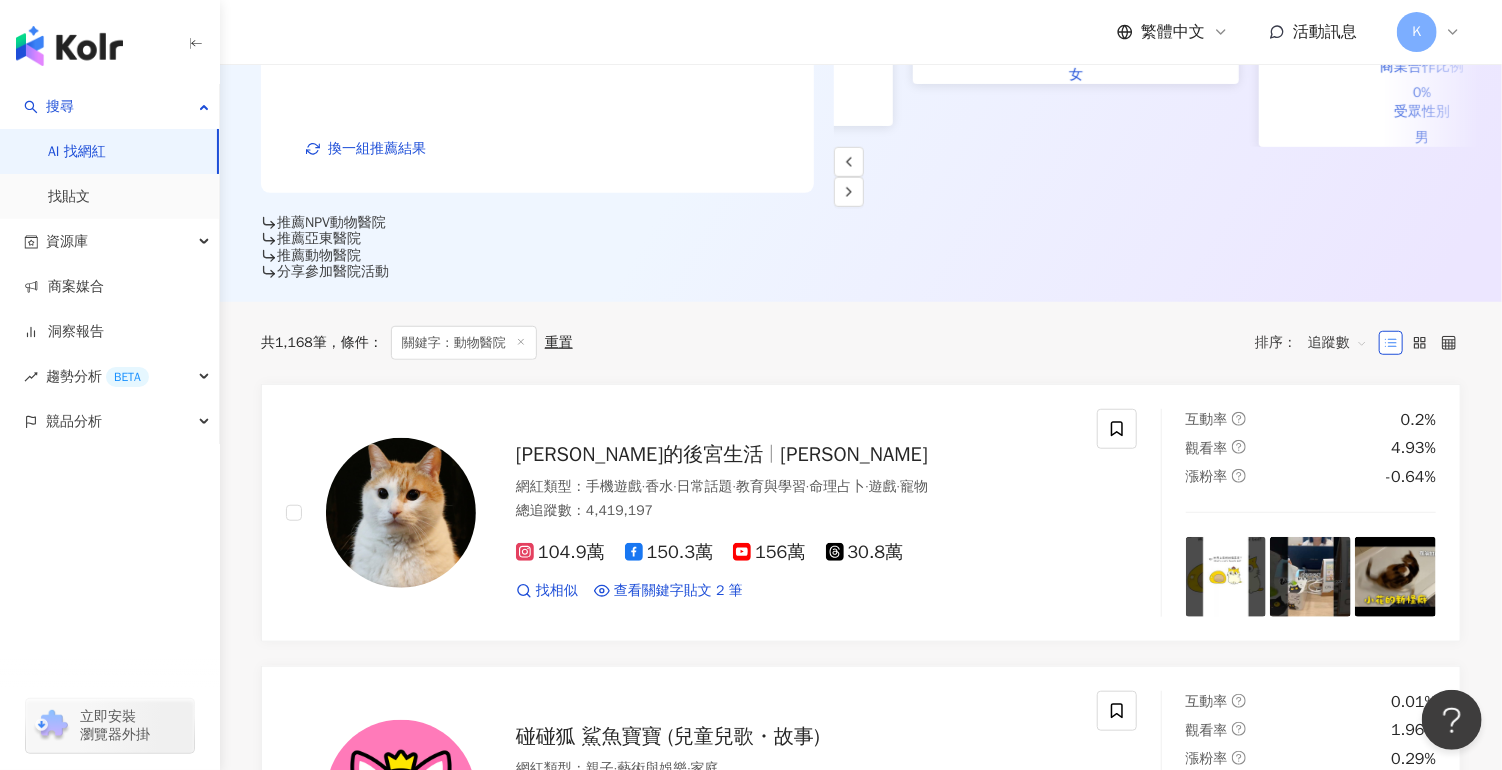 scroll, scrollTop: 0, scrollLeft: 0, axis: both 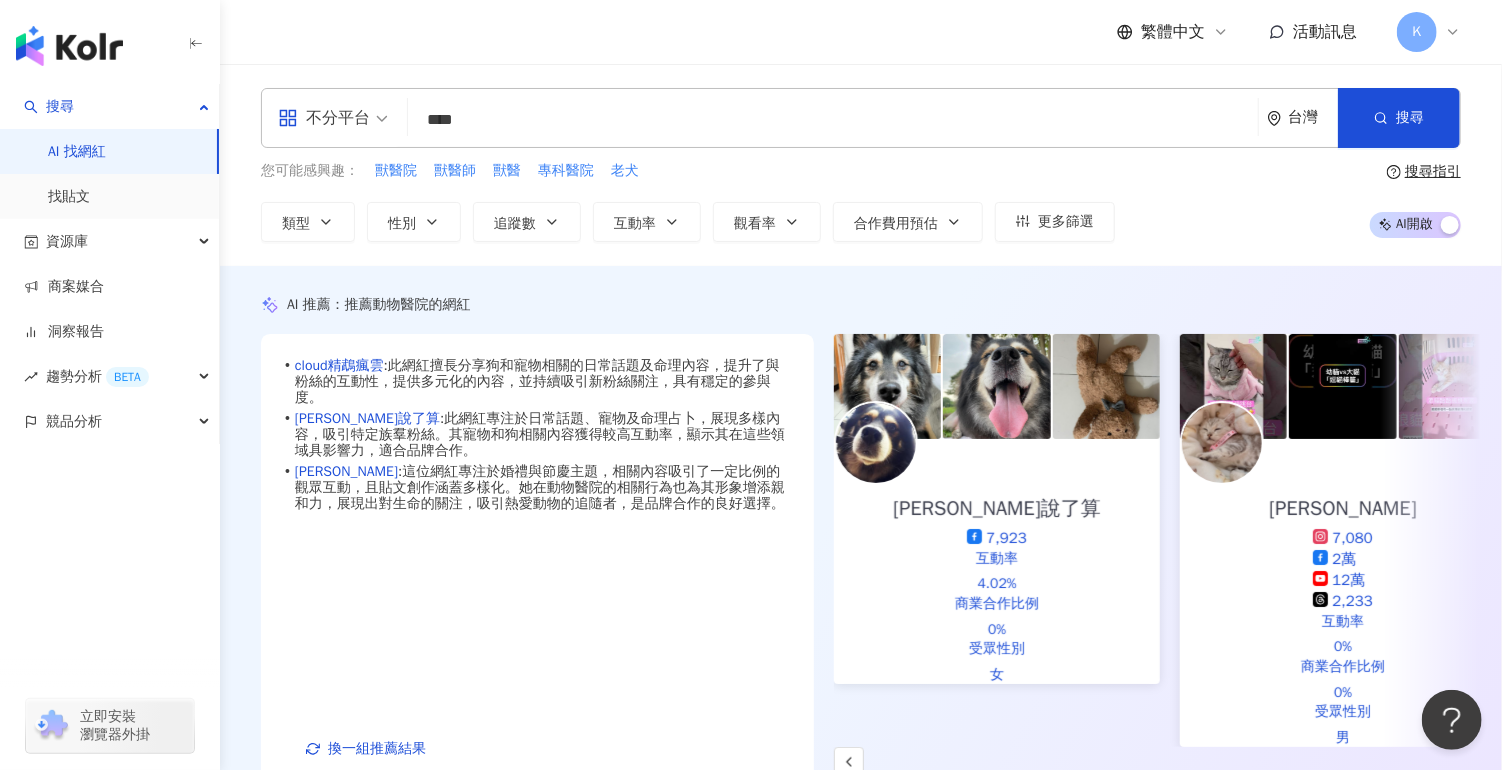 click on "不分平台 **** 台灣 搜尋 509b24da-1297-496e-a24d-be75025933ca 獸醫Emily 曾詠茹 34,965   追蹤者 牙痛獸醫 tiktok-icon 5,659   追蹤者 貓行為獸醫師 林子軒 4,090   追蹤者 🏐🏐🎤獸醫大大🐷💕 1,249   追蹤者 牙痛獸醫 5,990   追蹤者" at bounding box center (861, 118) 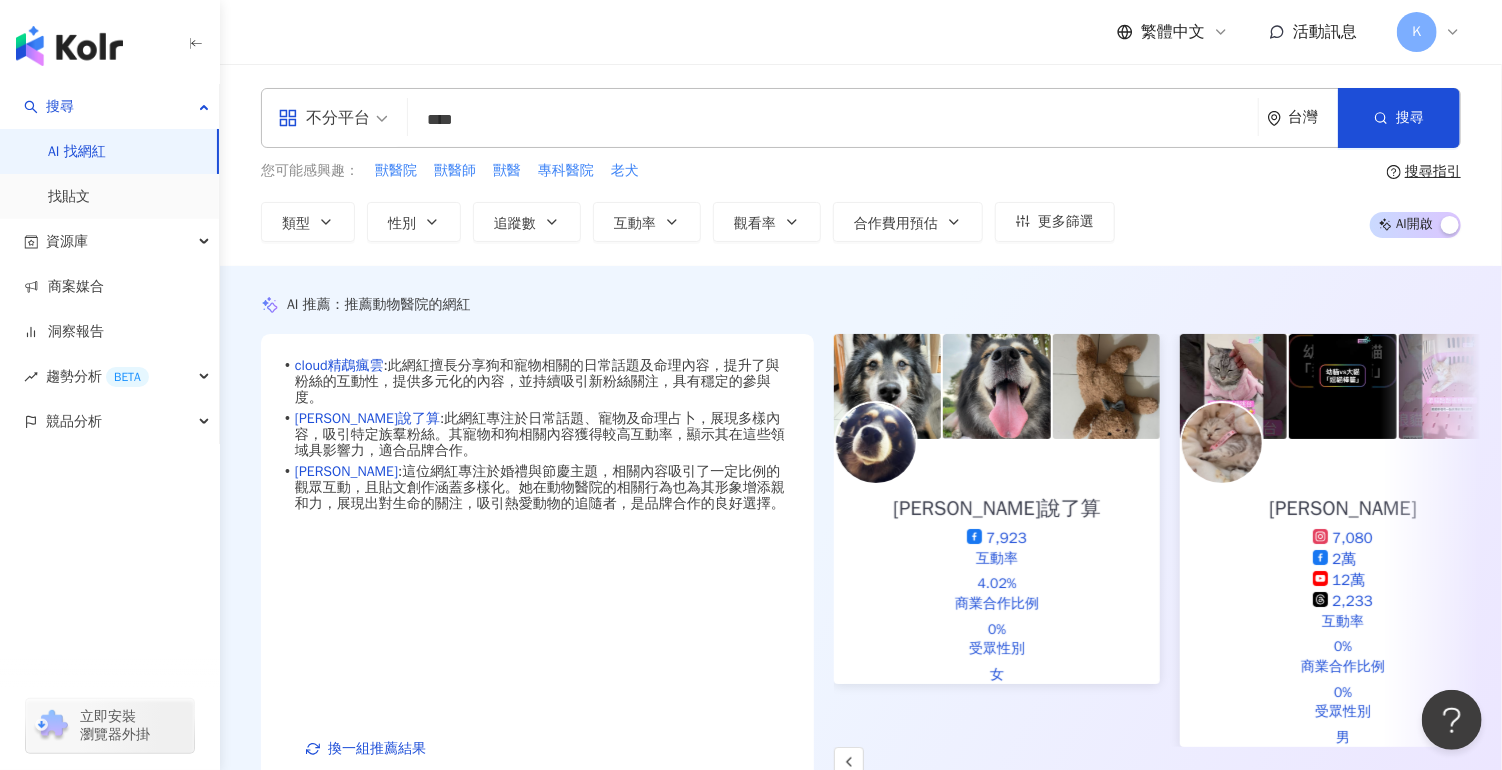 click on "****" at bounding box center (833, 120) 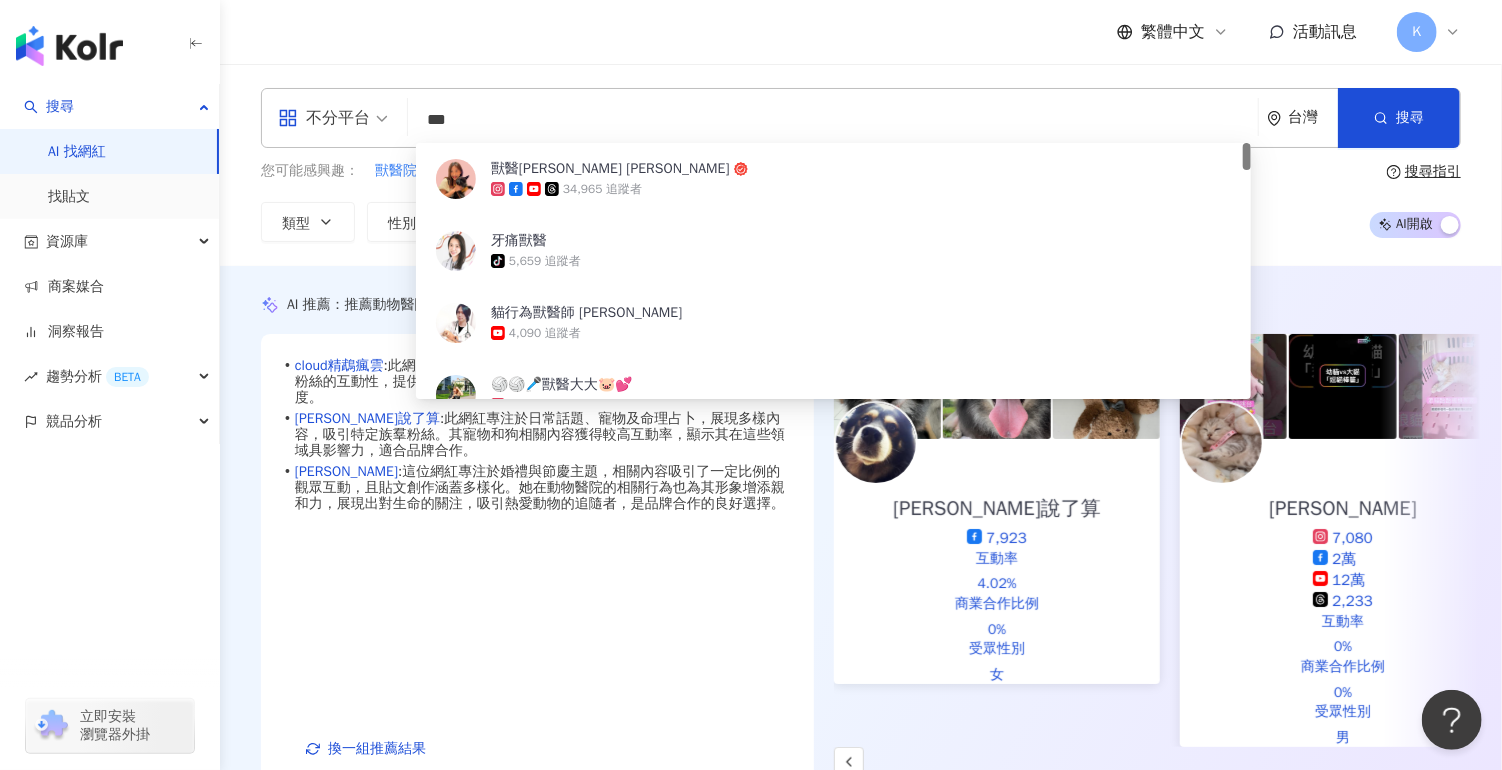 click on "***" at bounding box center (833, 120) 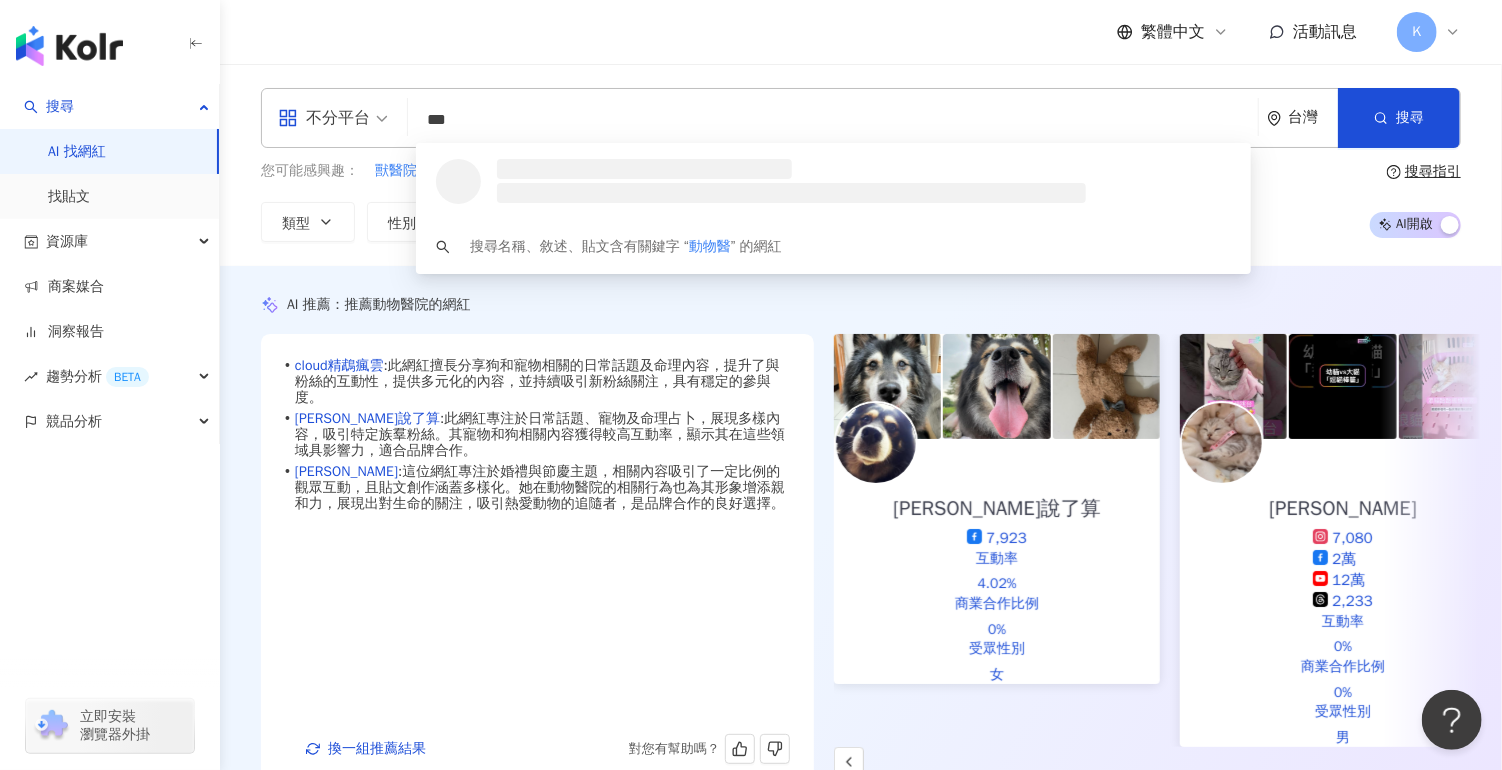 type on "***" 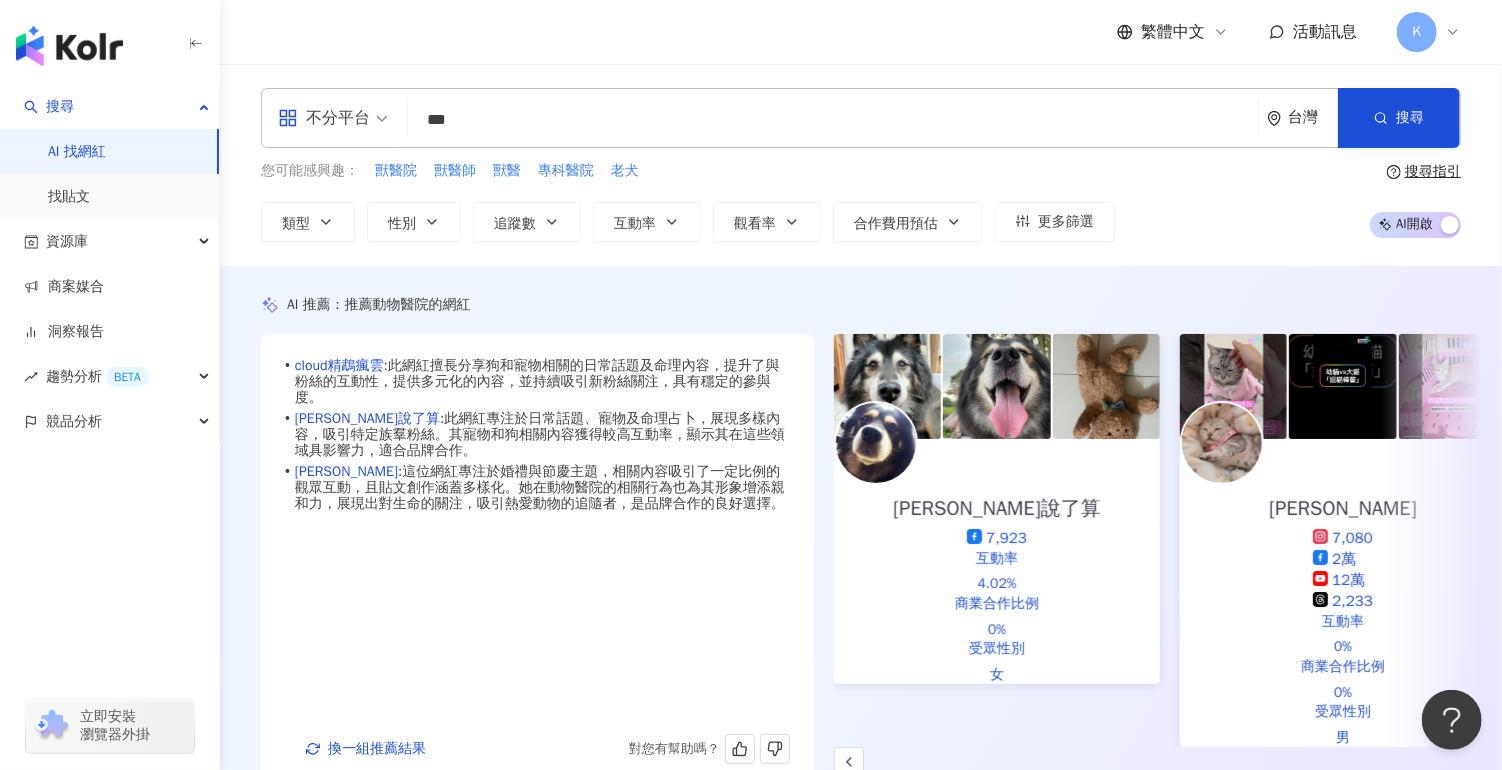 scroll, scrollTop: 150, scrollLeft: 0, axis: vertical 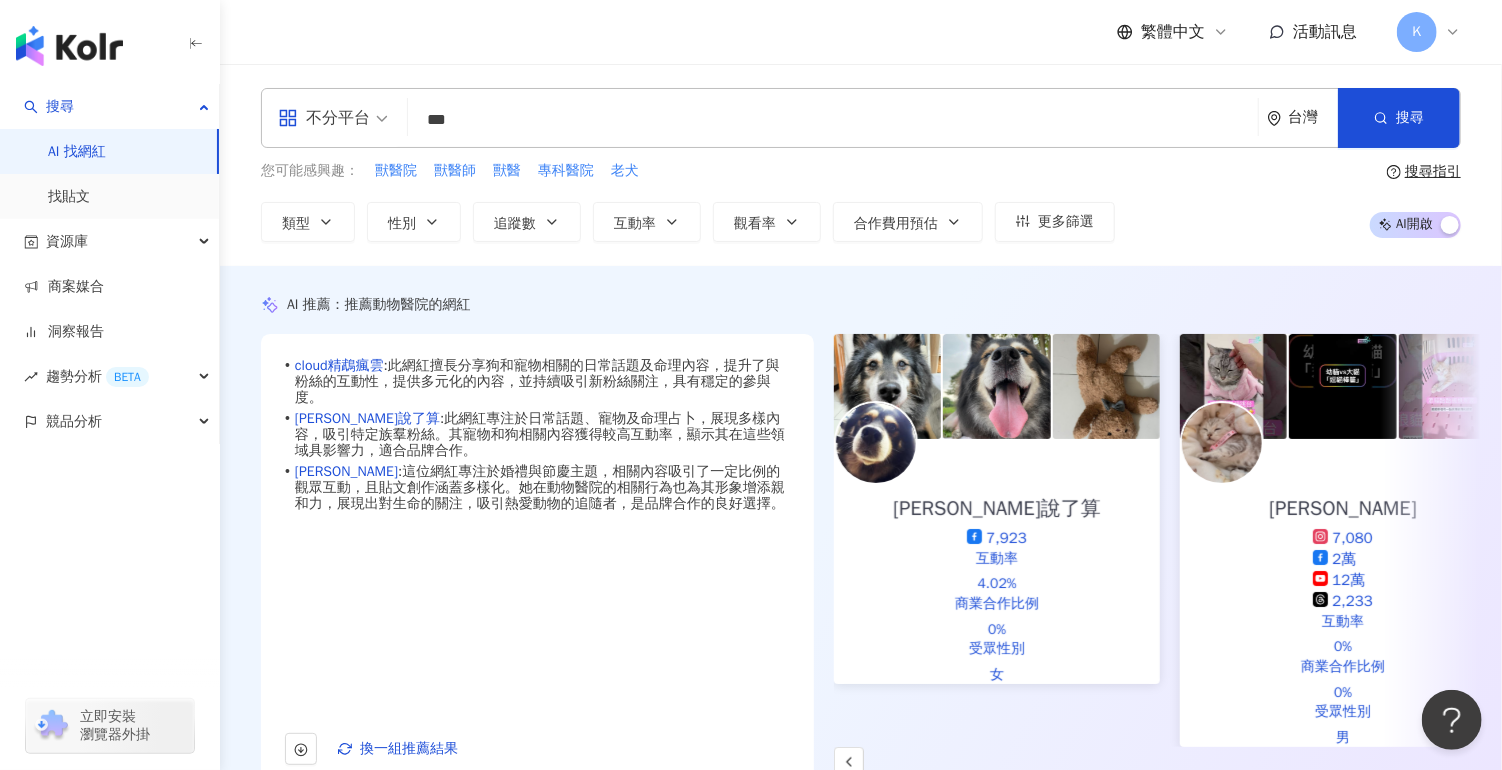 click on "***" at bounding box center (833, 120) 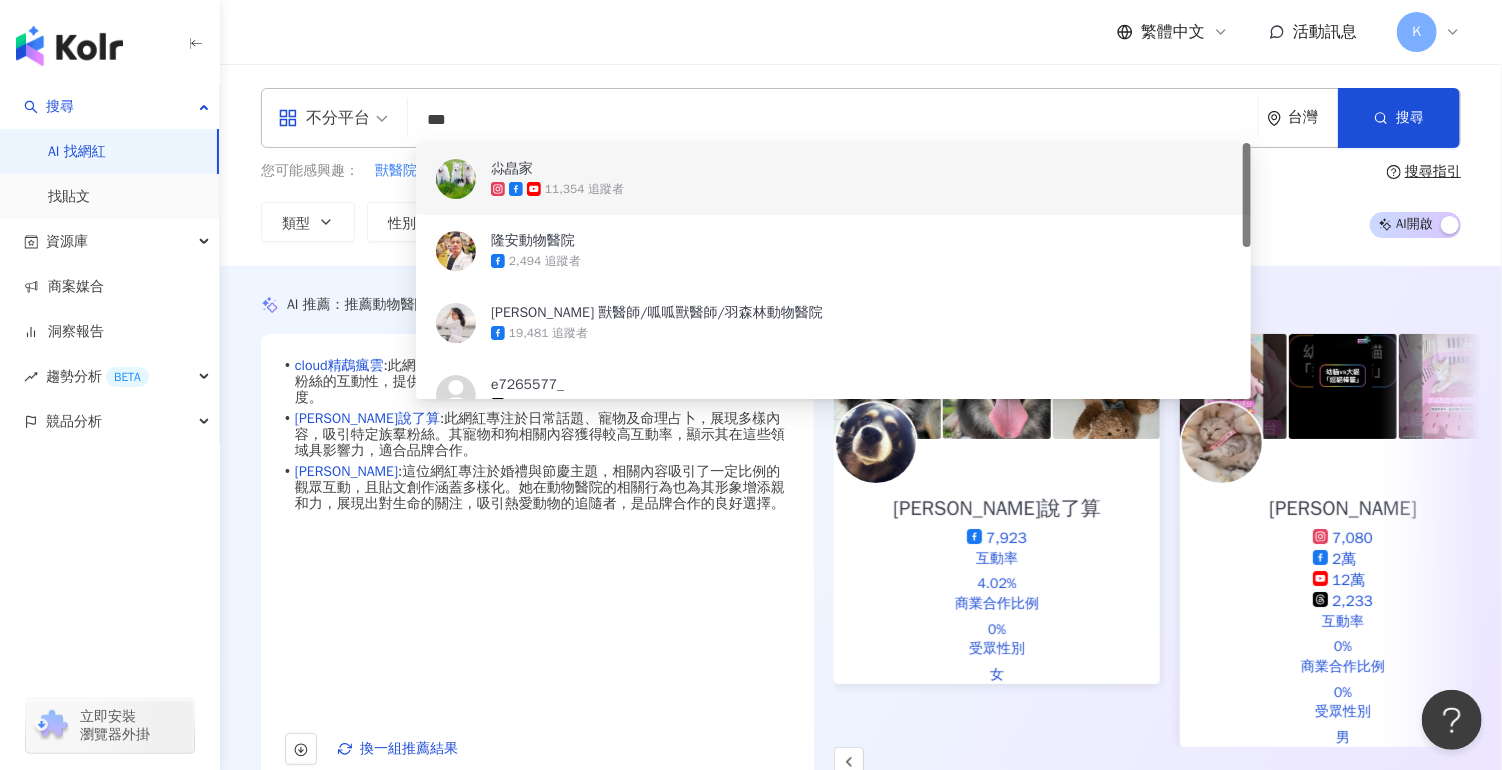 click on "***" at bounding box center (833, 120) 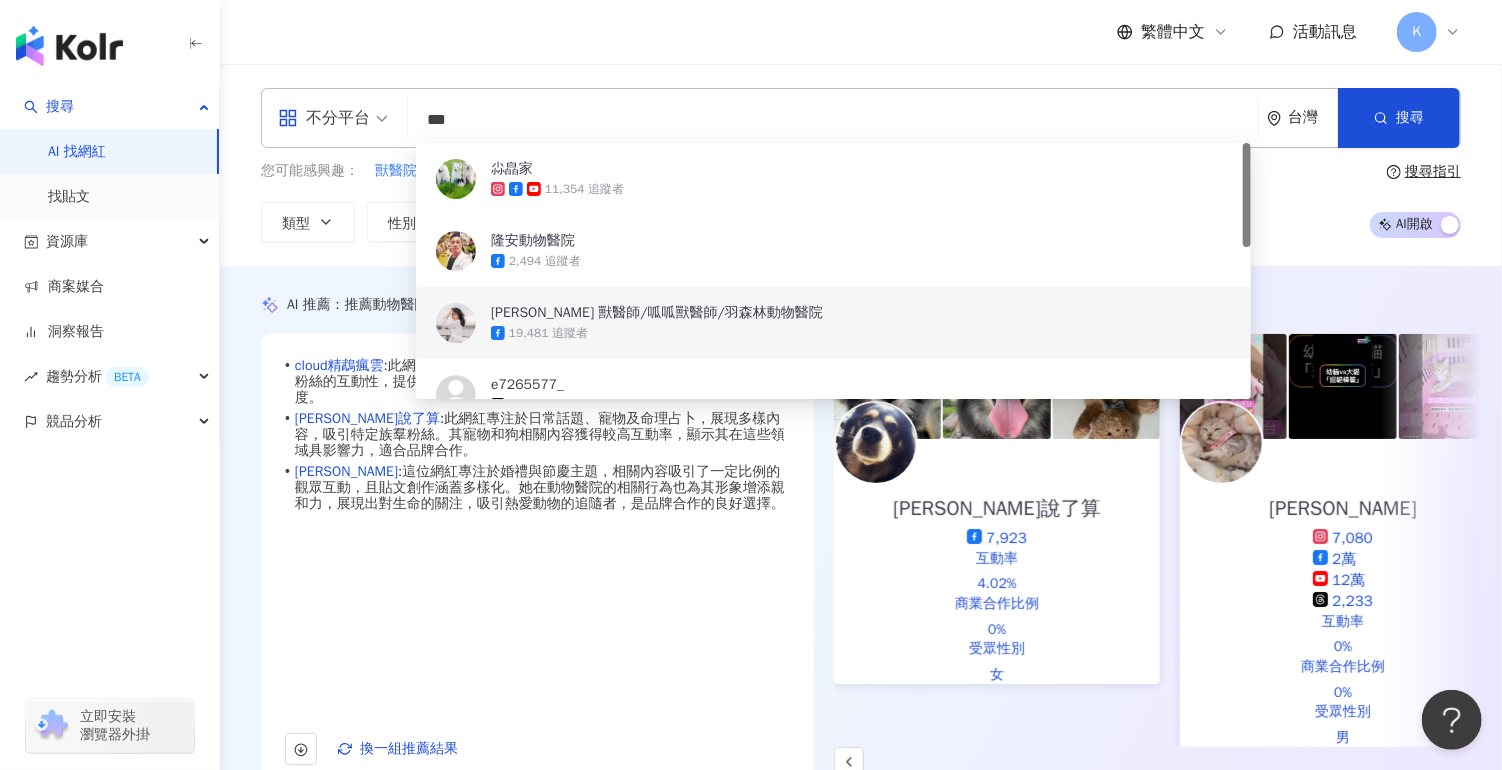 click on "林依儒 獸醫師/呱呱獸醫師/羽森林動物醫院" at bounding box center (657, 313) 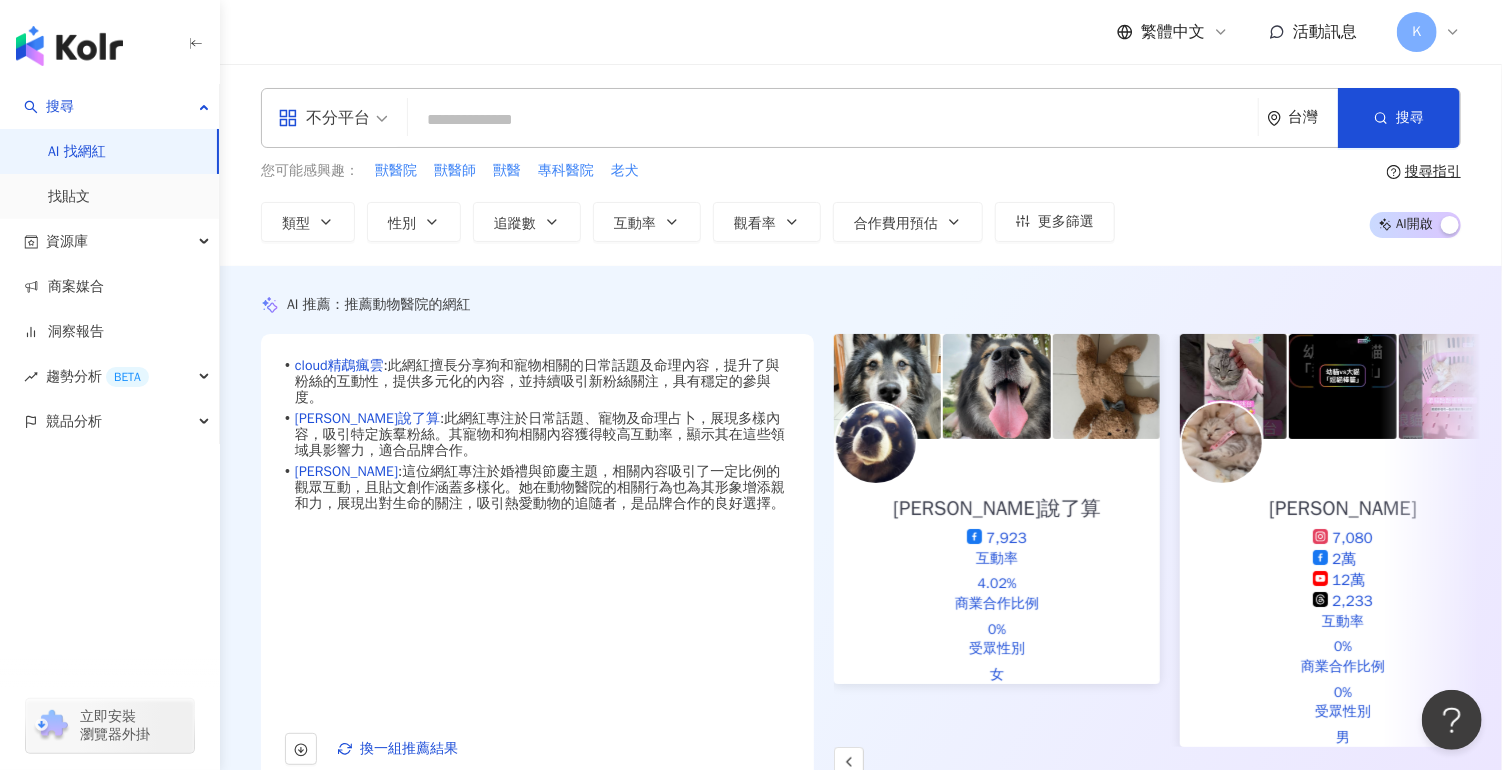 click at bounding box center [833, 120] 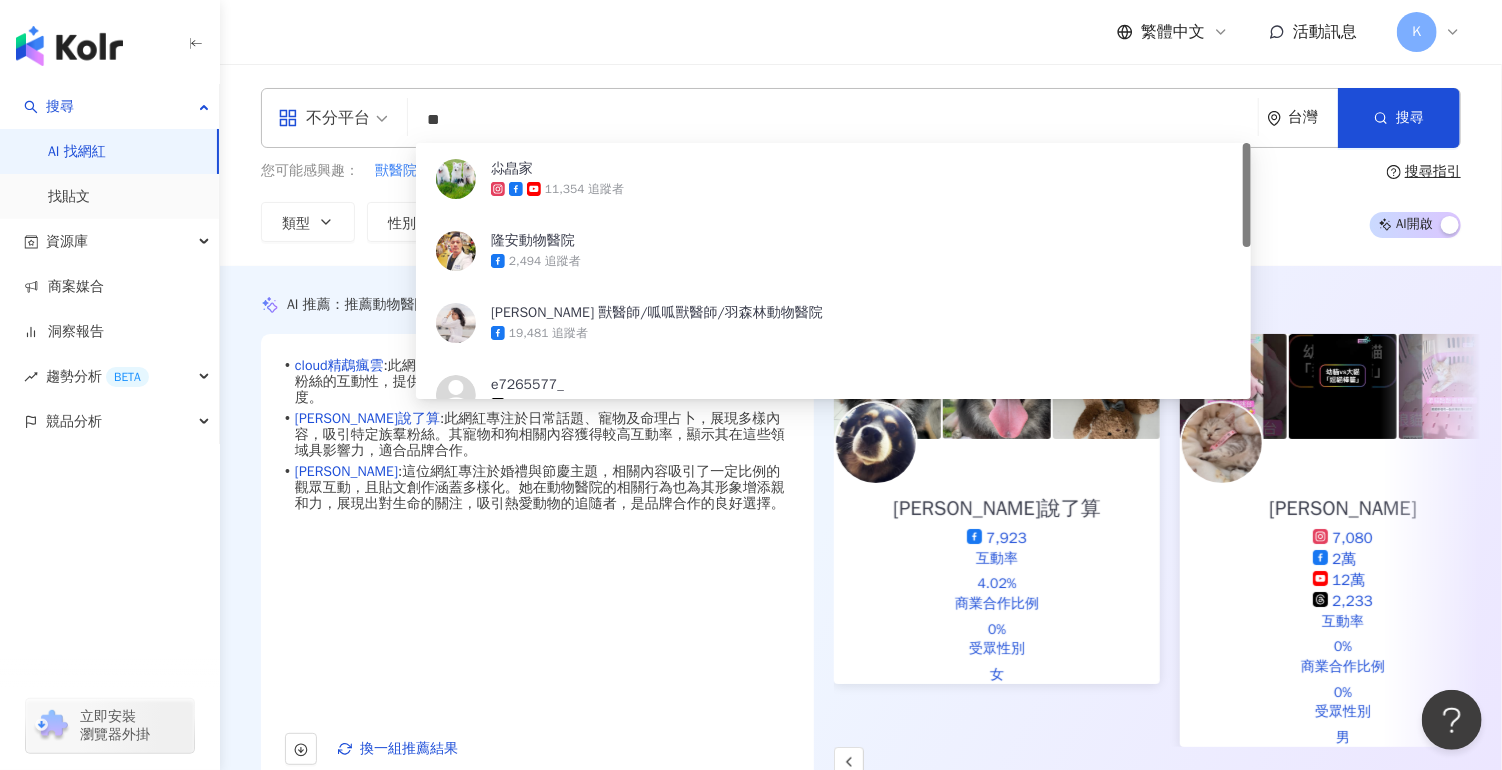 type on "*" 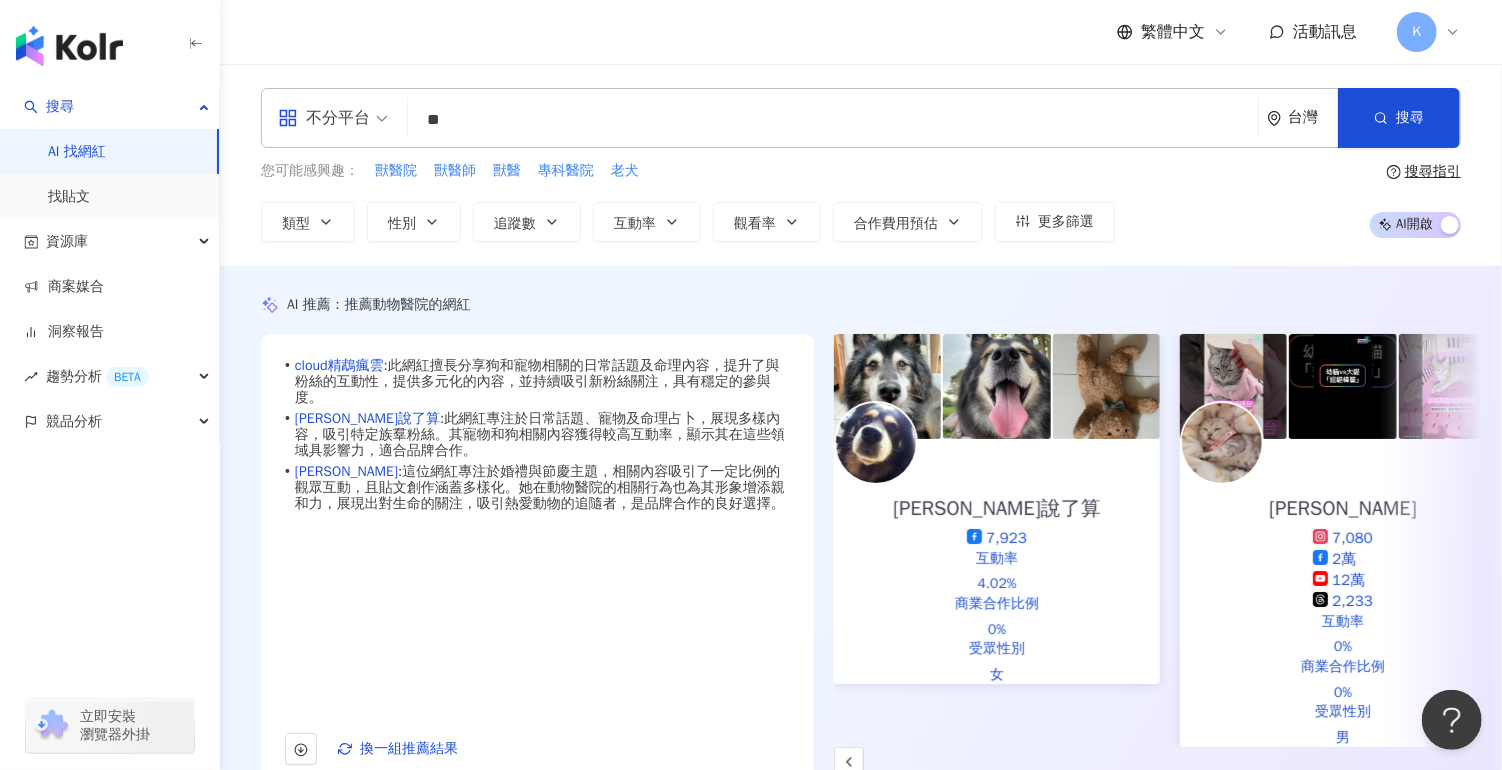 type on "*" 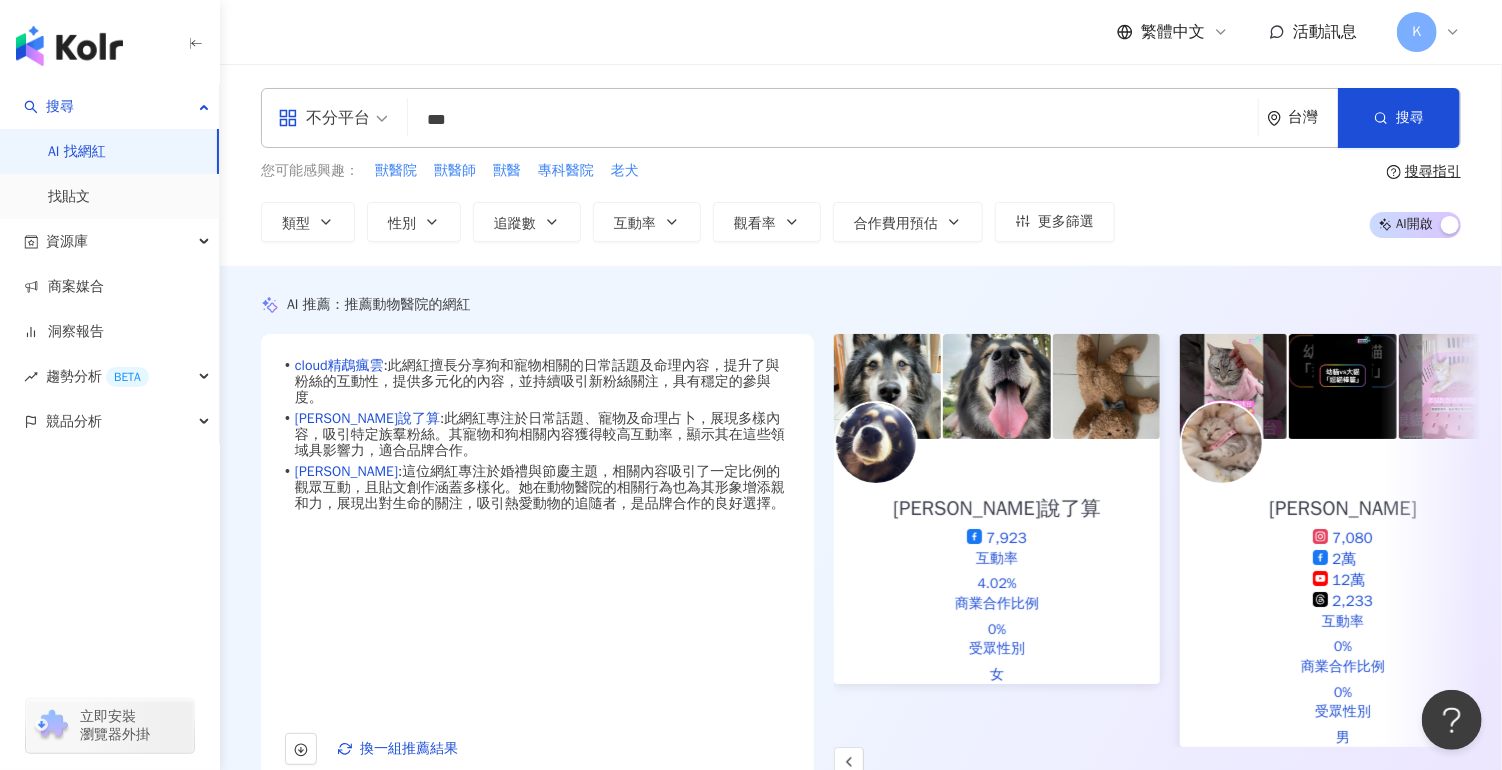 type on "****" 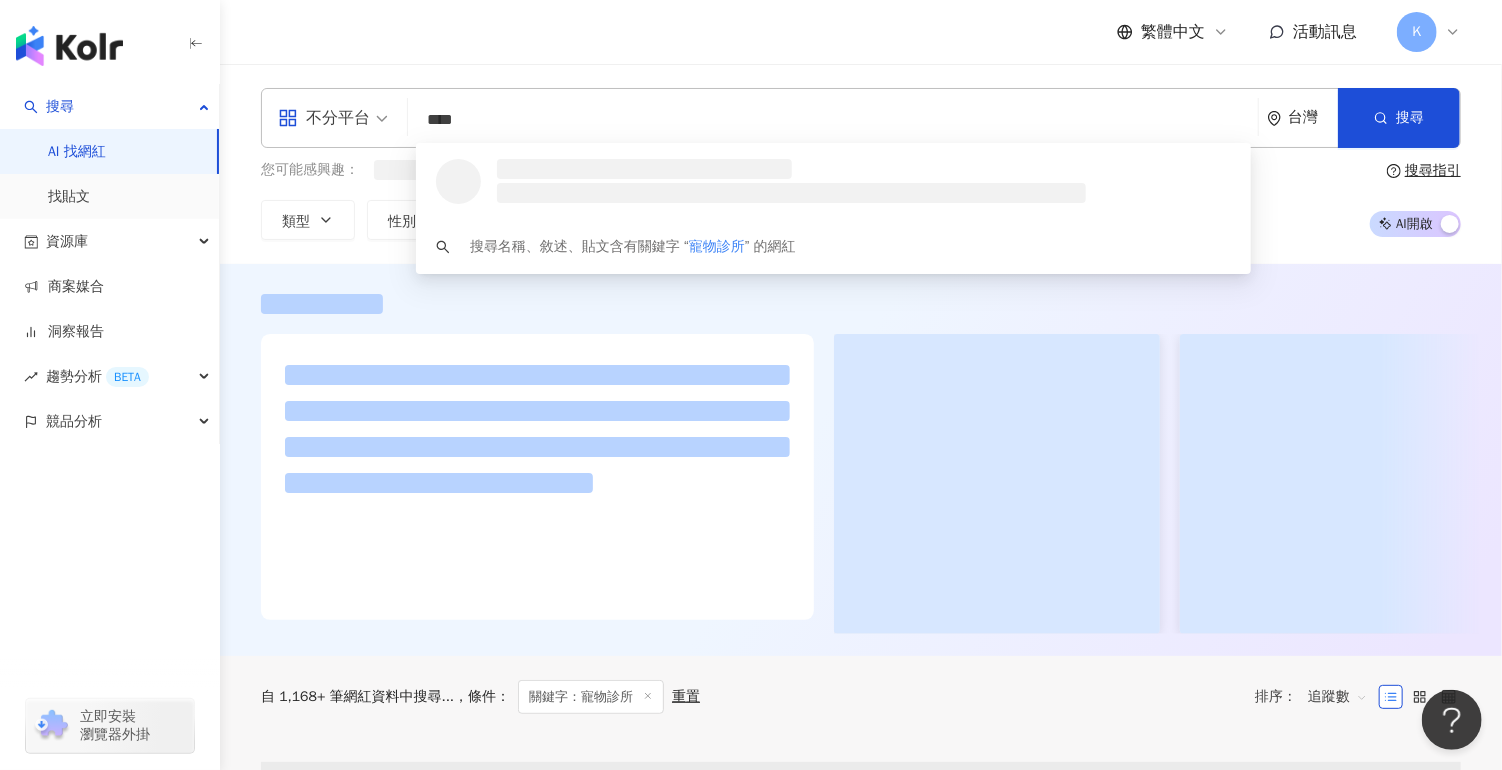 scroll, scrollTop: 0, scrollLeft: 0, axis: both 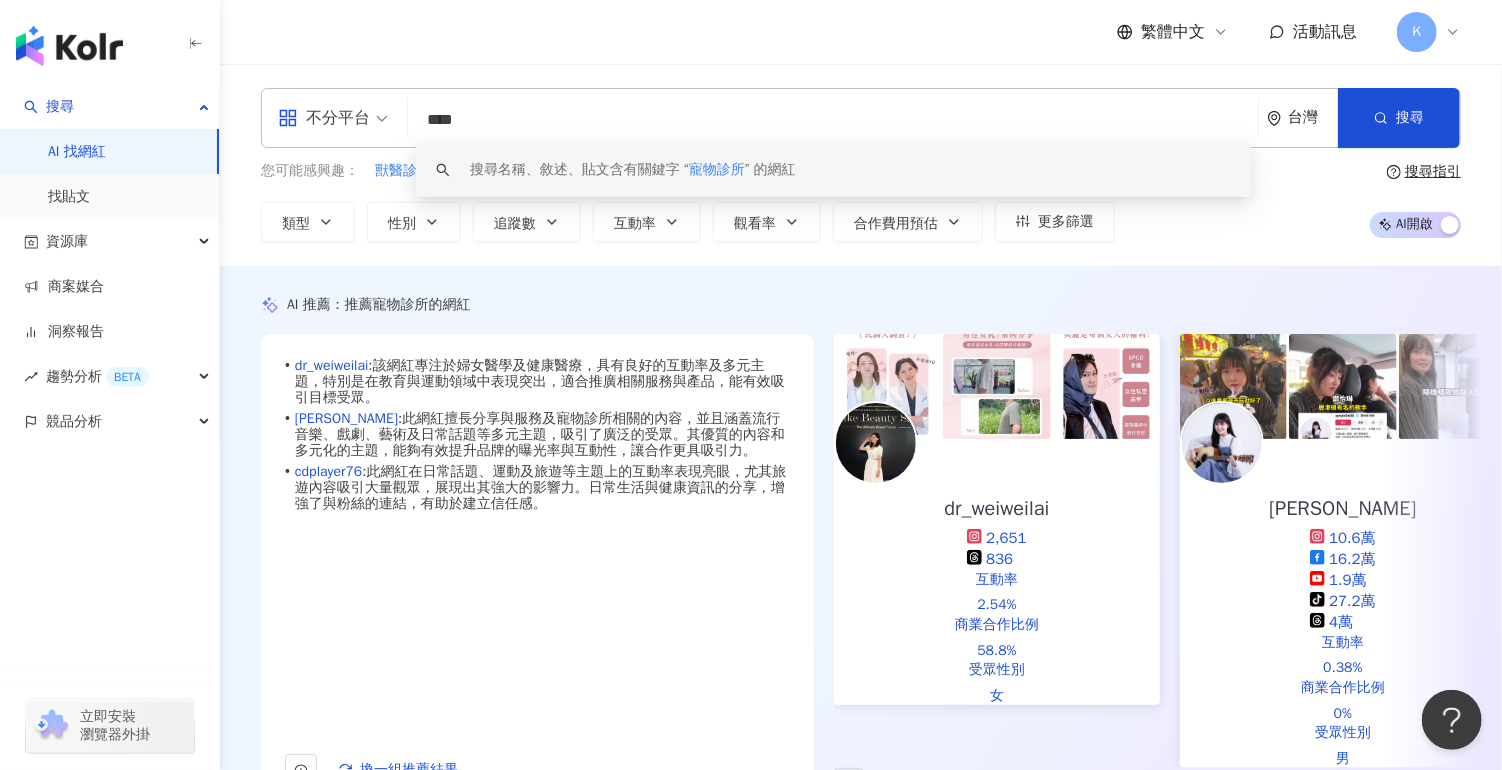 click on "****" at bounding box center [833, 120] 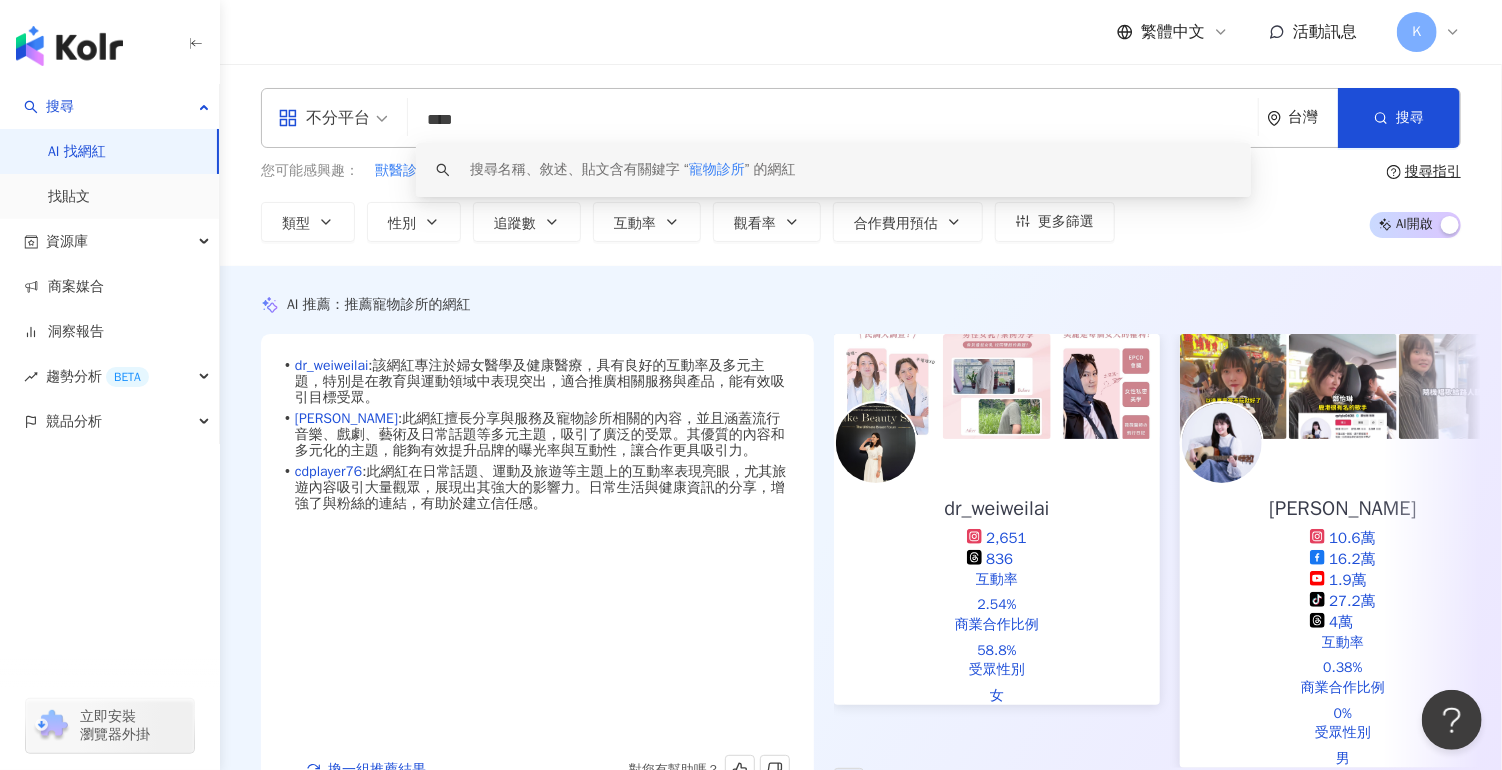 scroll, scrollTop: 72, scrollLeft: 0, axis: vertical 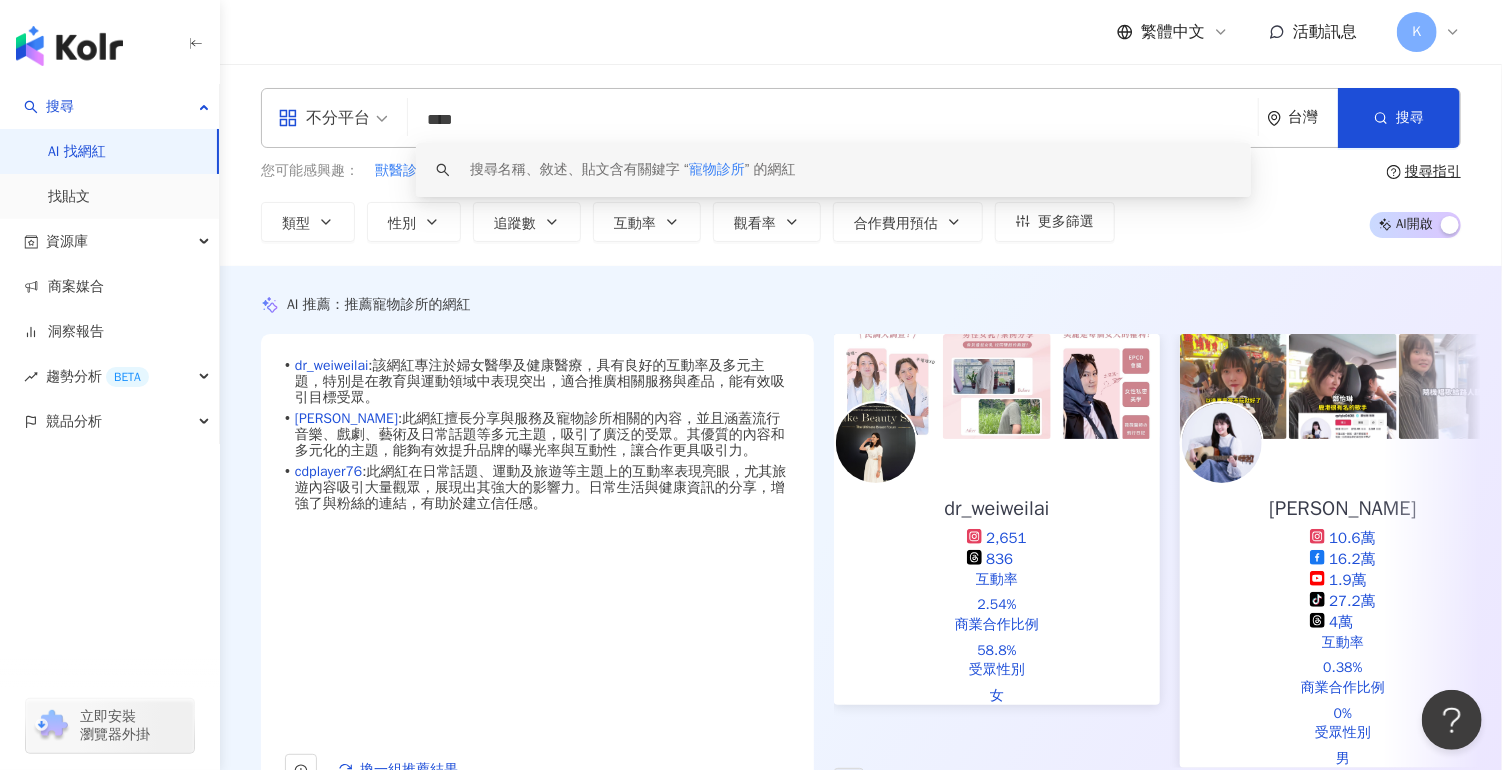 click on "****" at bounding box center (833, 120) 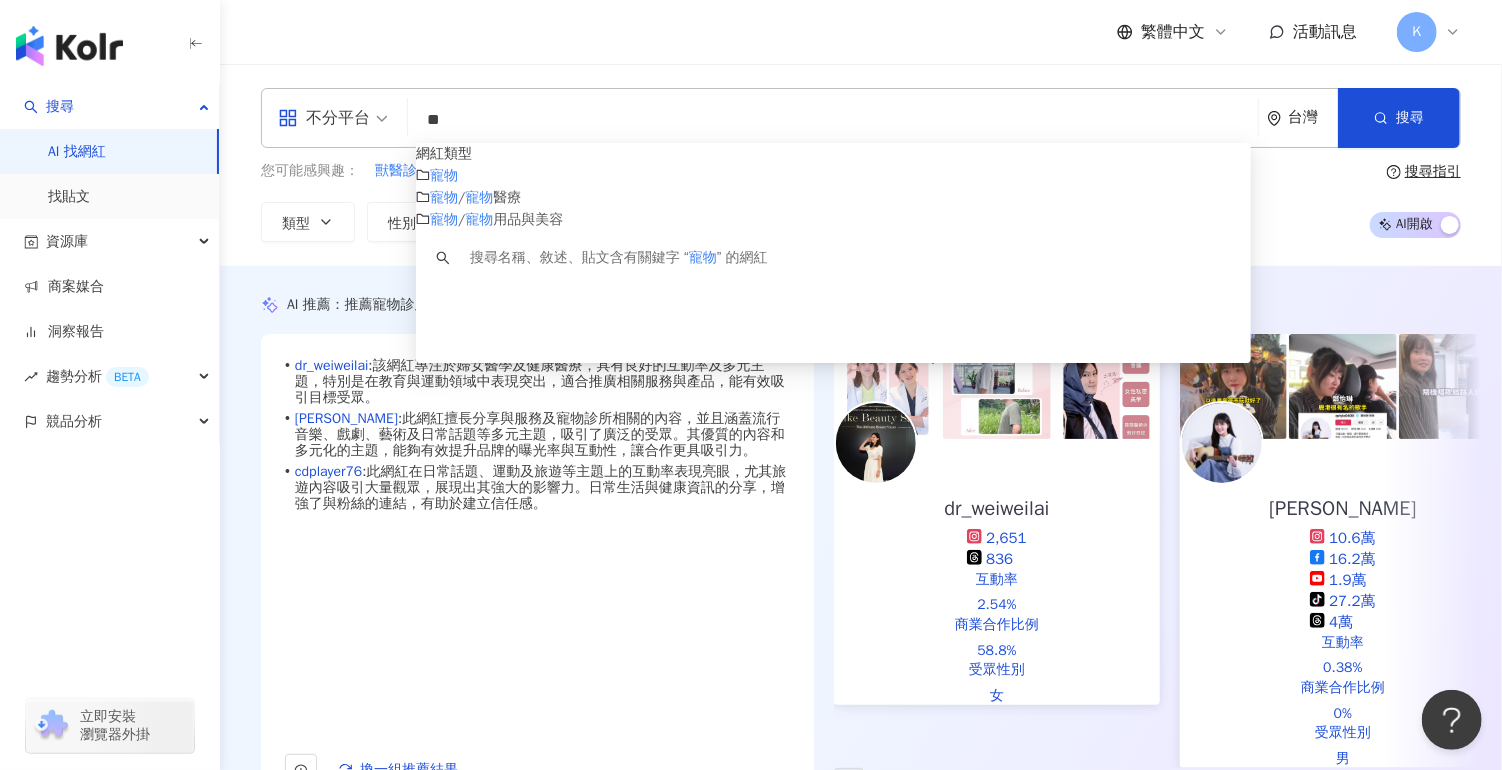 type on "*" 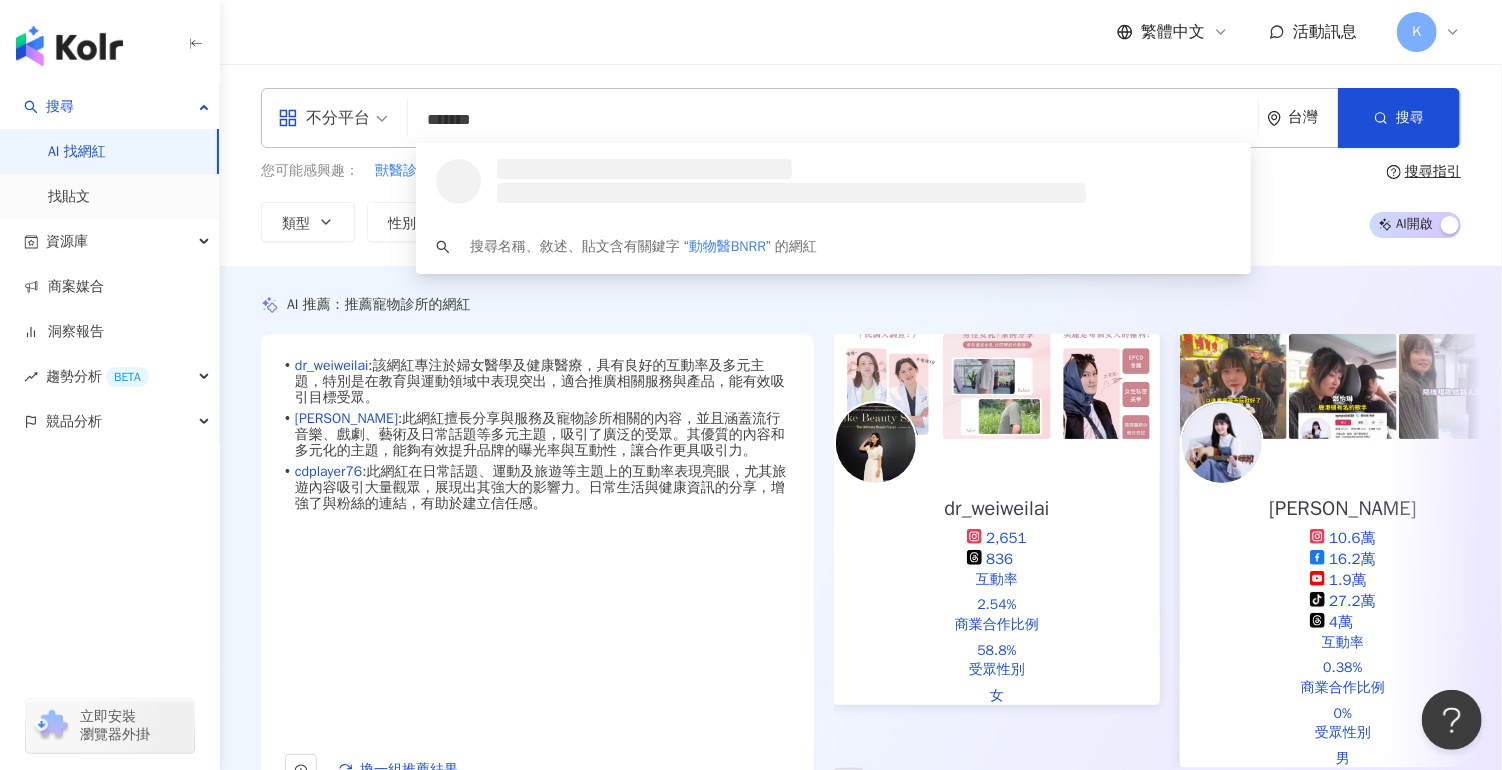 type on "****" 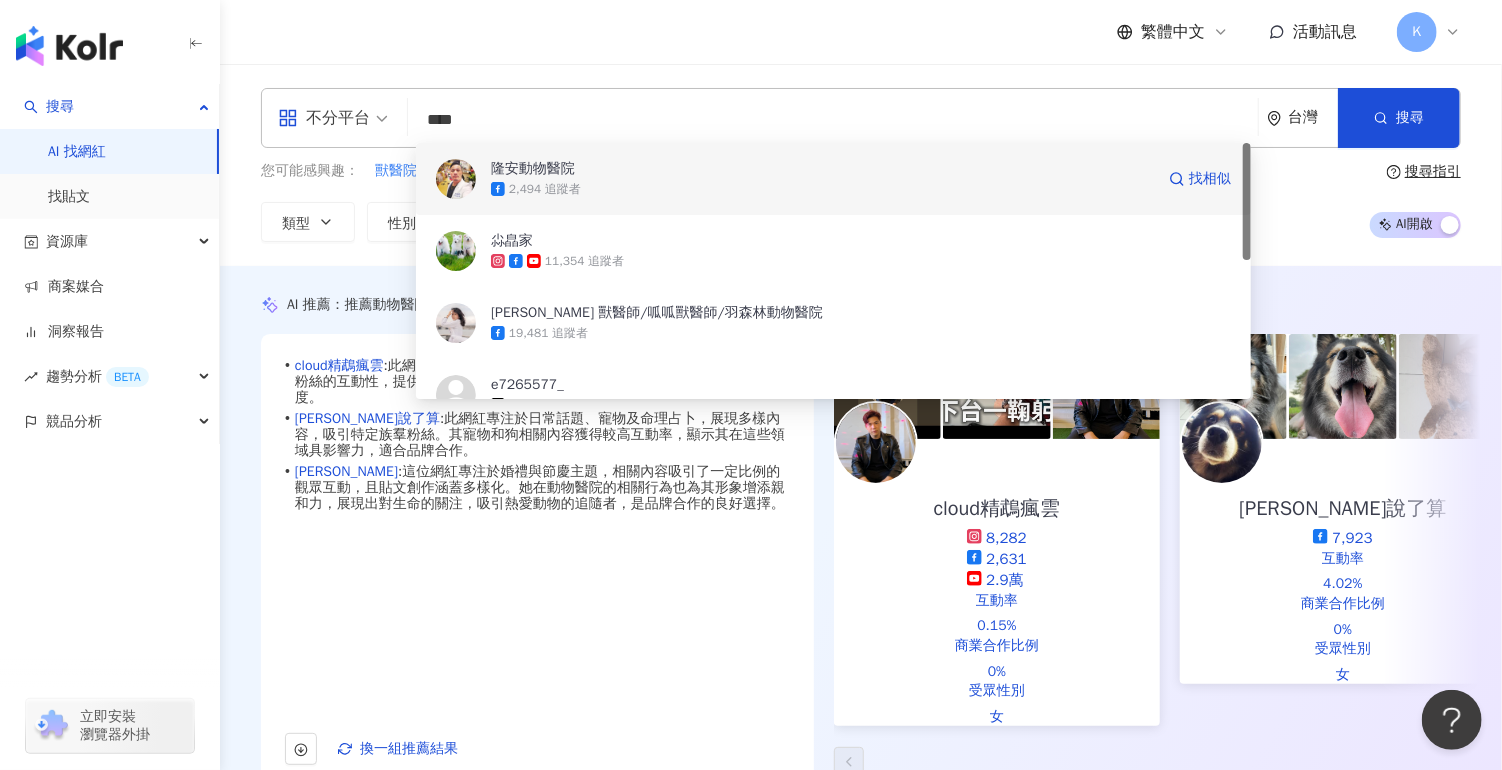 click on "隆安動物醫院" at bounding box center [533, 169] 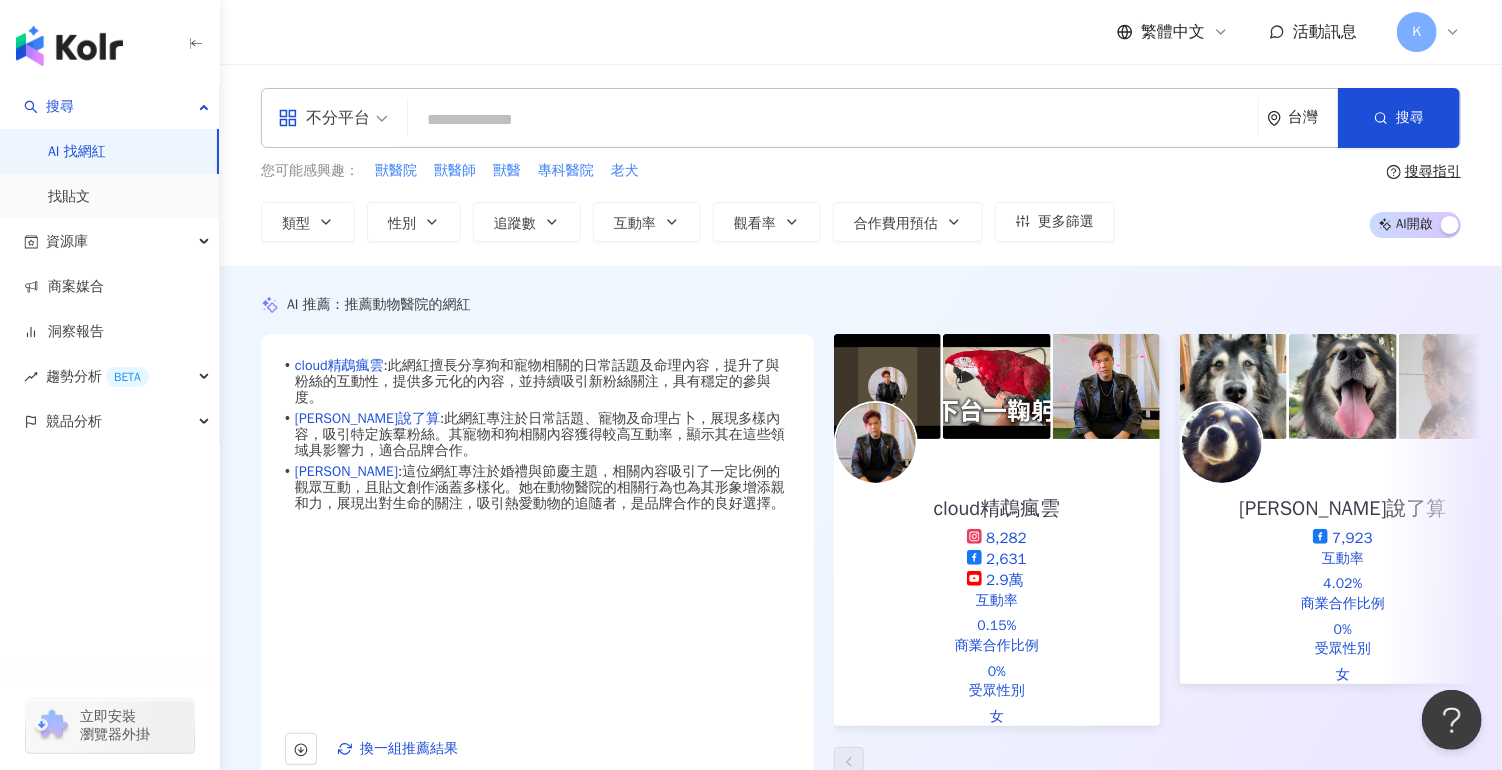 click at bounding box center [833, 120] 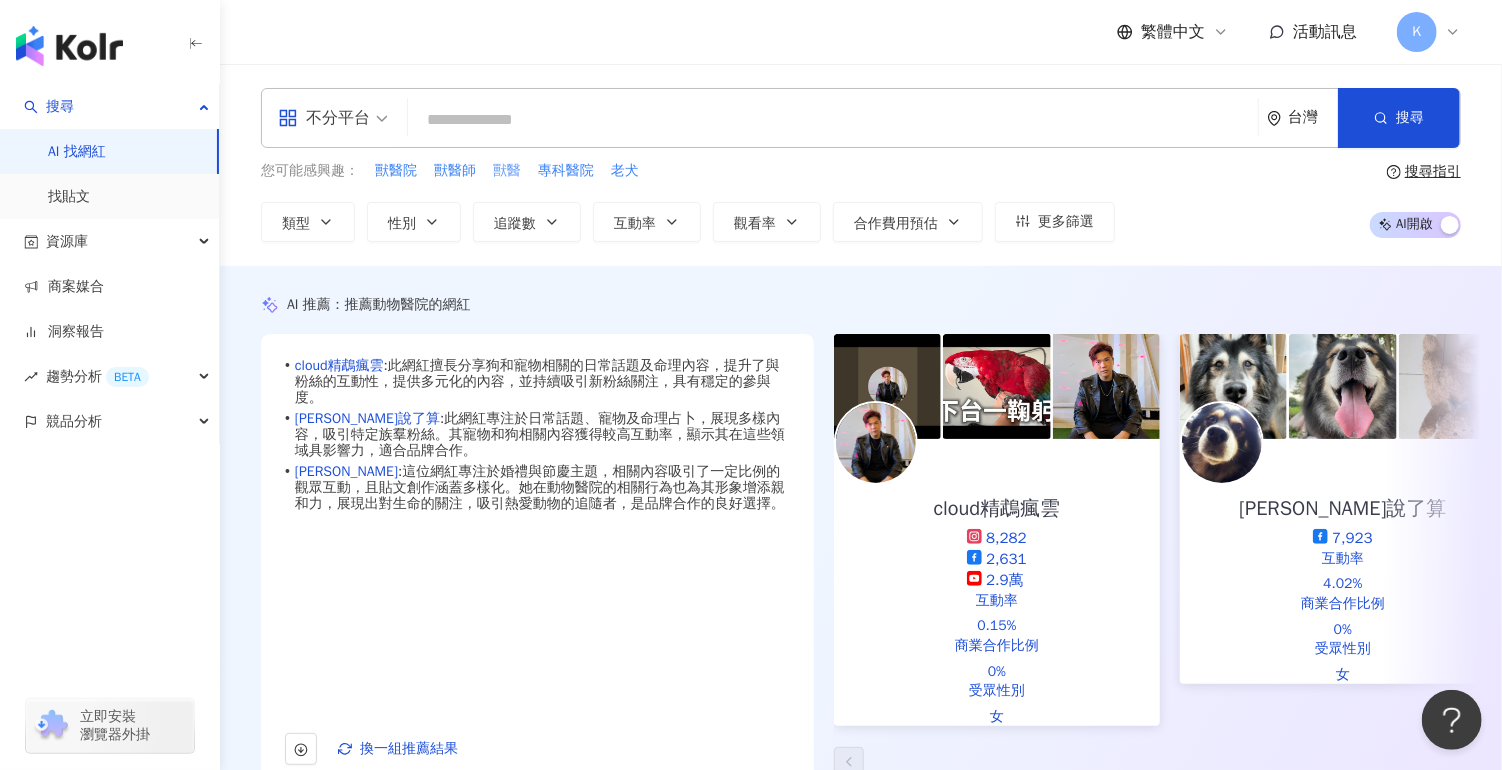 click on "獸醫" at bounding box center (507, 171) 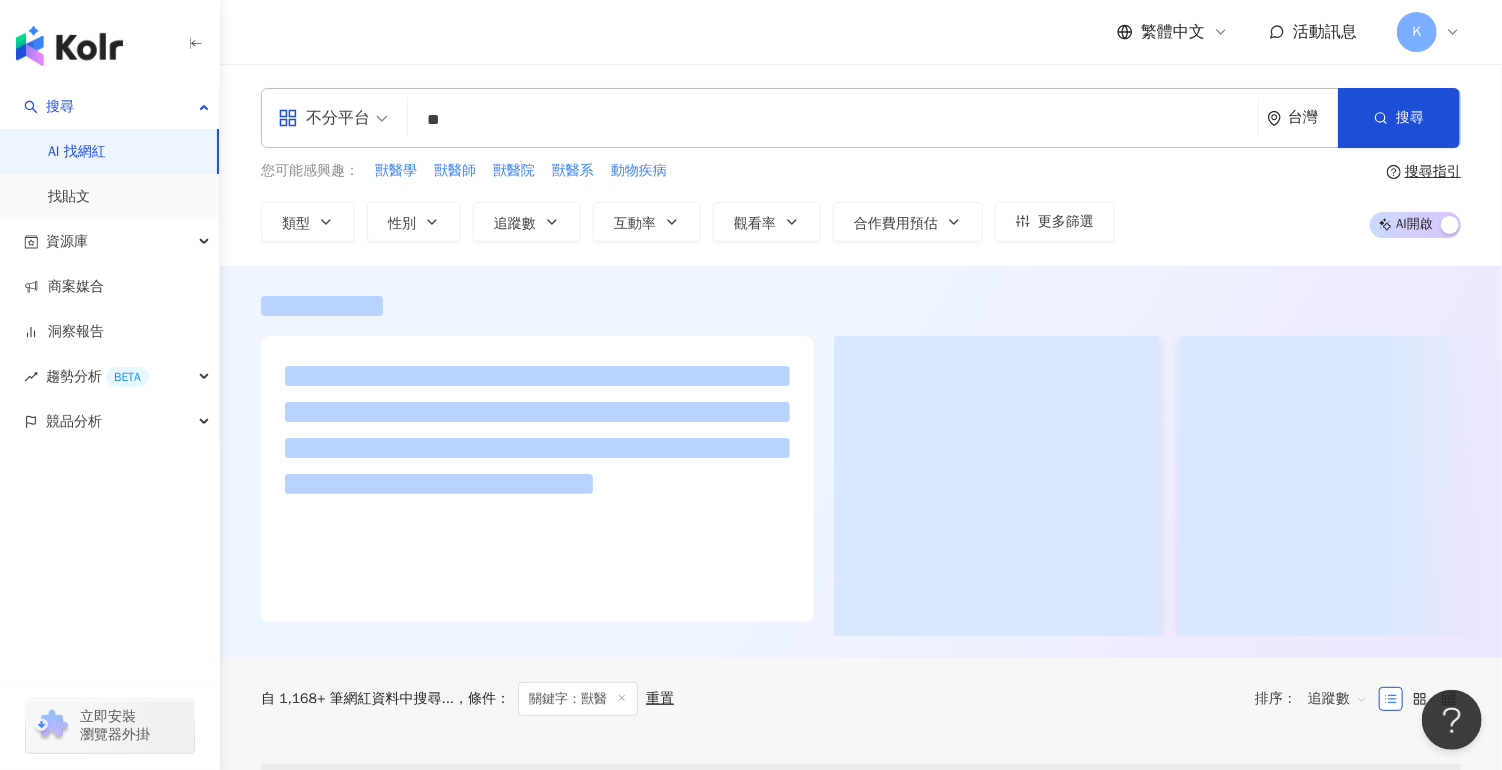 click on "**" at bounding box center [833, 120] 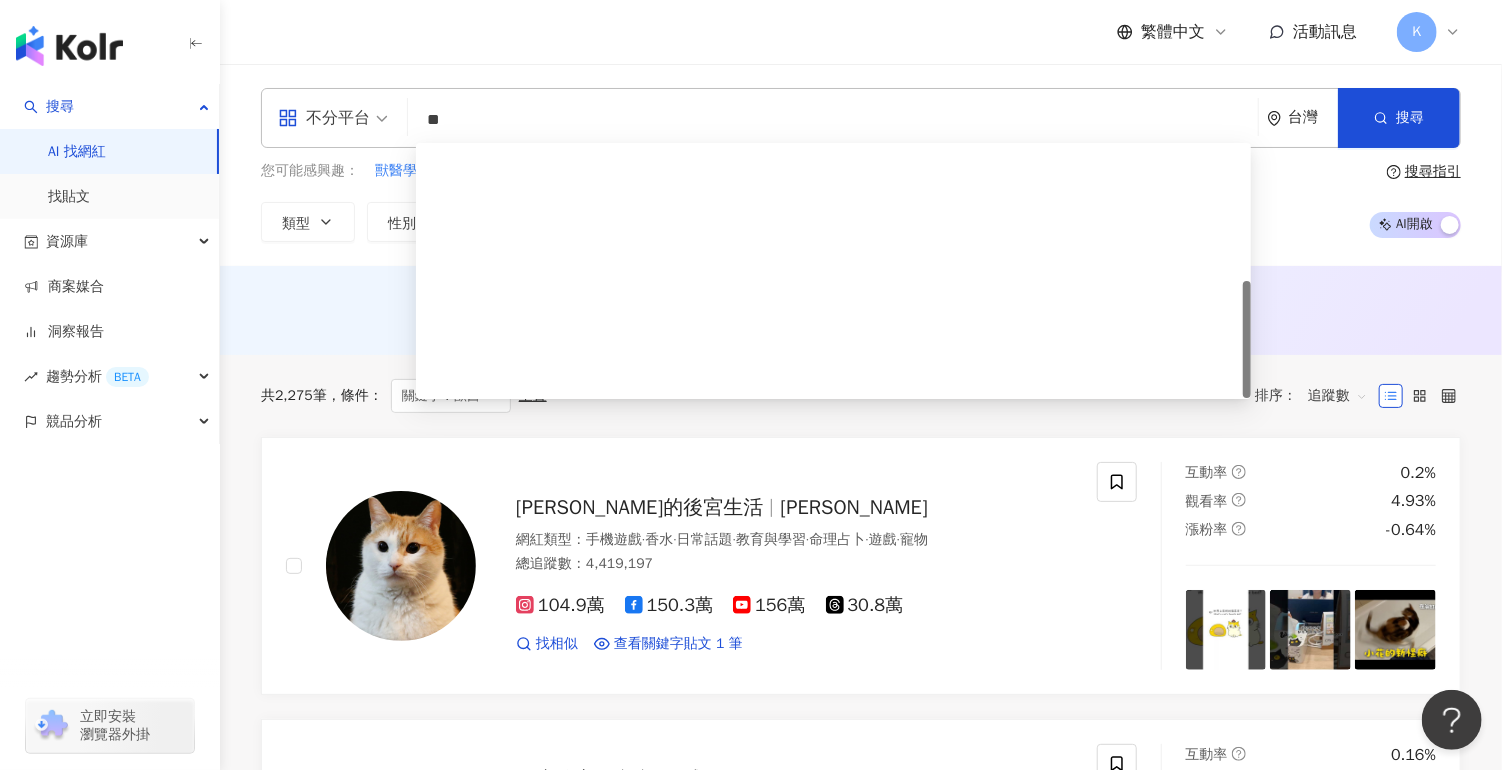 scroll, scrollTop: 300, scrollLeft: 0, axis: vertical 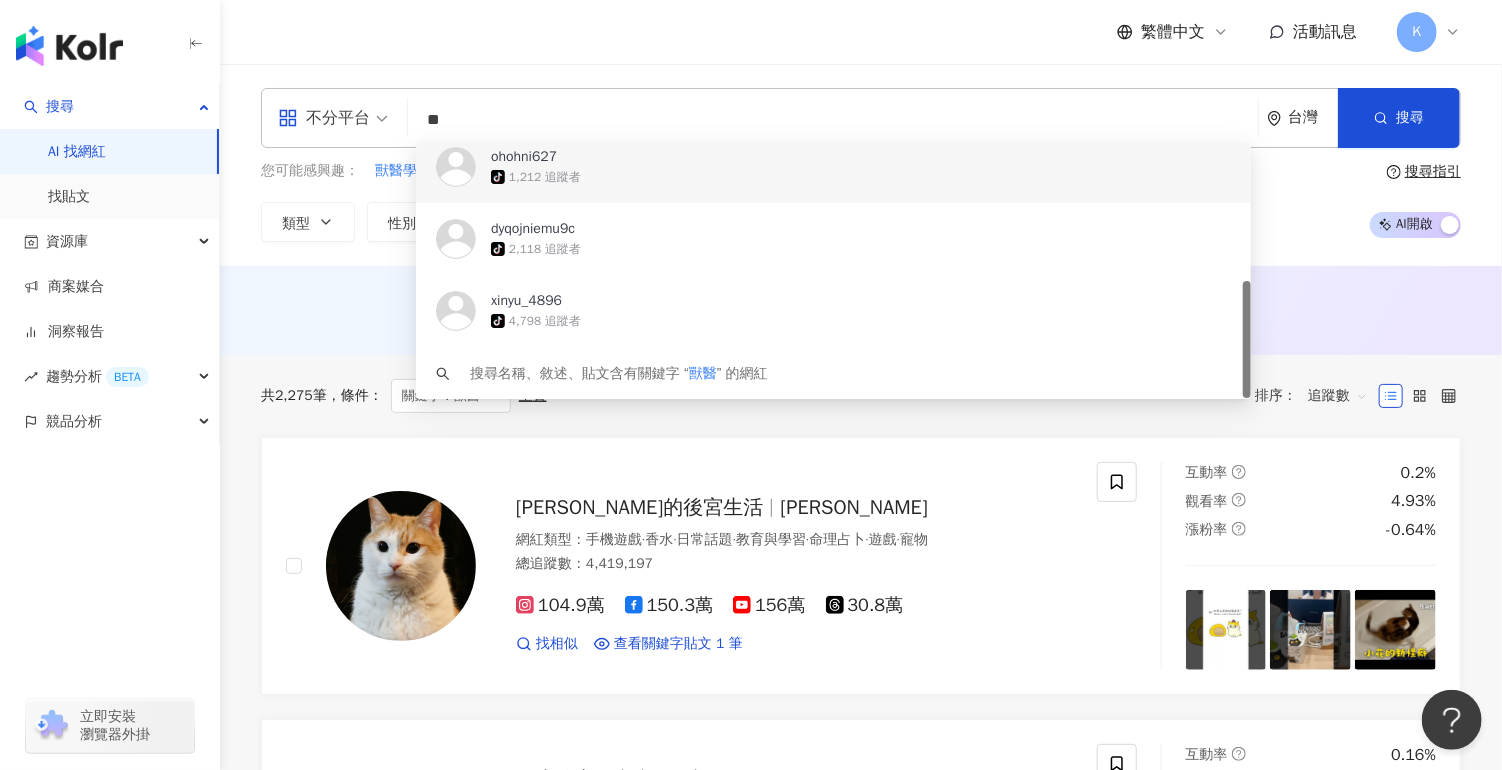 click on "**" at bounding box center (833, 120) 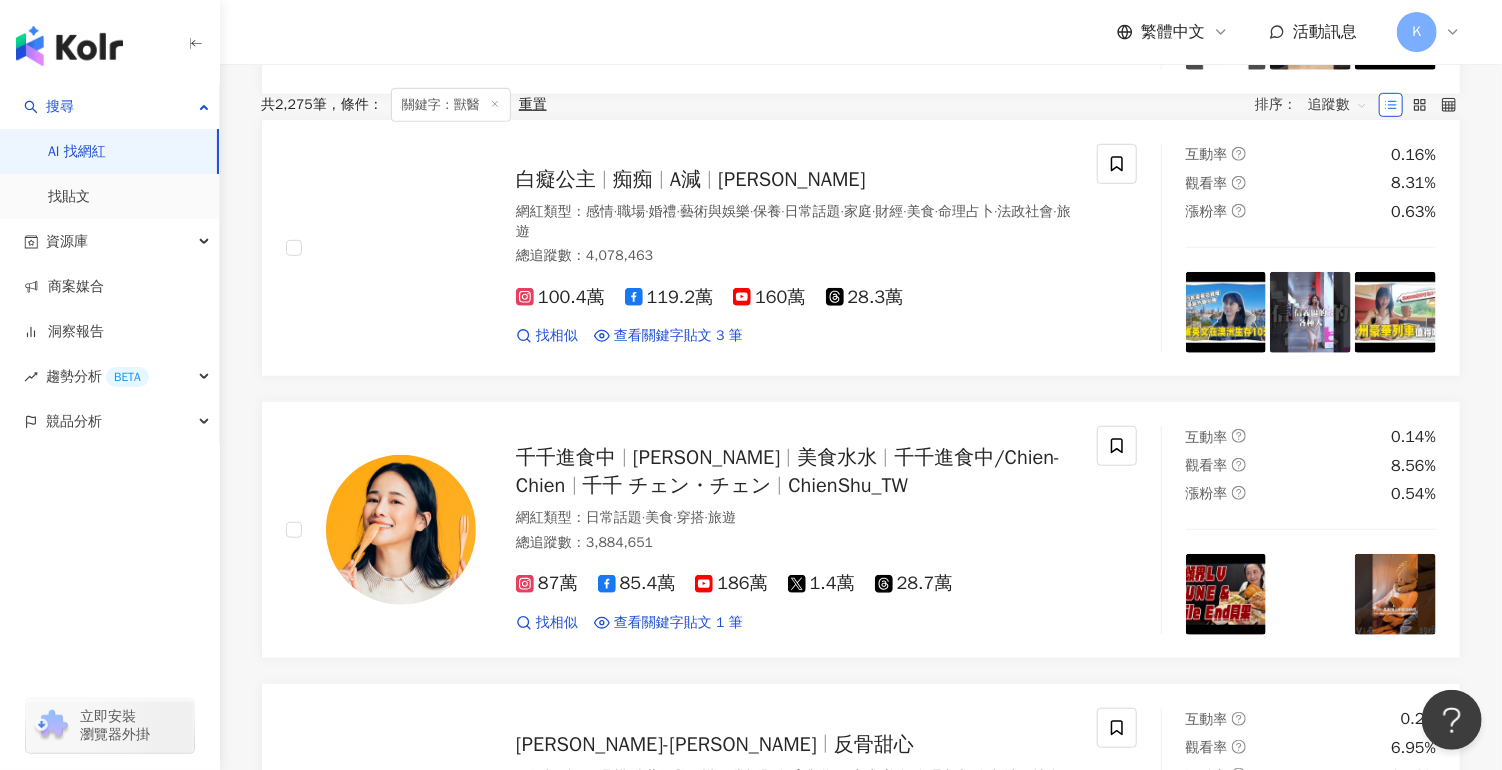 scroll, scrollTop: 0, scrollLeft: 0, axis: both 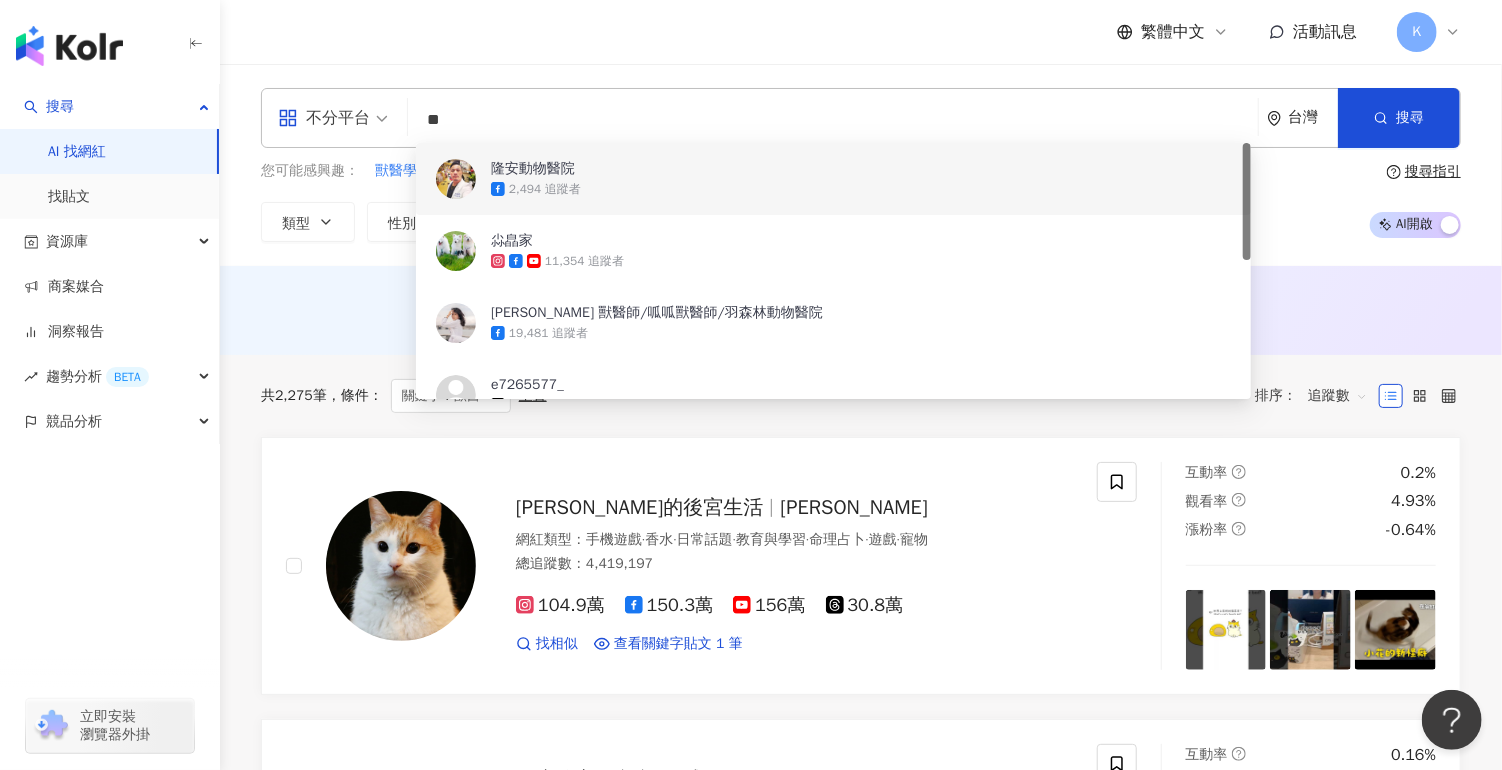 click on "**" at bounding box center (833, 120) 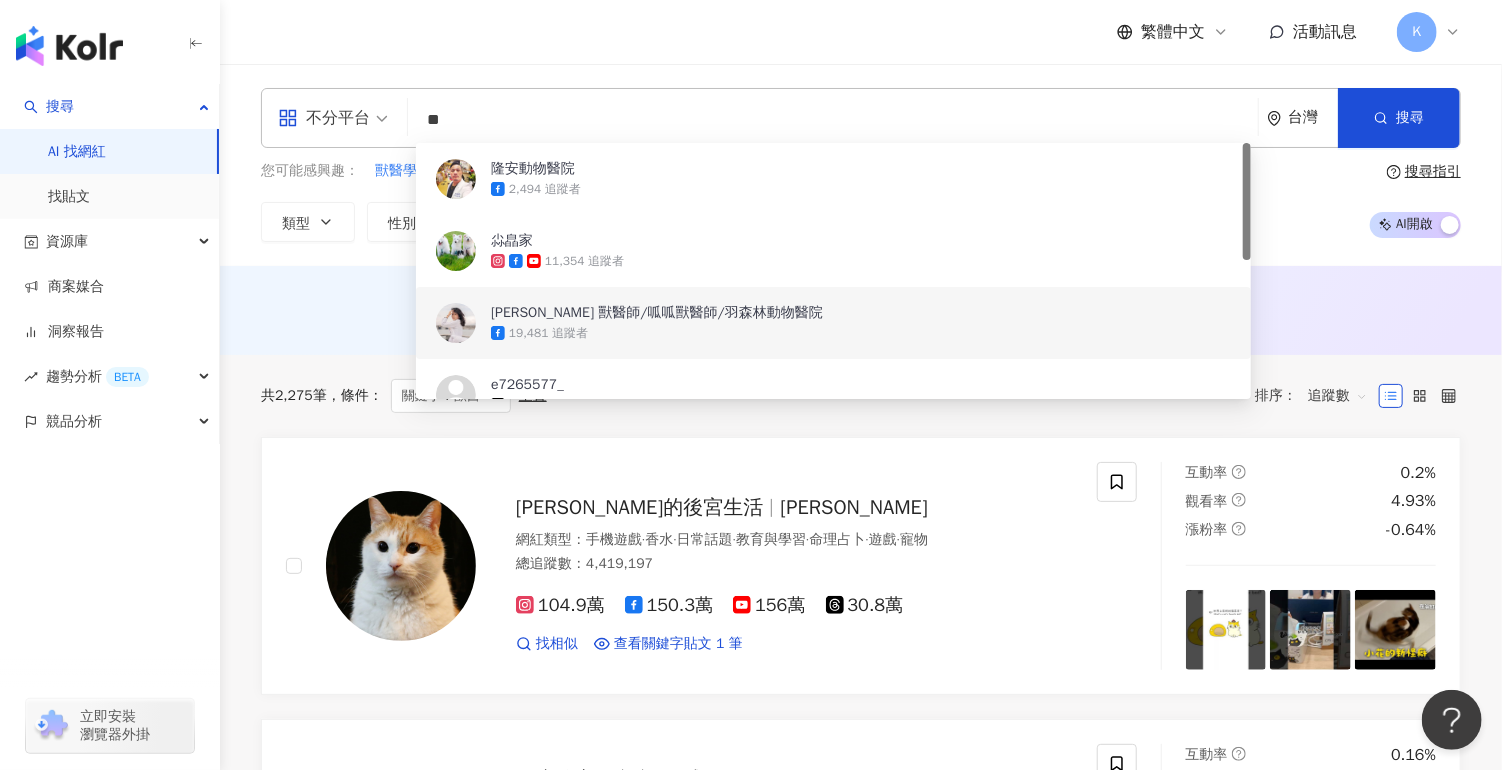 click on "林依儒 獸醫師/呱呱獸醫師/羽森林動物醫院" at bounding box center [657, 313] 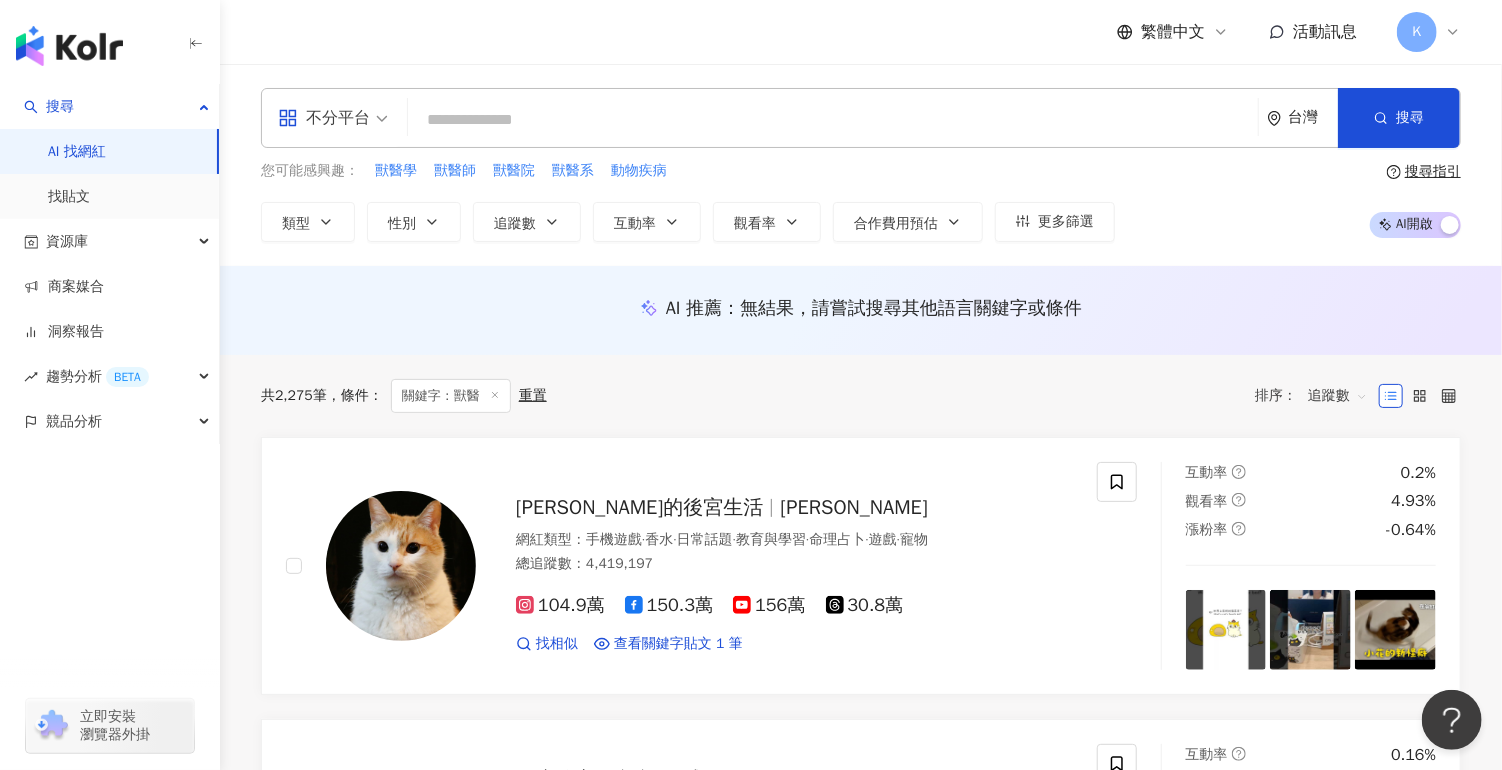 click at bounding box center (833, 120) 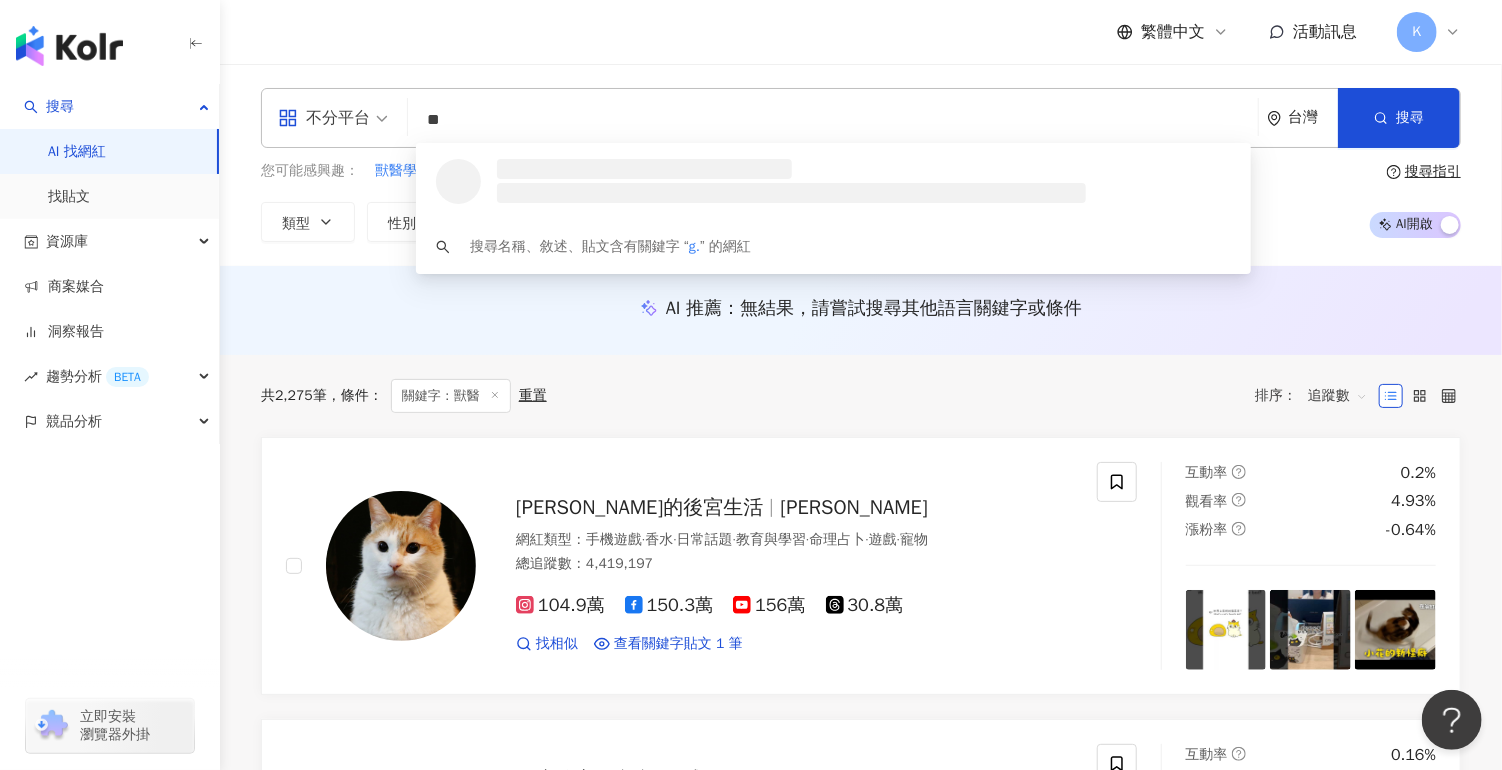 type on "*" 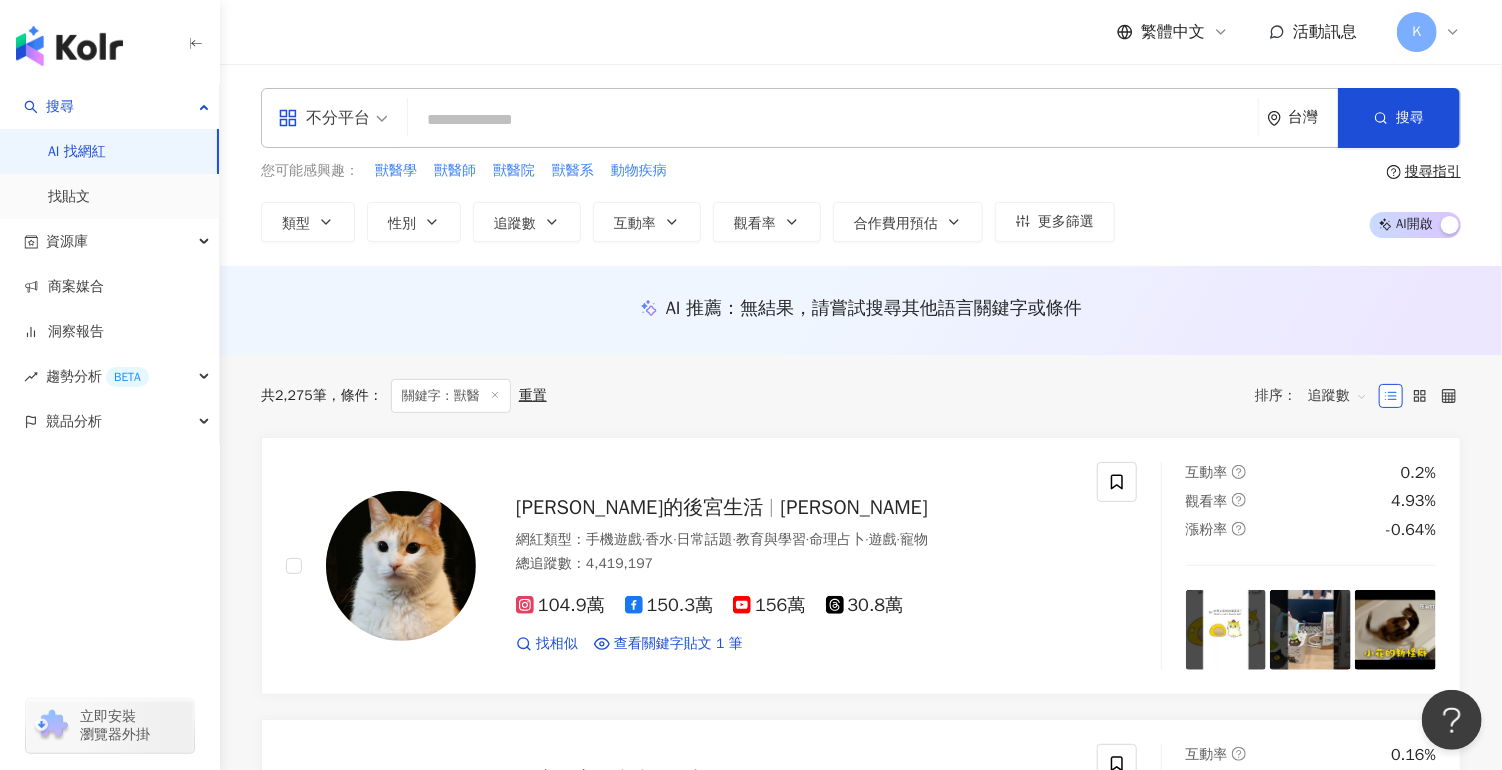 type on "*" 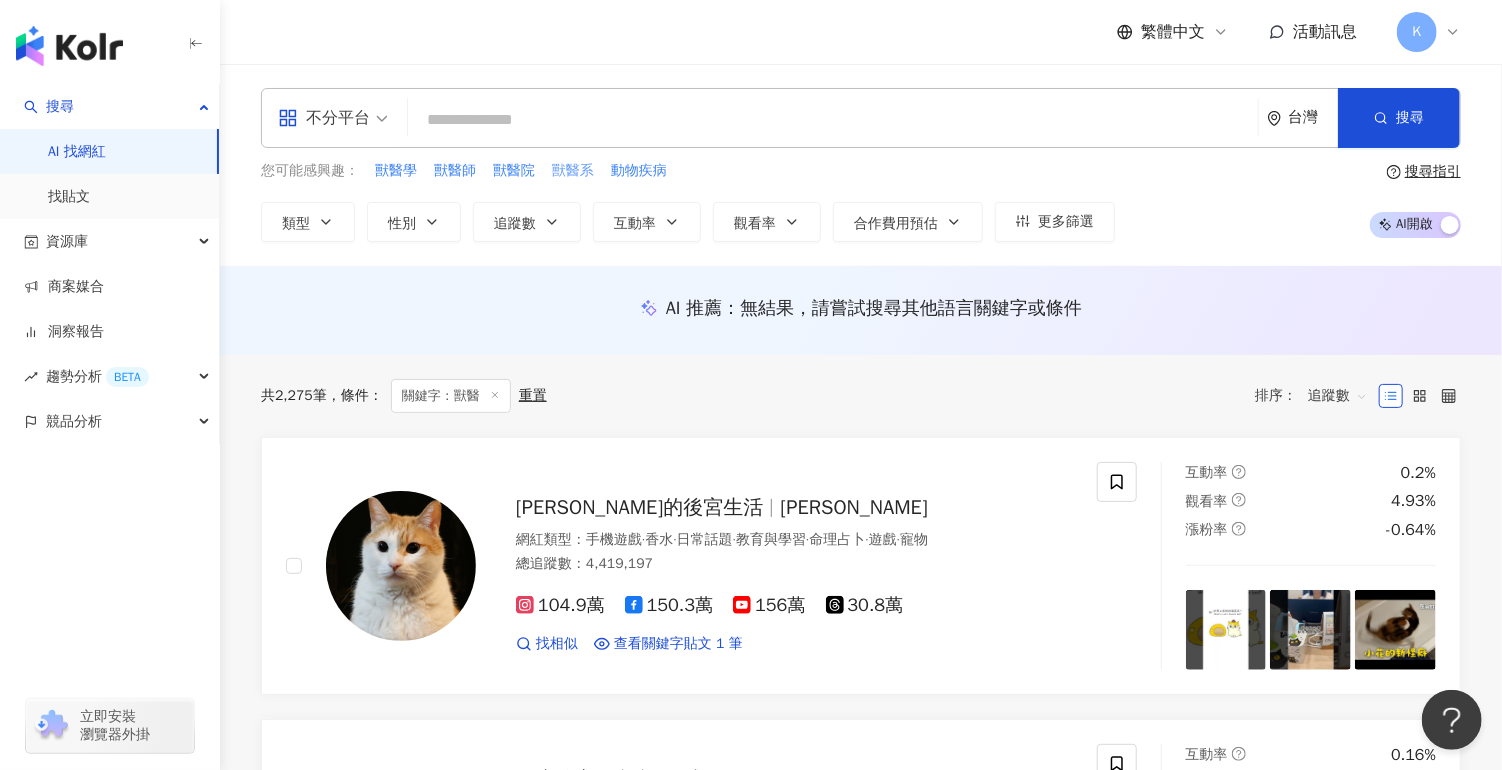 click on "獸醫系" at bounding box center (573, 171) 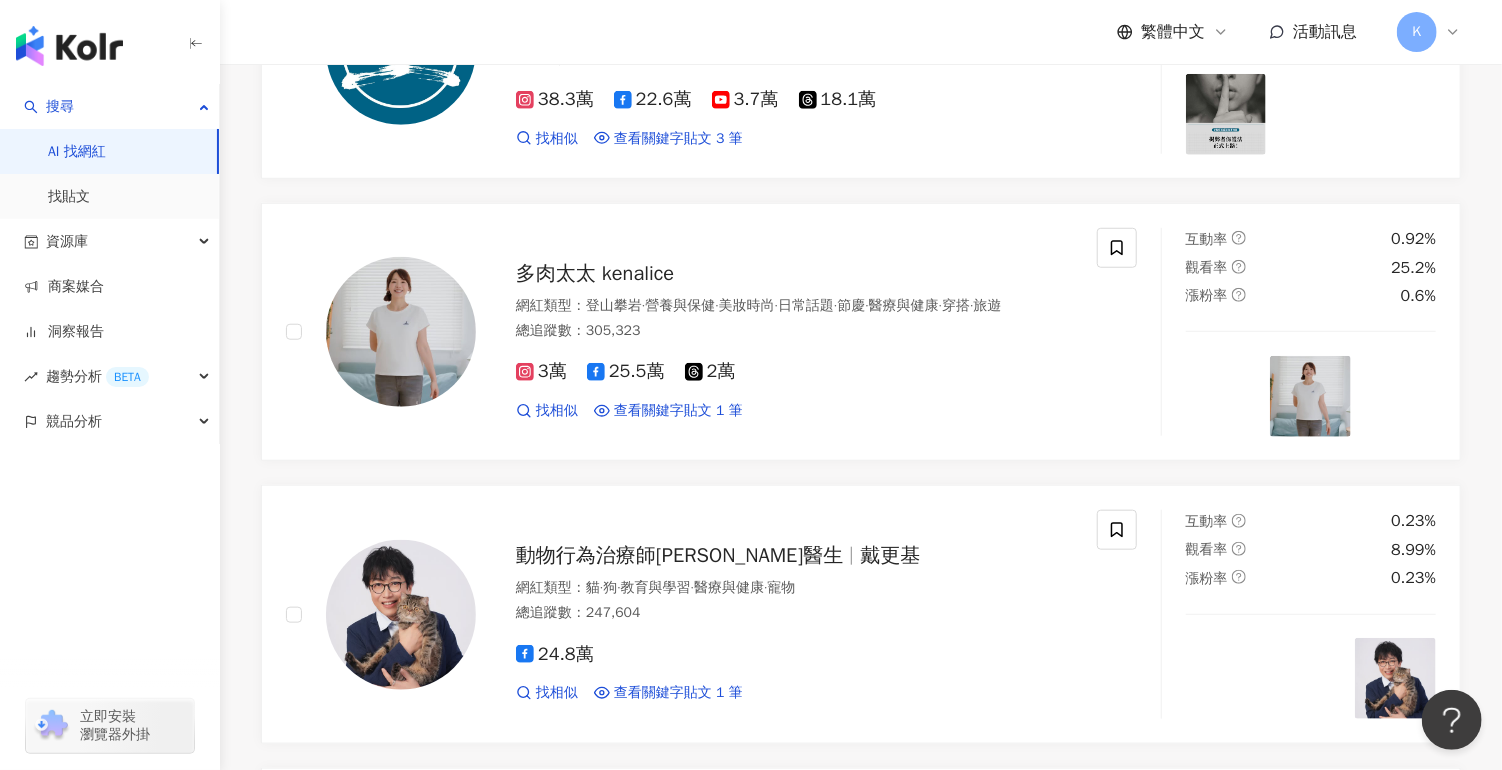 scroll, scrollTop: 1050, scrollLeft: 0, axis: vertical 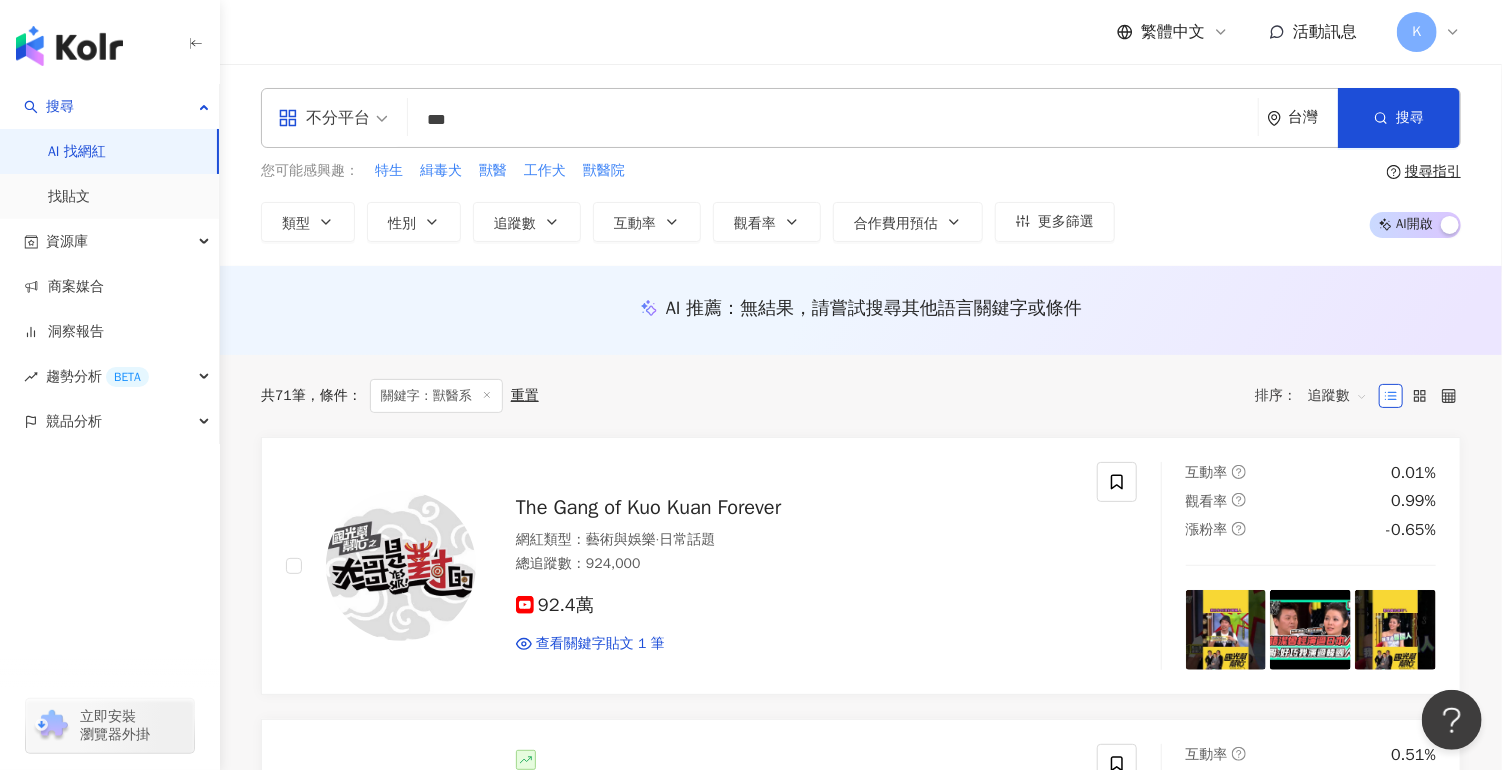 click on "活動訊息" at bounding box center (1325, 32) 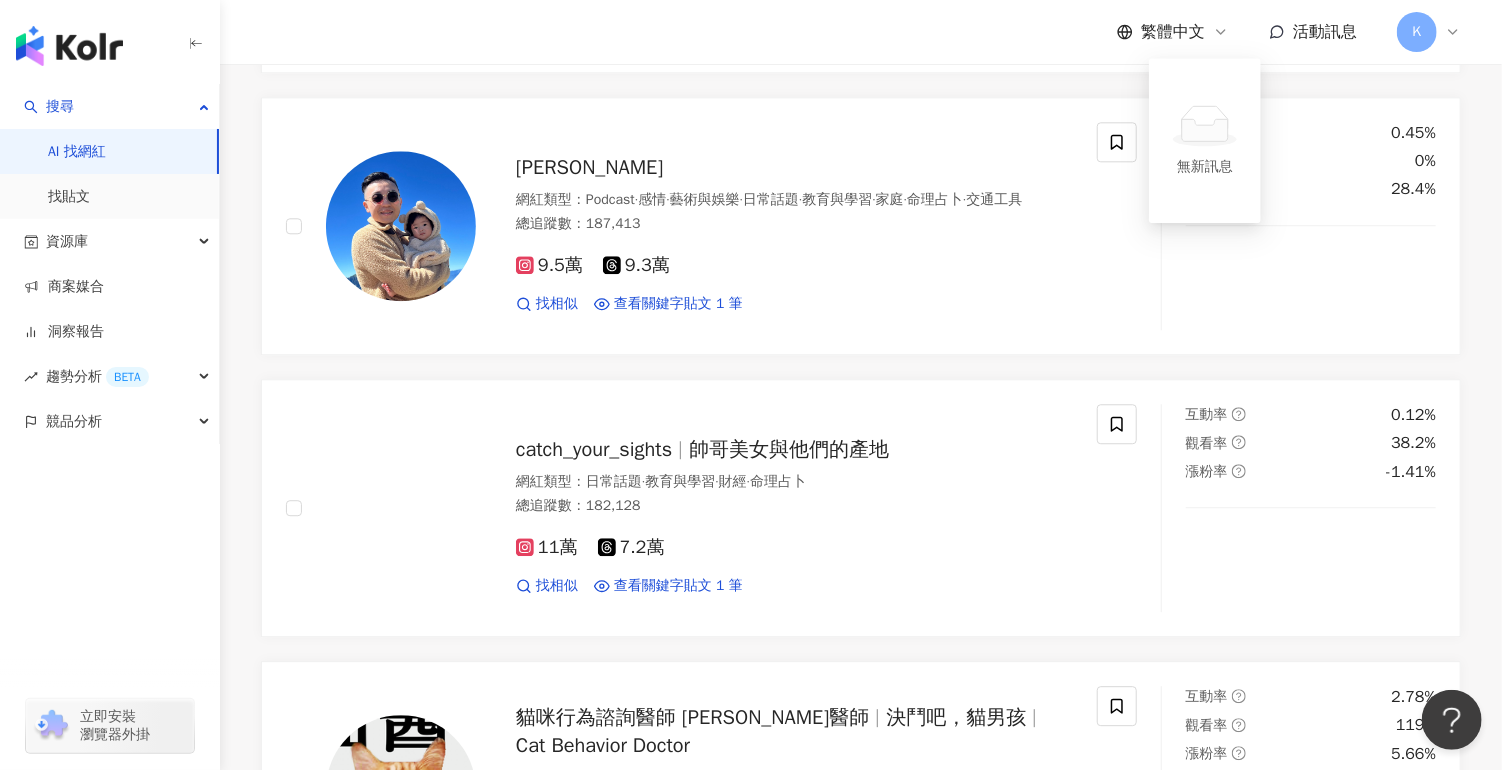 scroll, scrollTop: 3000, scrollLeft: 0, axis: vertical 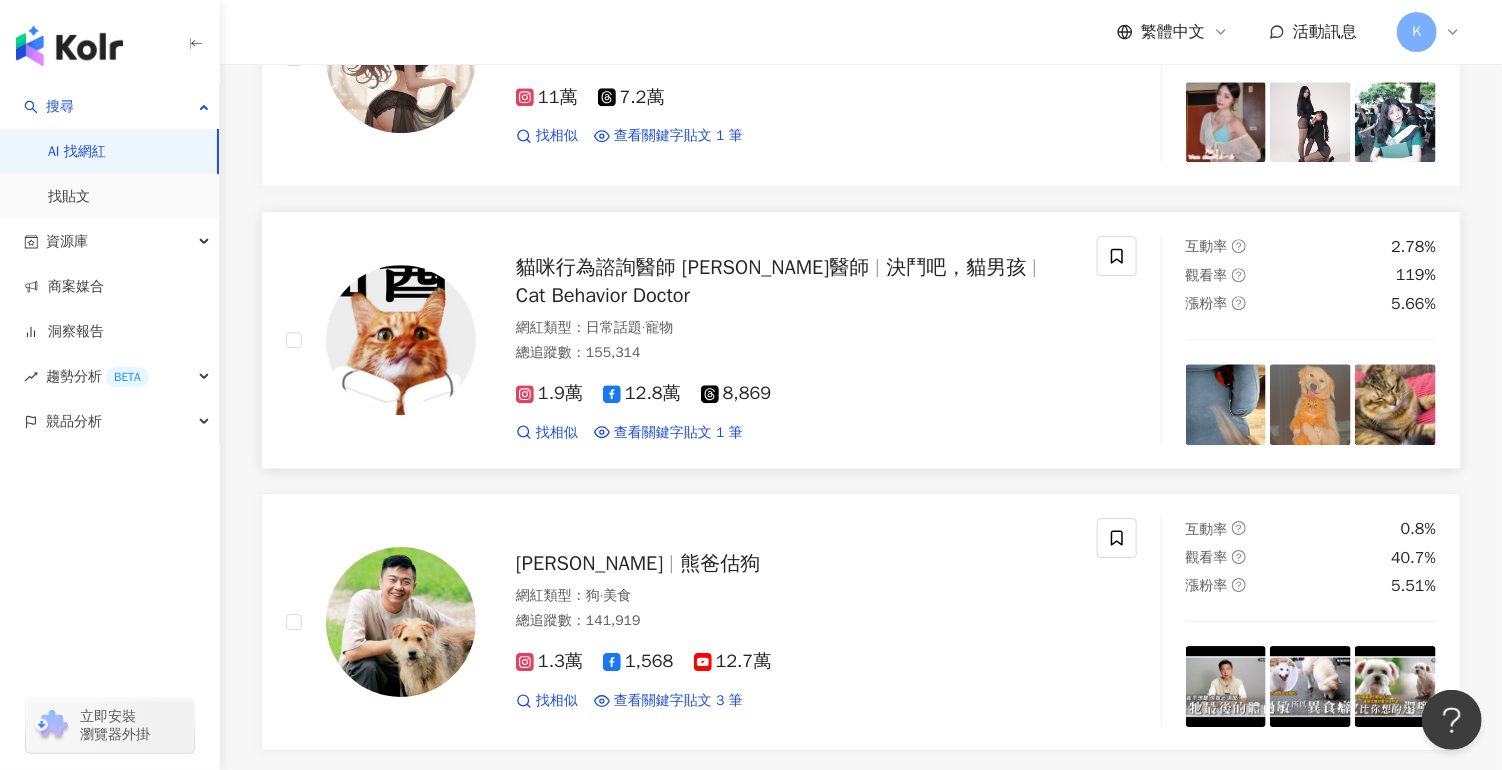 click on "決鬥吧，貓男孩" at bounding box center (956, 267) 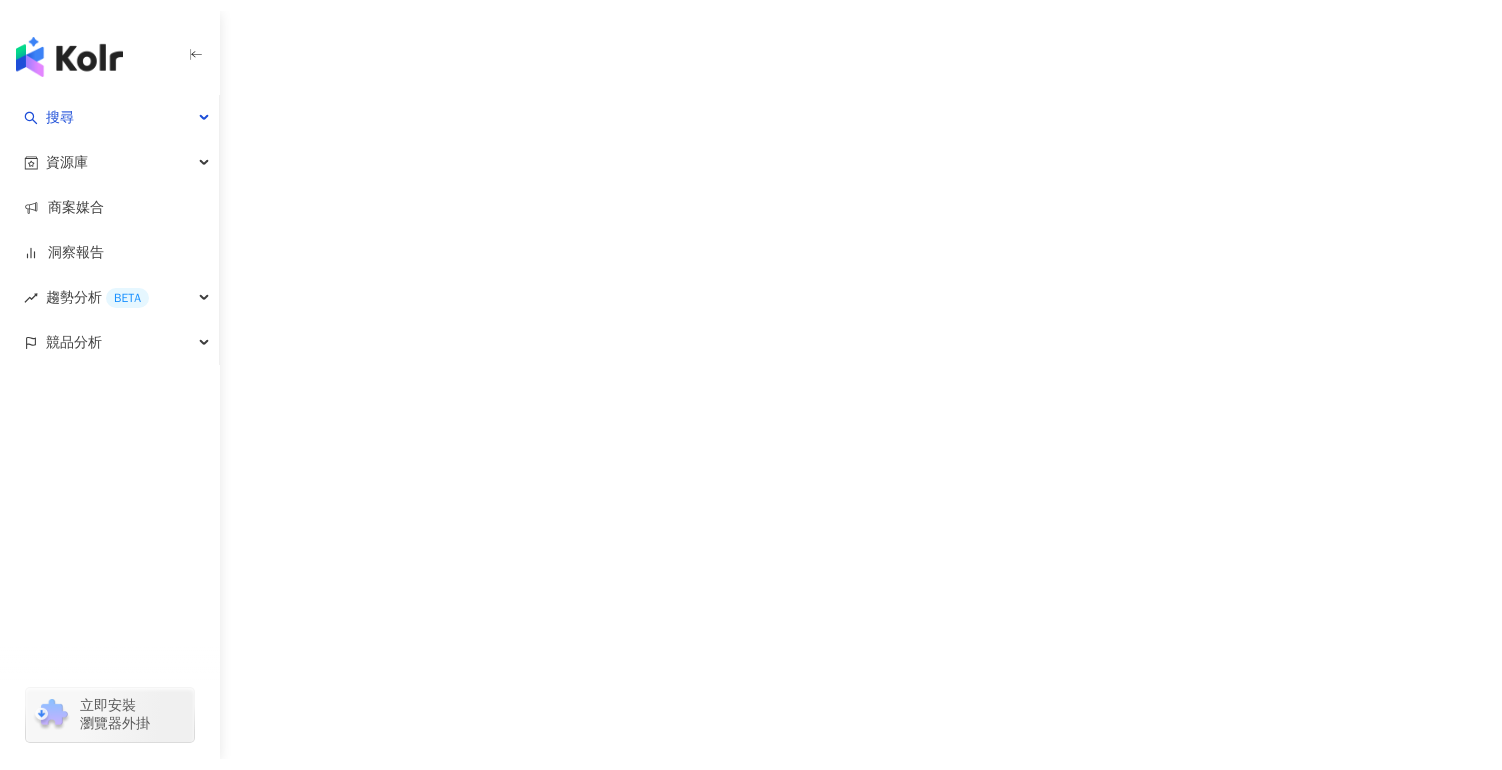 scroll, scrollTop: 0, scrollLeft: 0, axis: both 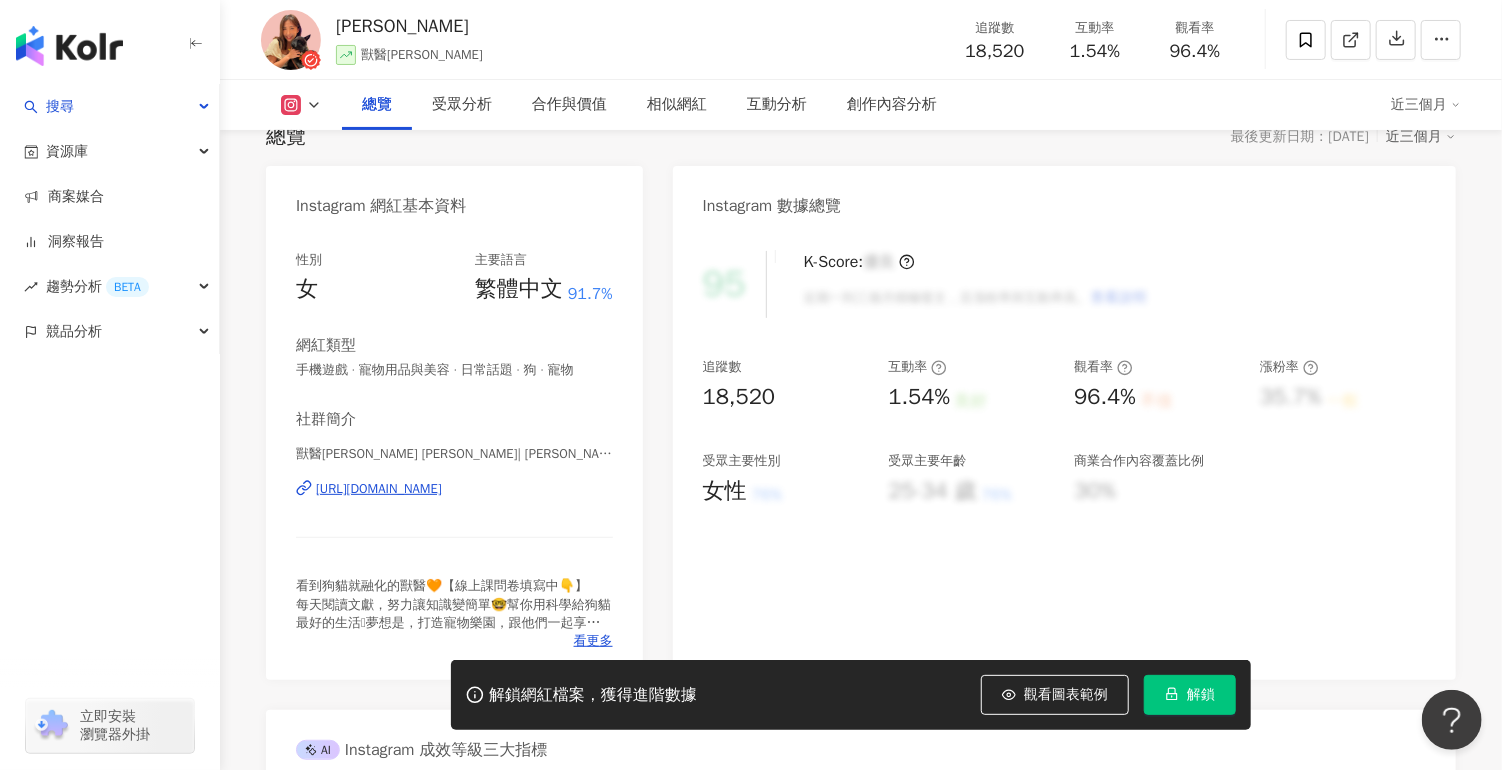 click on "https://www.instagram.com/emily_ntu/" at bounding box center [379, 489] 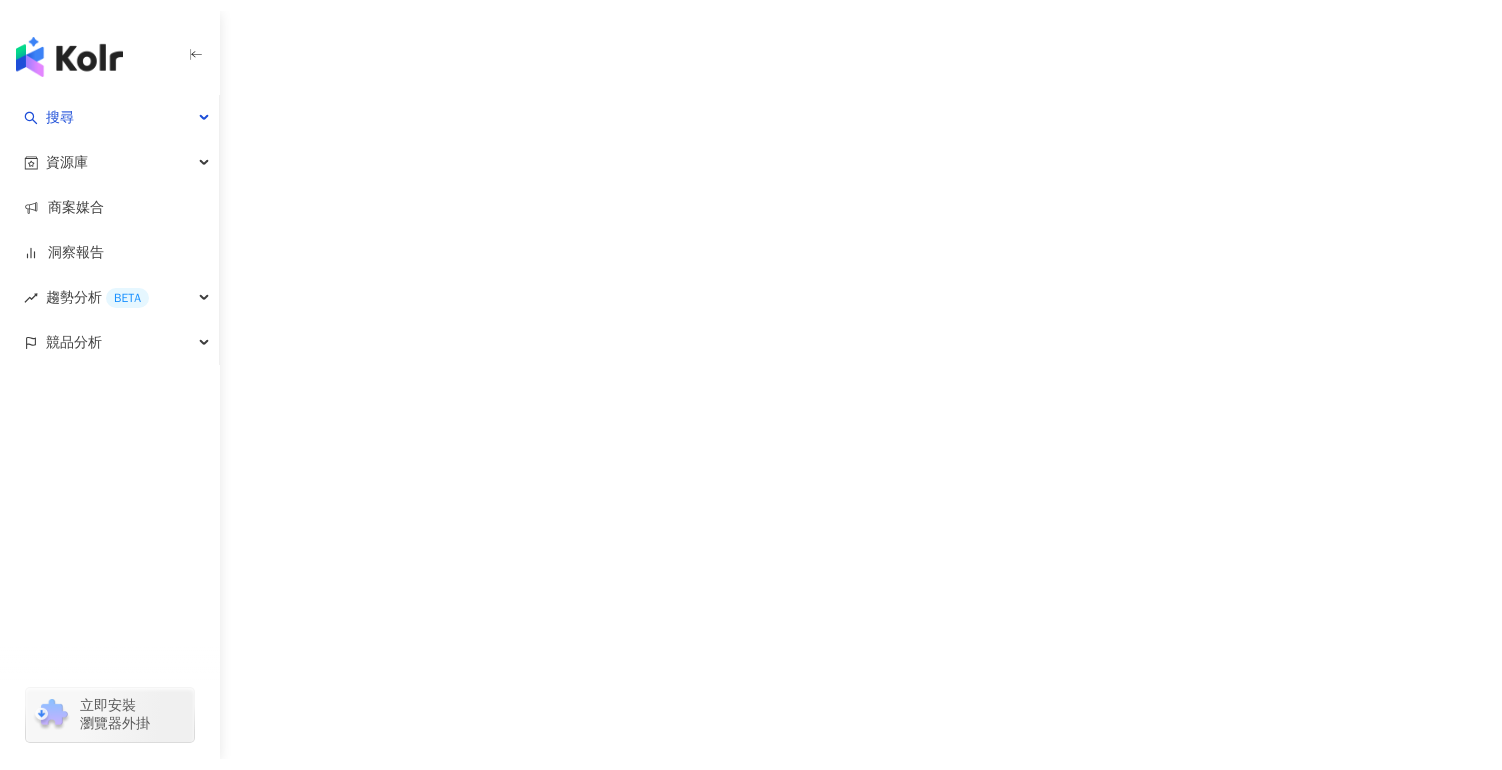 scroll, scrollTop: 0, scrollLeft: 0, axis: both 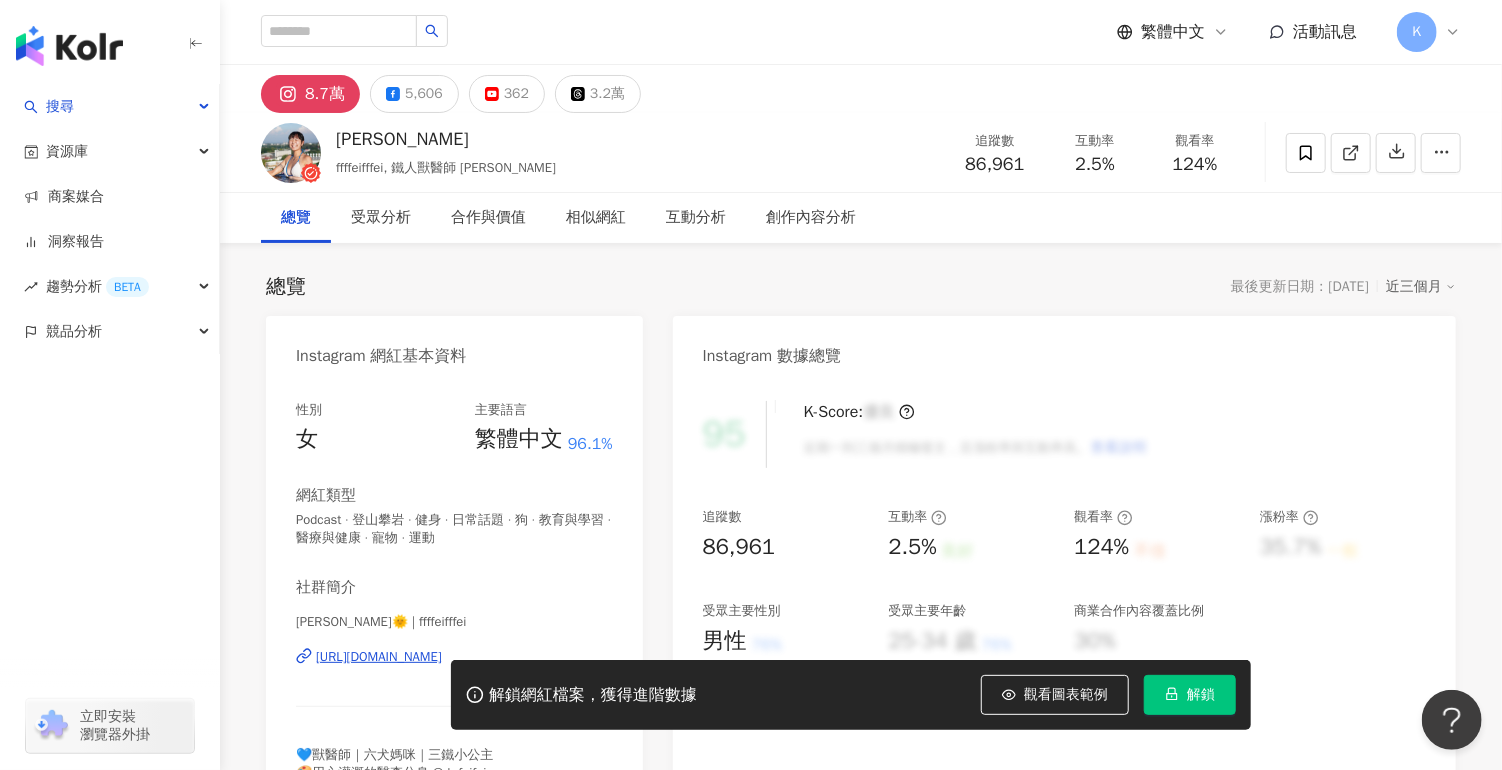click on "解鎖網紅檔案，獲得進階數據 觀看圖表範例 解鎖" at bounding box center [751, 695] 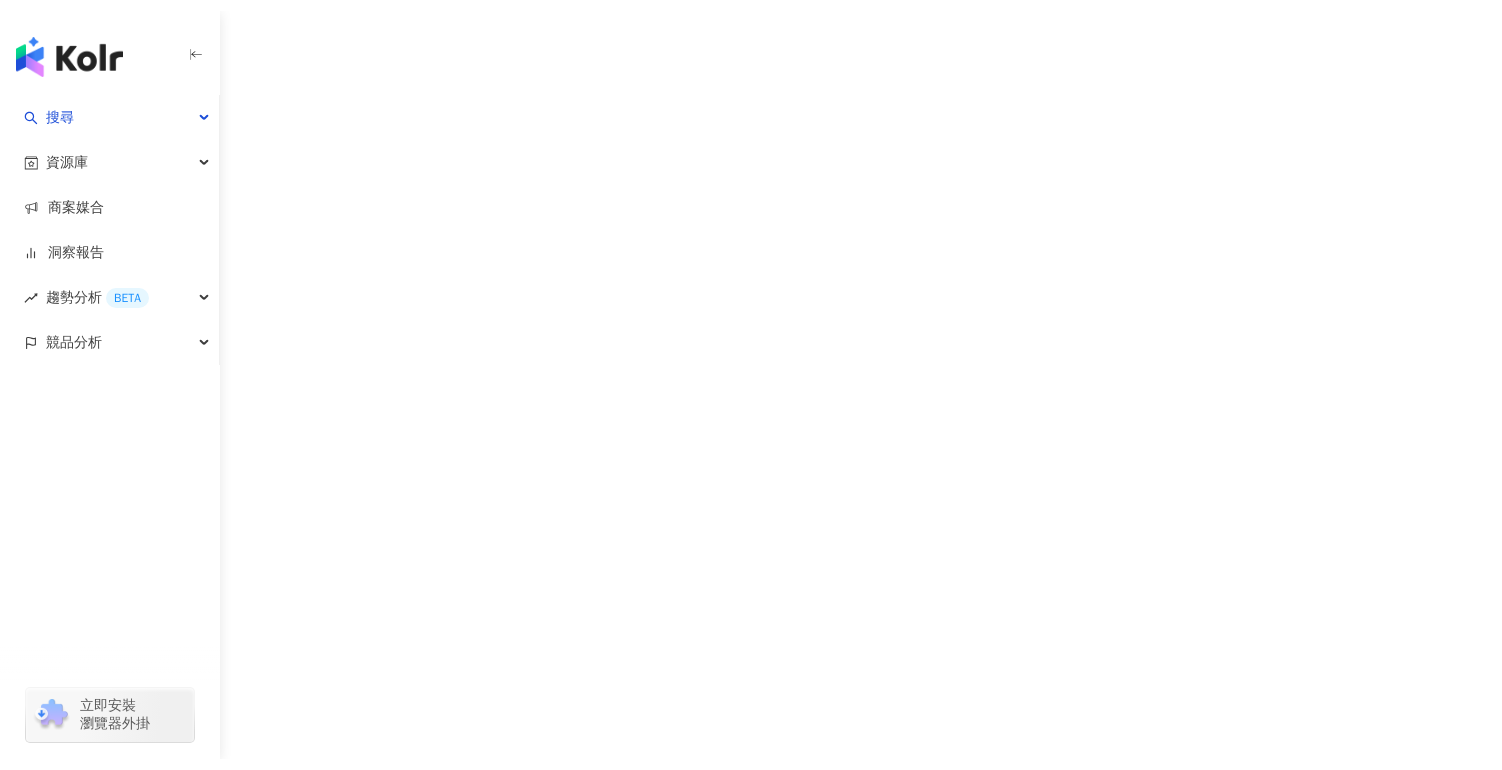 scroll, scrollTop: 0, scrollLeft: 0, axis: both 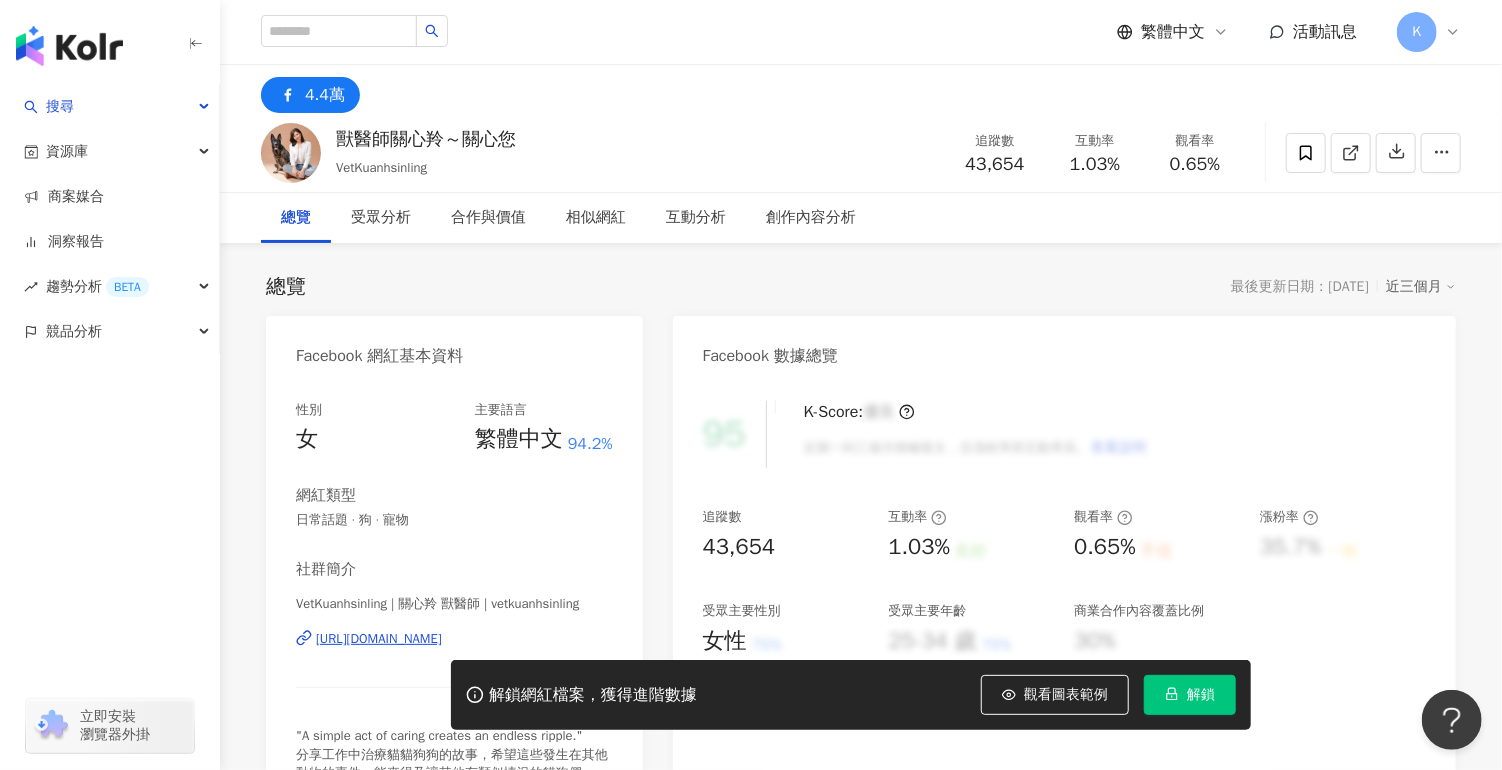 click on "https://www.facebook.com/1870637433149858" at bounding box center [379, 639] 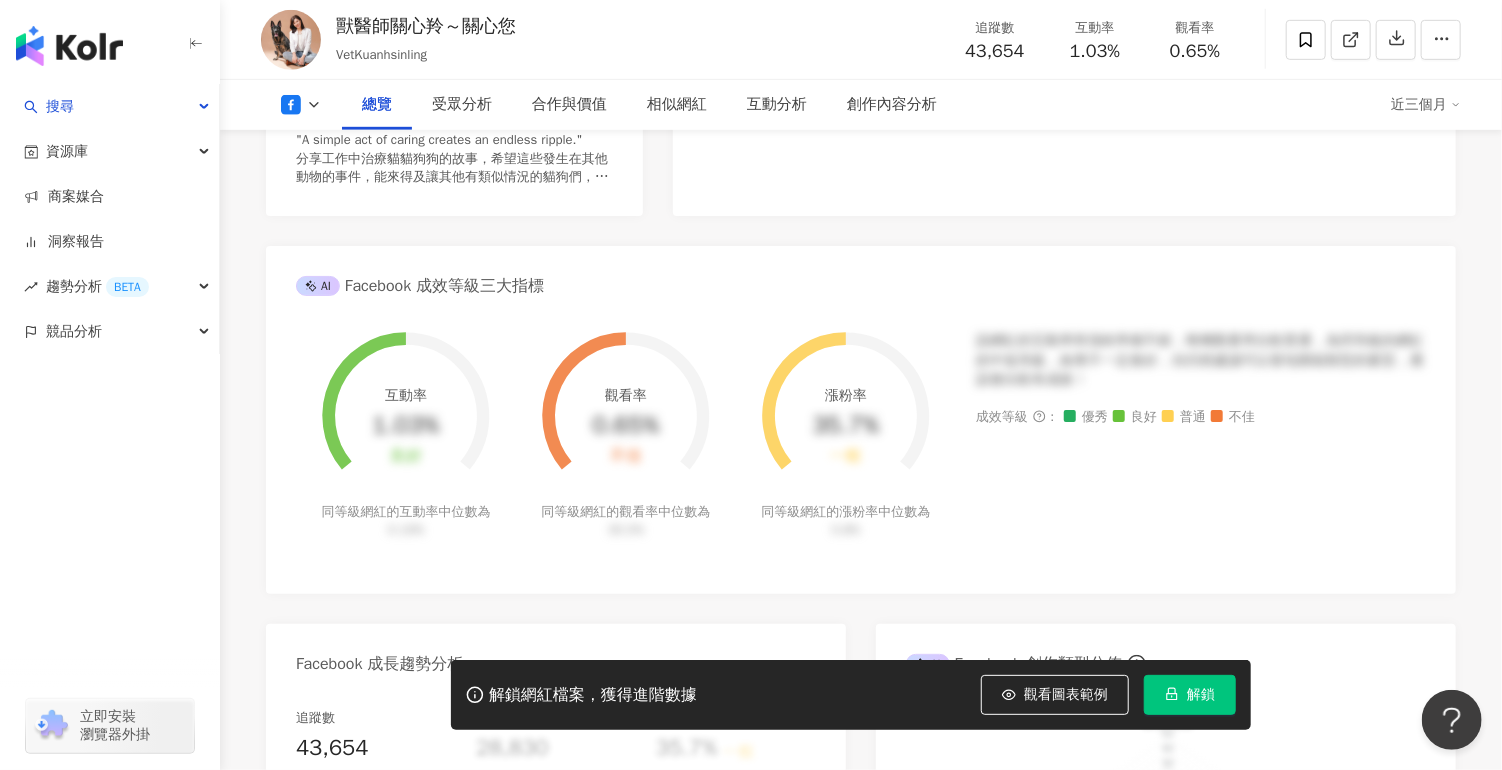 scroll, scrollTop: 600, scrollLeft: 0, axis: vertical 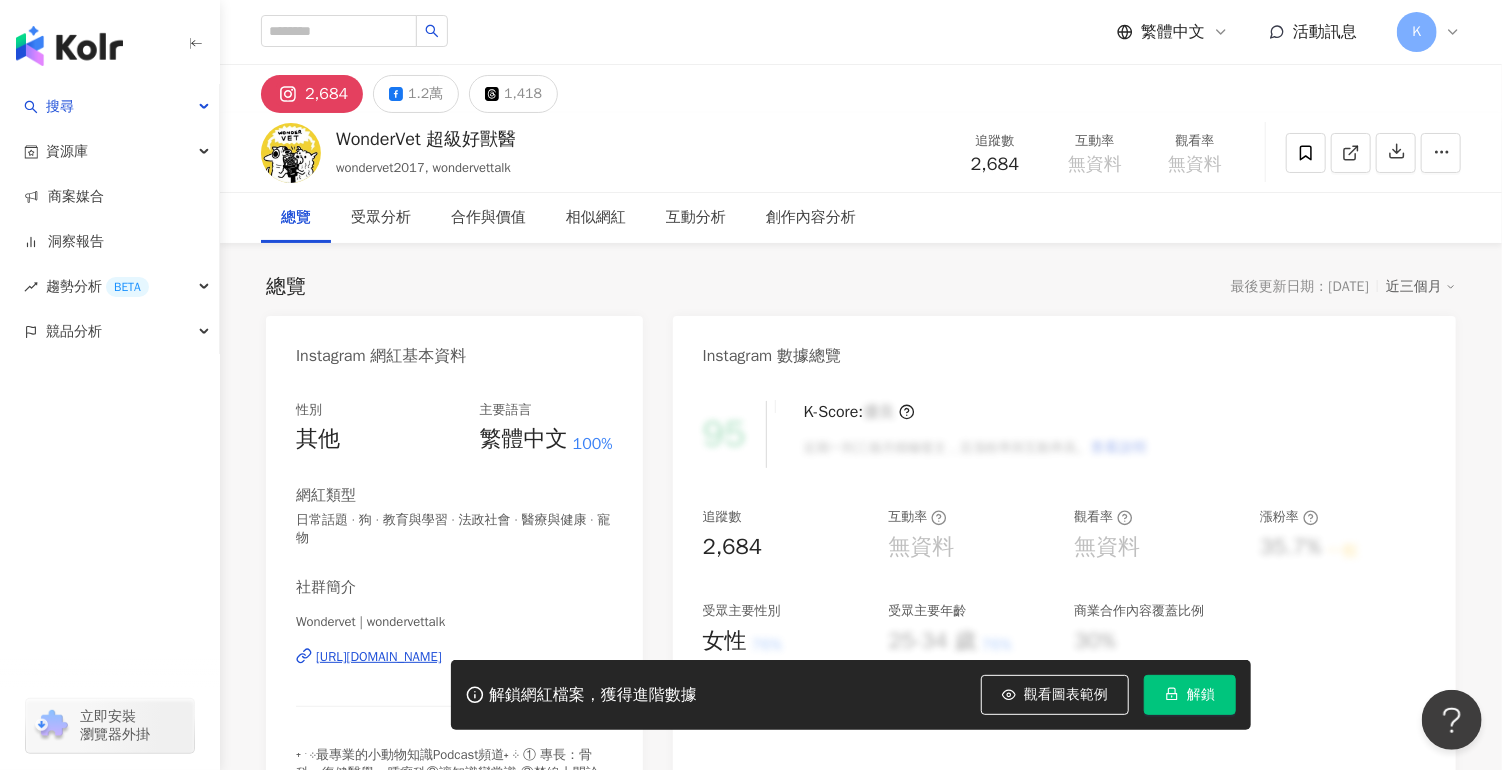click on "https://www.instagram.com/wondervettalk/" at bounding box center [379, 657] 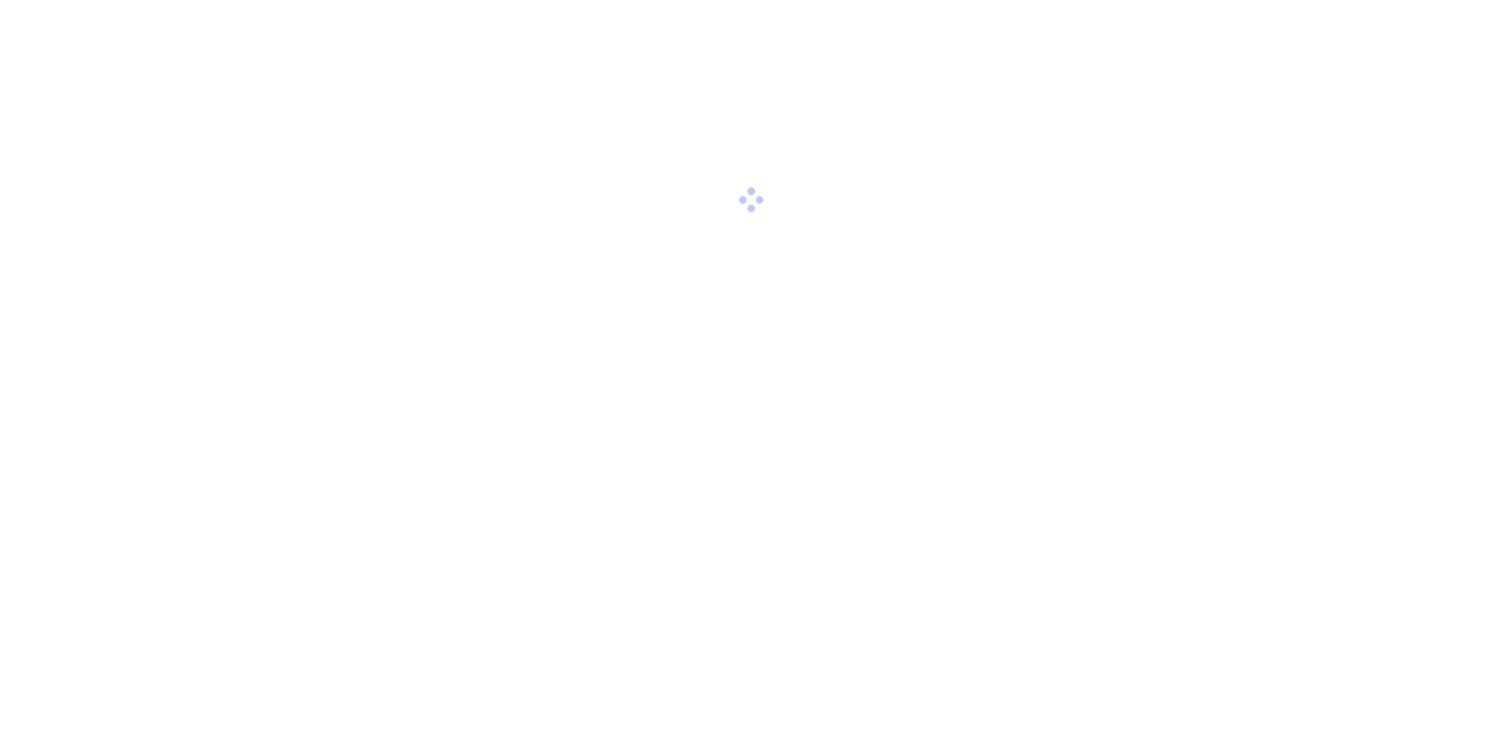 scroll, scrollTop: 0, scrollLeft: 0, axis: both 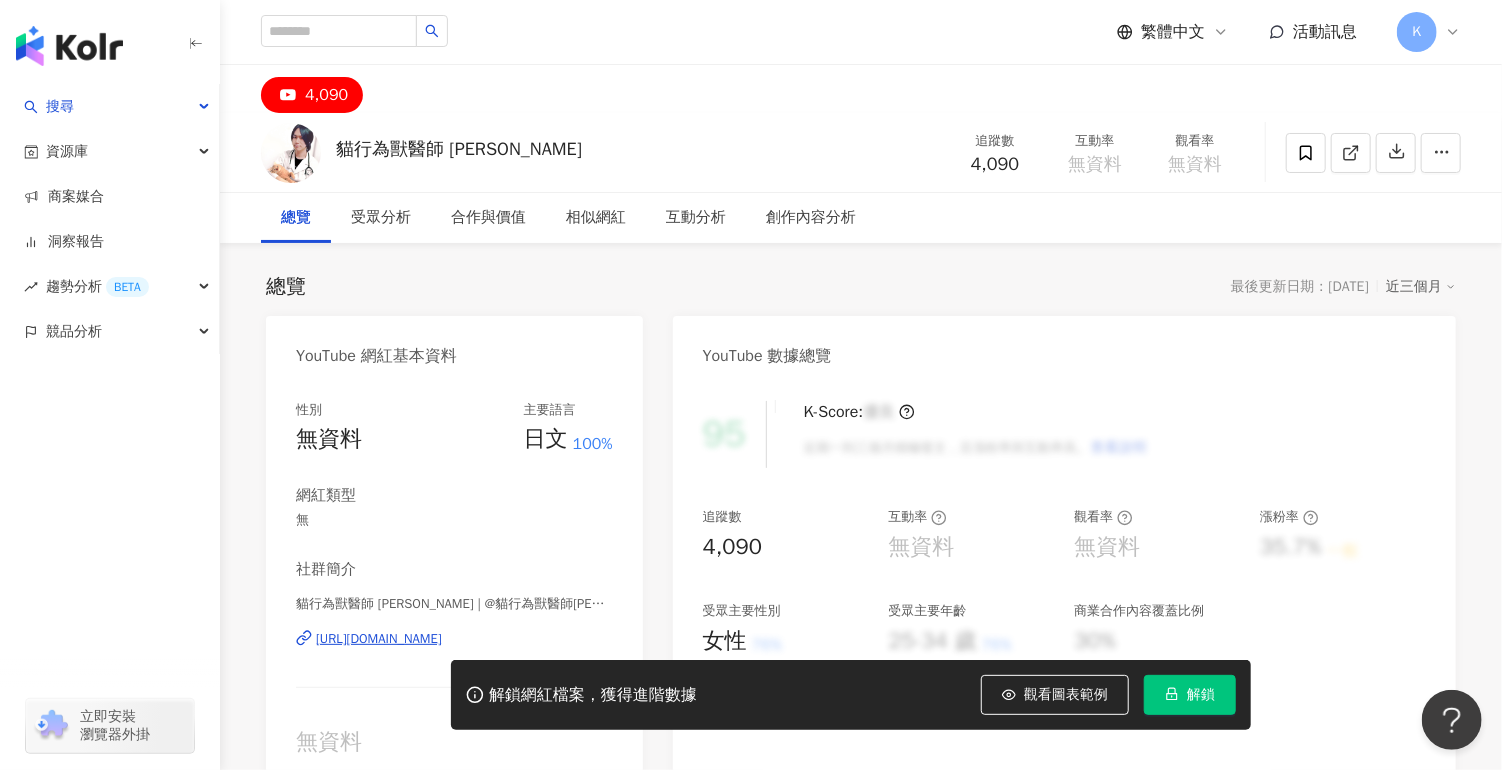 click on "[URL][DOMAIN_NAME]" at bounding box center (379, 639) 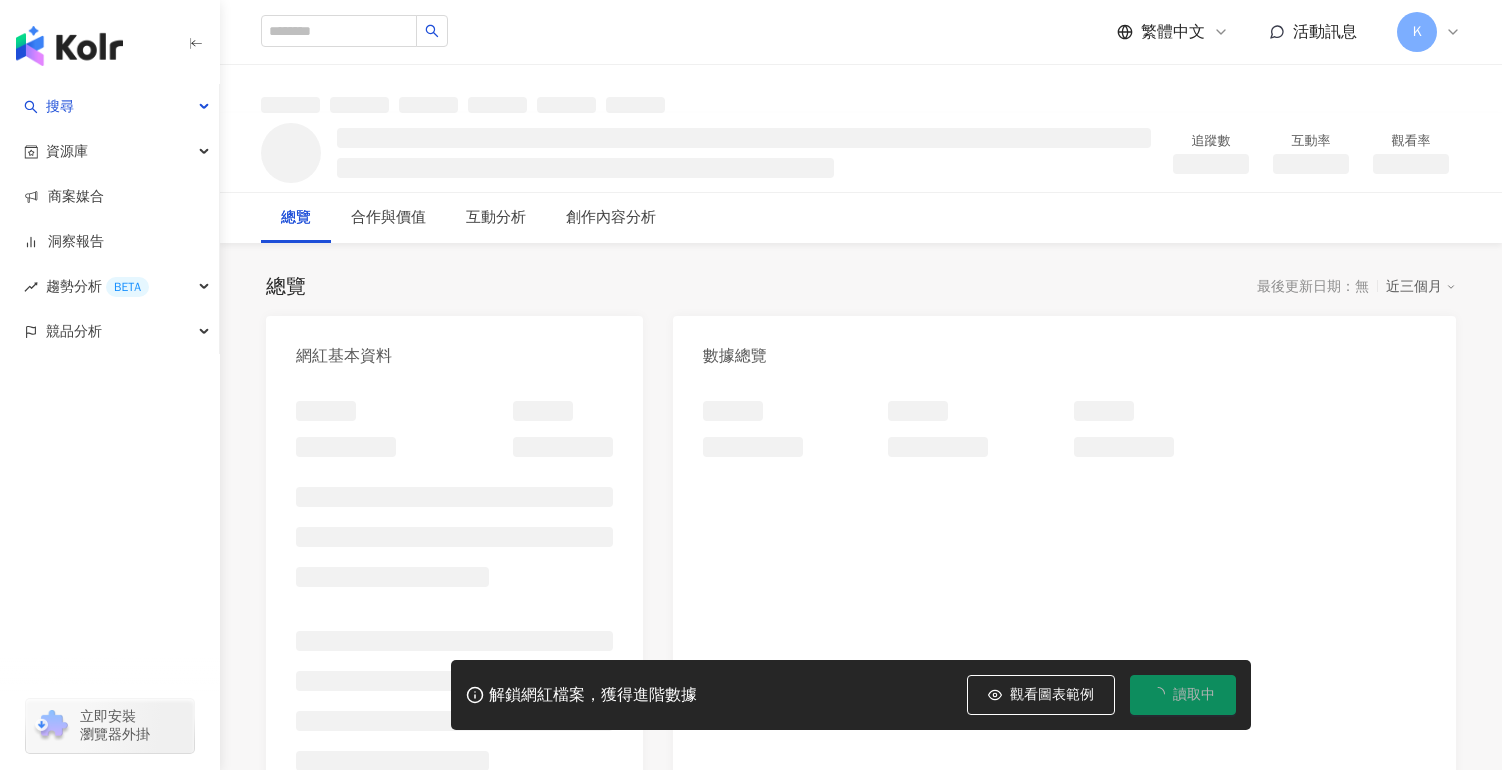 scroll, scrollTop: 0, scrollLeft: 0, axis: both 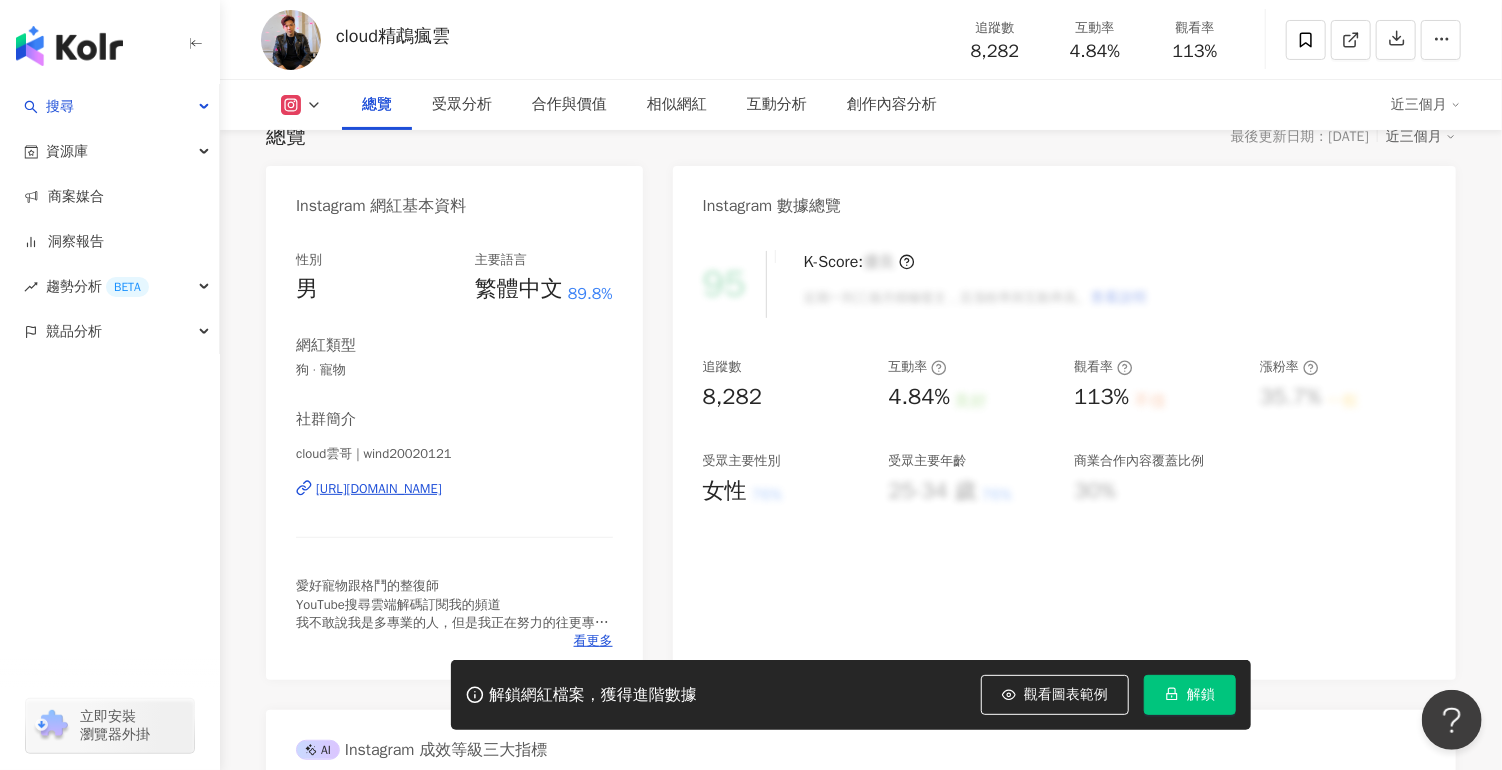 click on "https://www.instagram.com/wind20020121/" at bounding box center (379, 489) 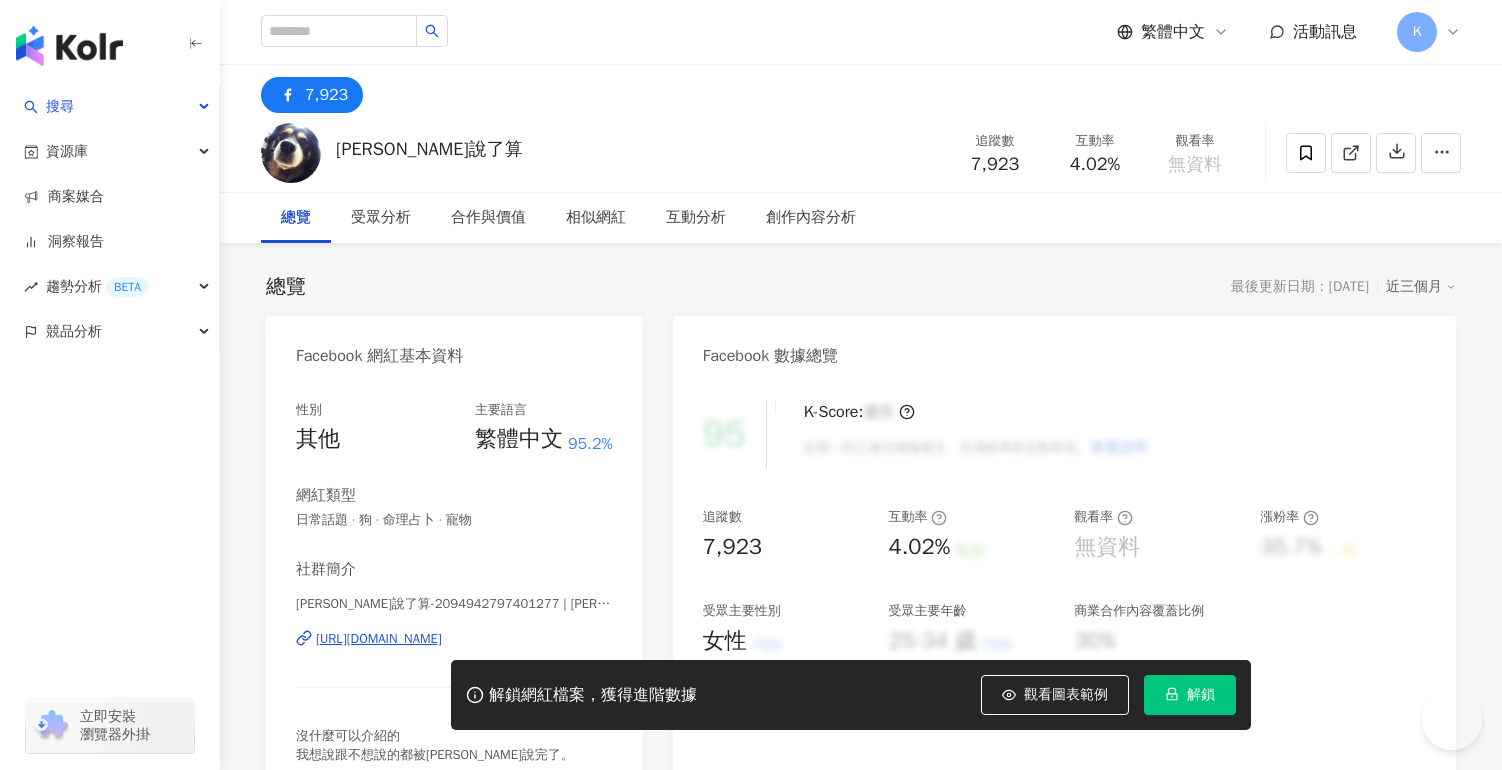 scroll, scrollTop: 0, scrollLeft: 0, axis: both 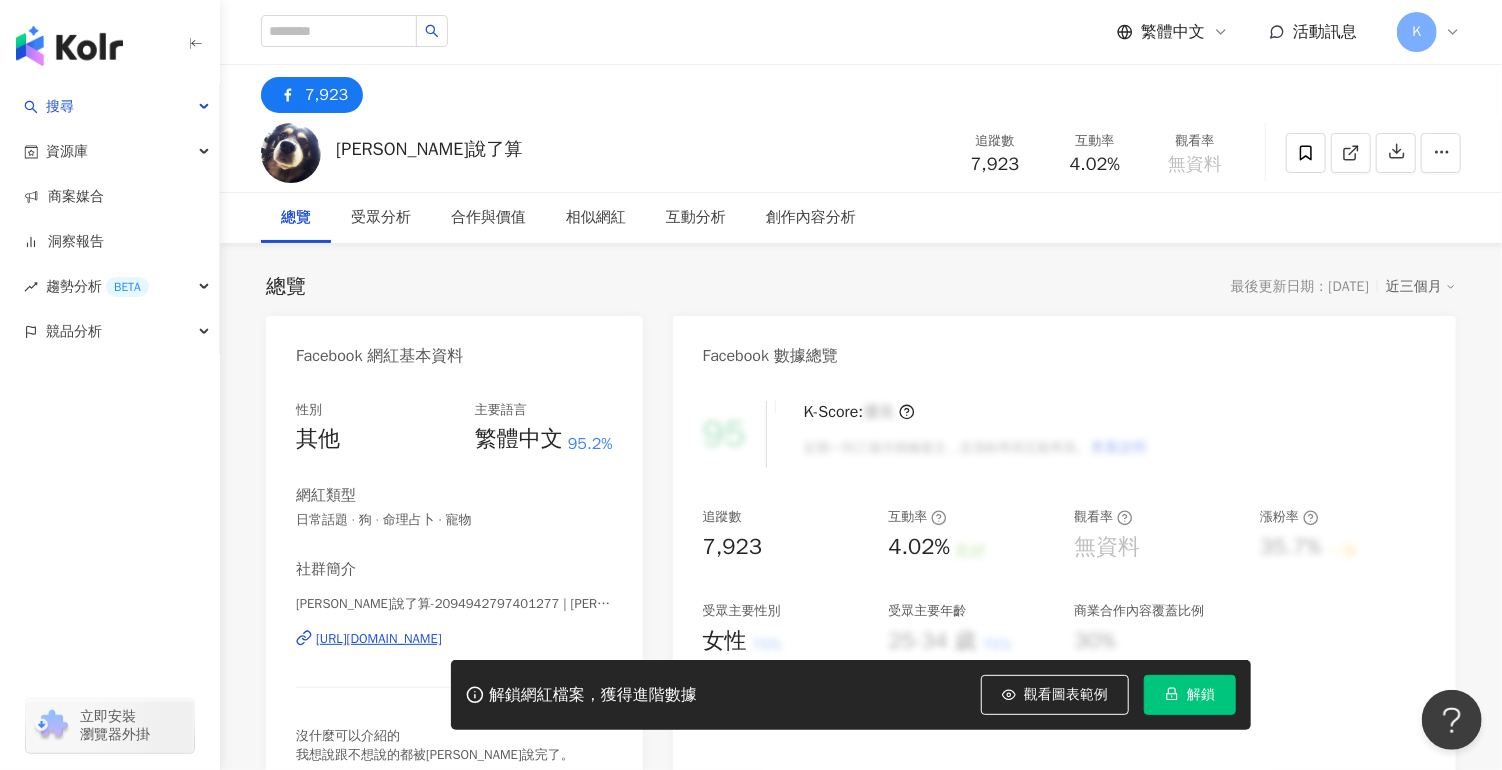 click on "[URL][DOMAIN_NAME]" at bounding box center [379, 639] 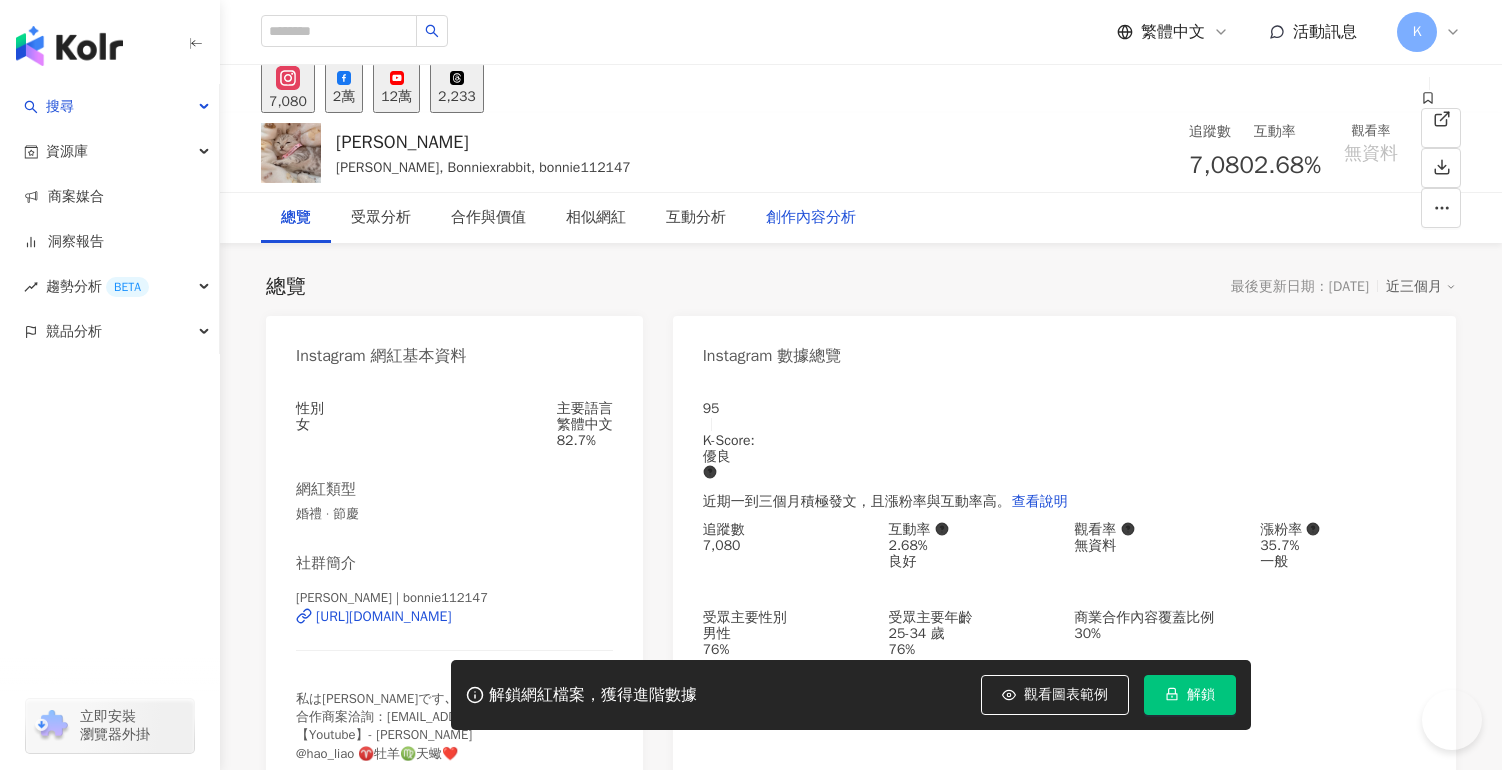 scroll, scrollTop: 0, scrollLeft: 0, axis: both 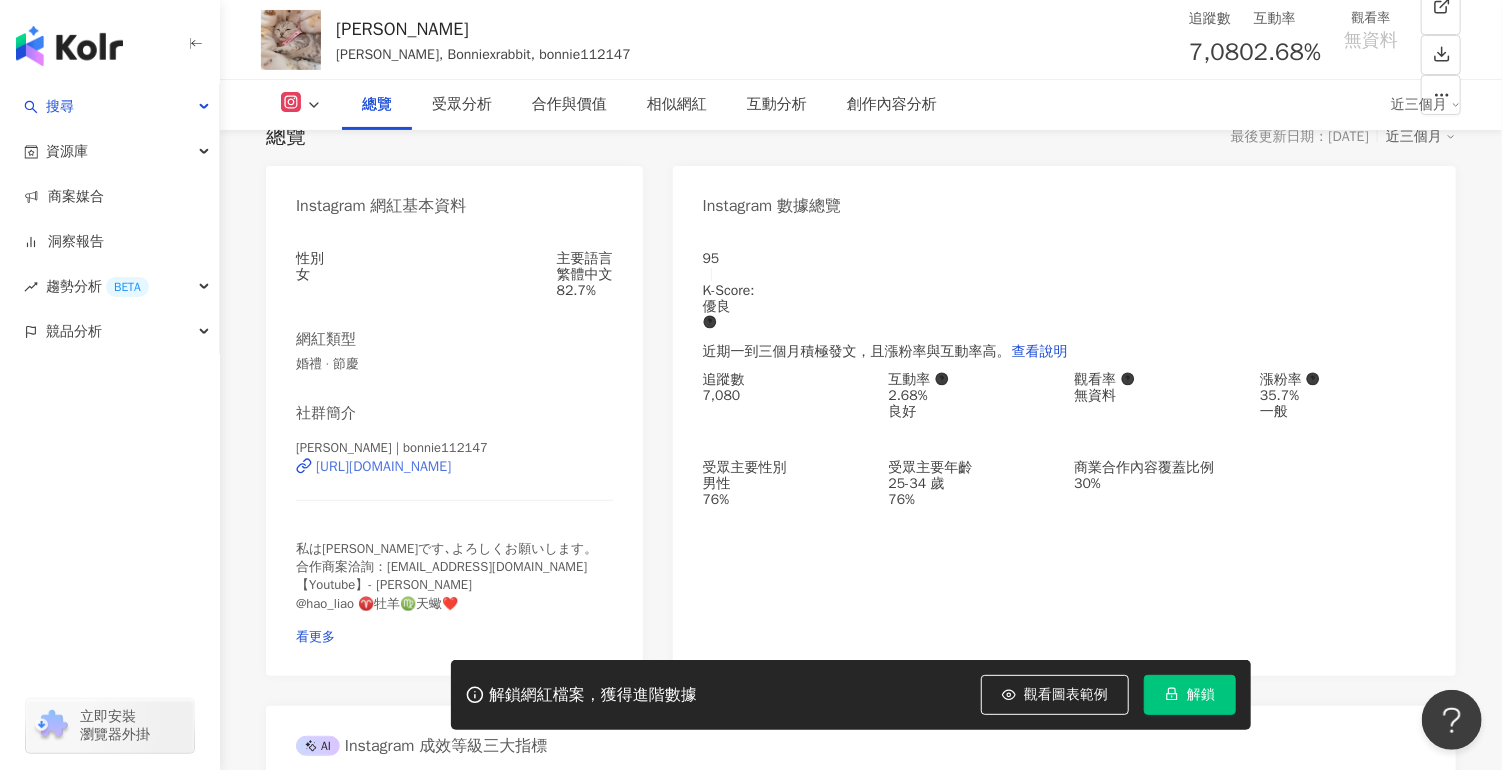 click on "https://www.instagram.com/bonnie112147/" at bounding box center [383, 467] 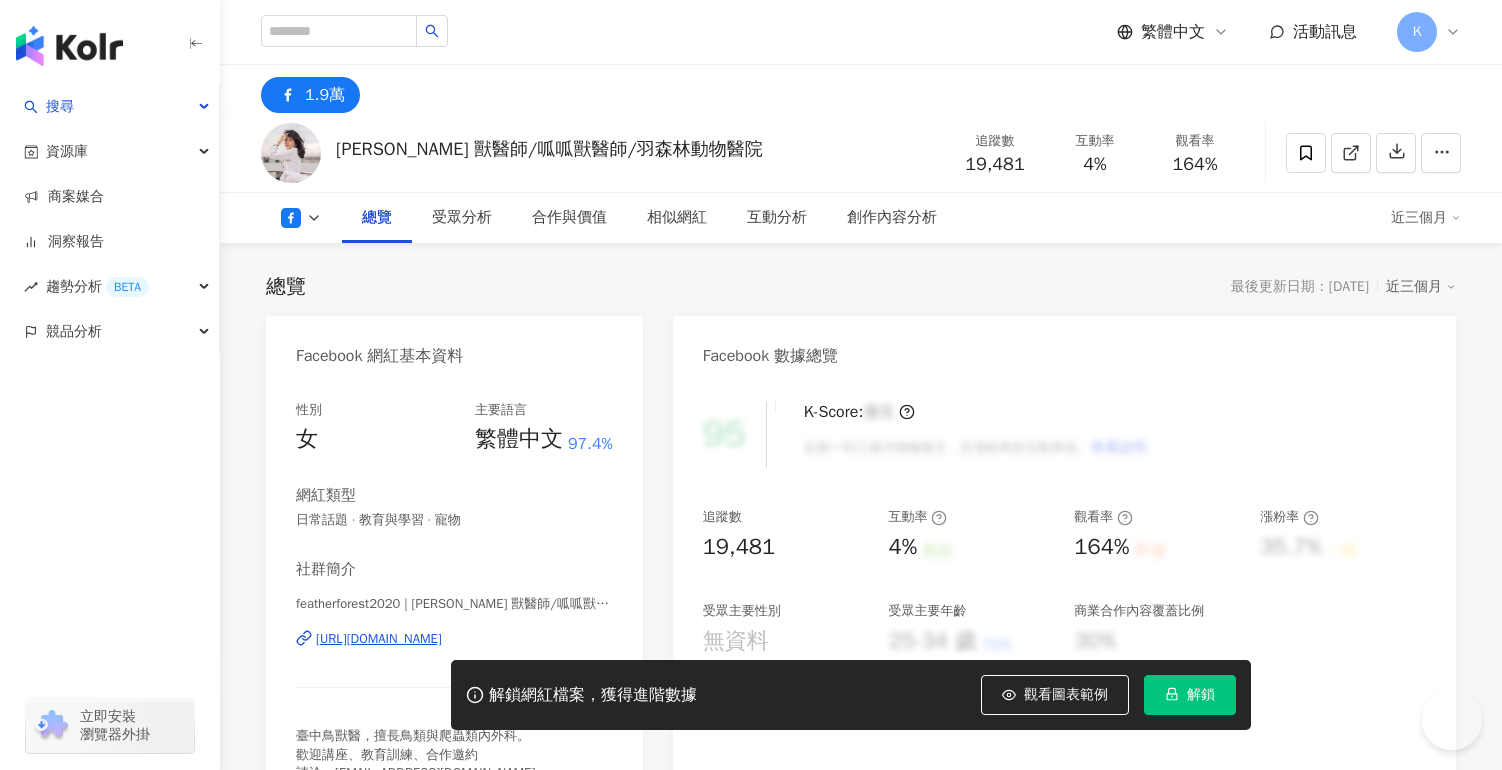 scroll, scrollTop: 0, scrollLeft: 0, axis: both 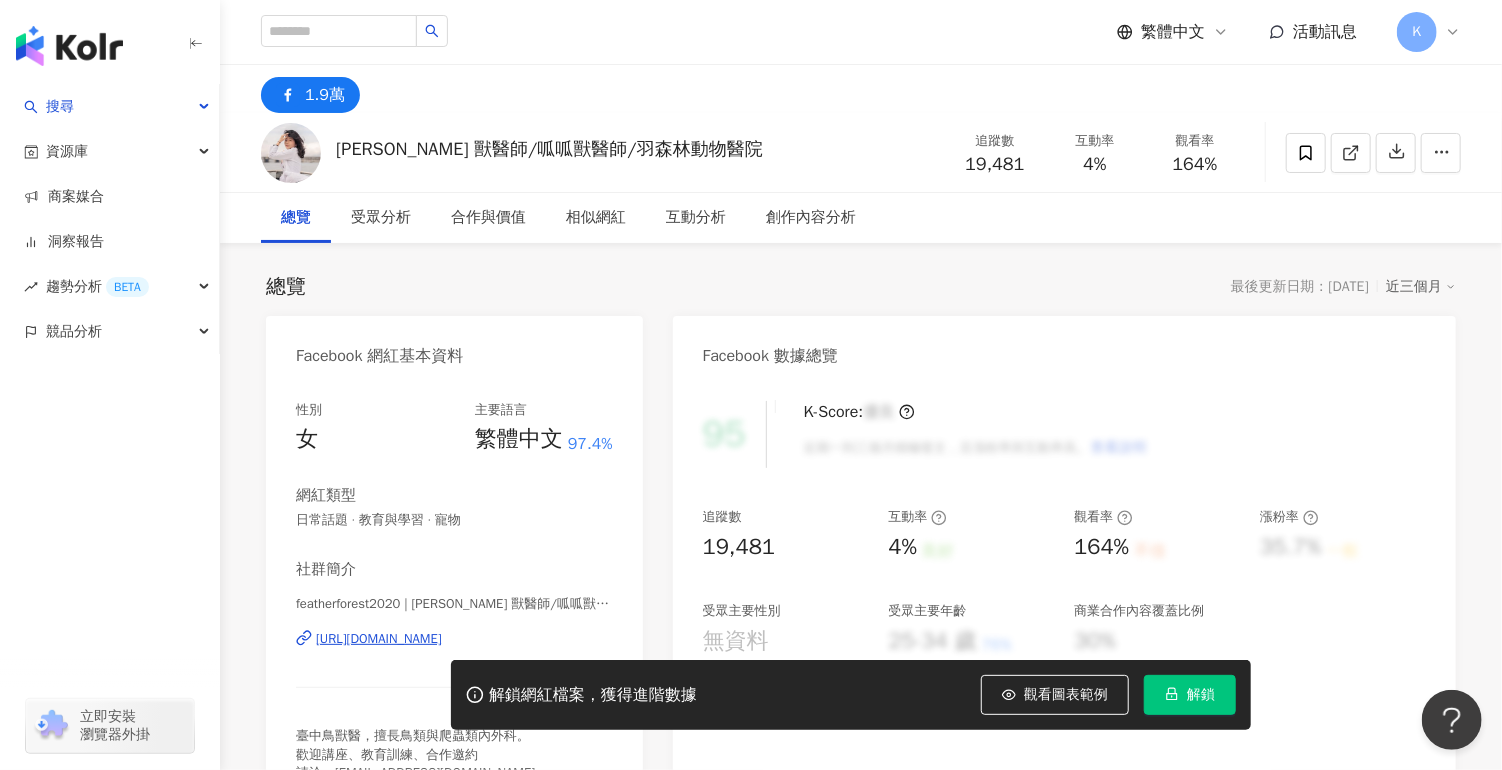 click on "[URL][DOMAIN_NAME]" at bounding box center (379, 639) 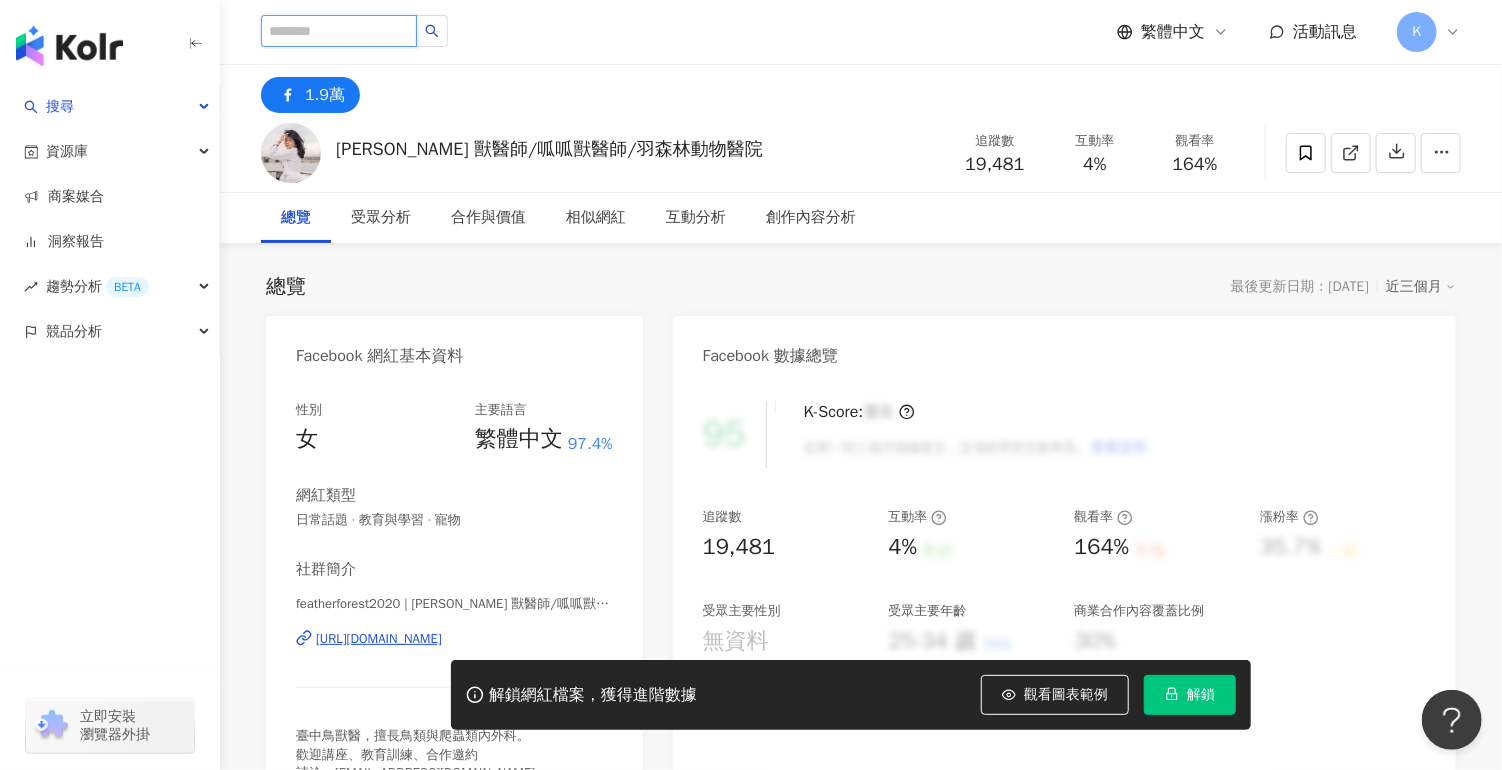 click at bounding box center (339, 31) 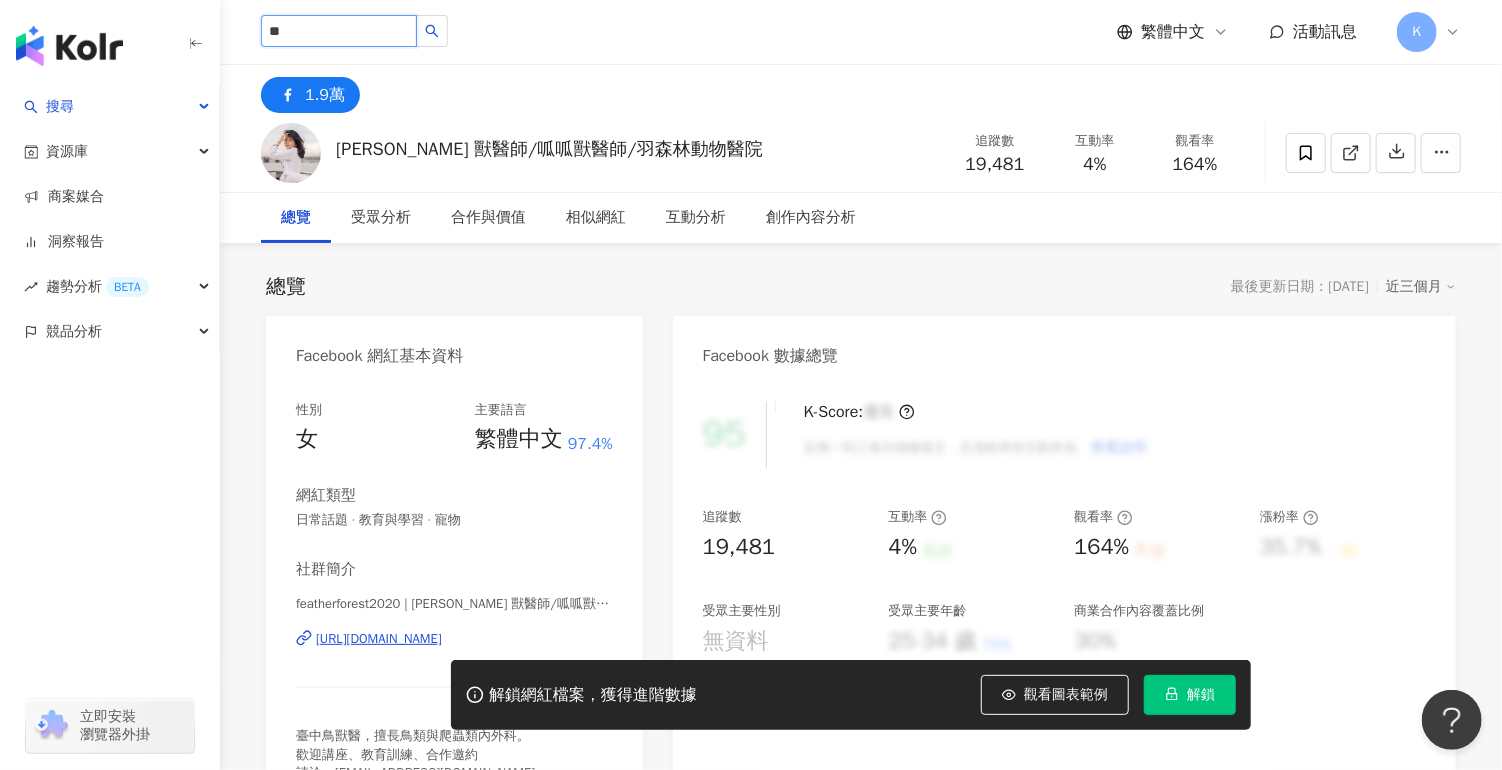 type on "*" 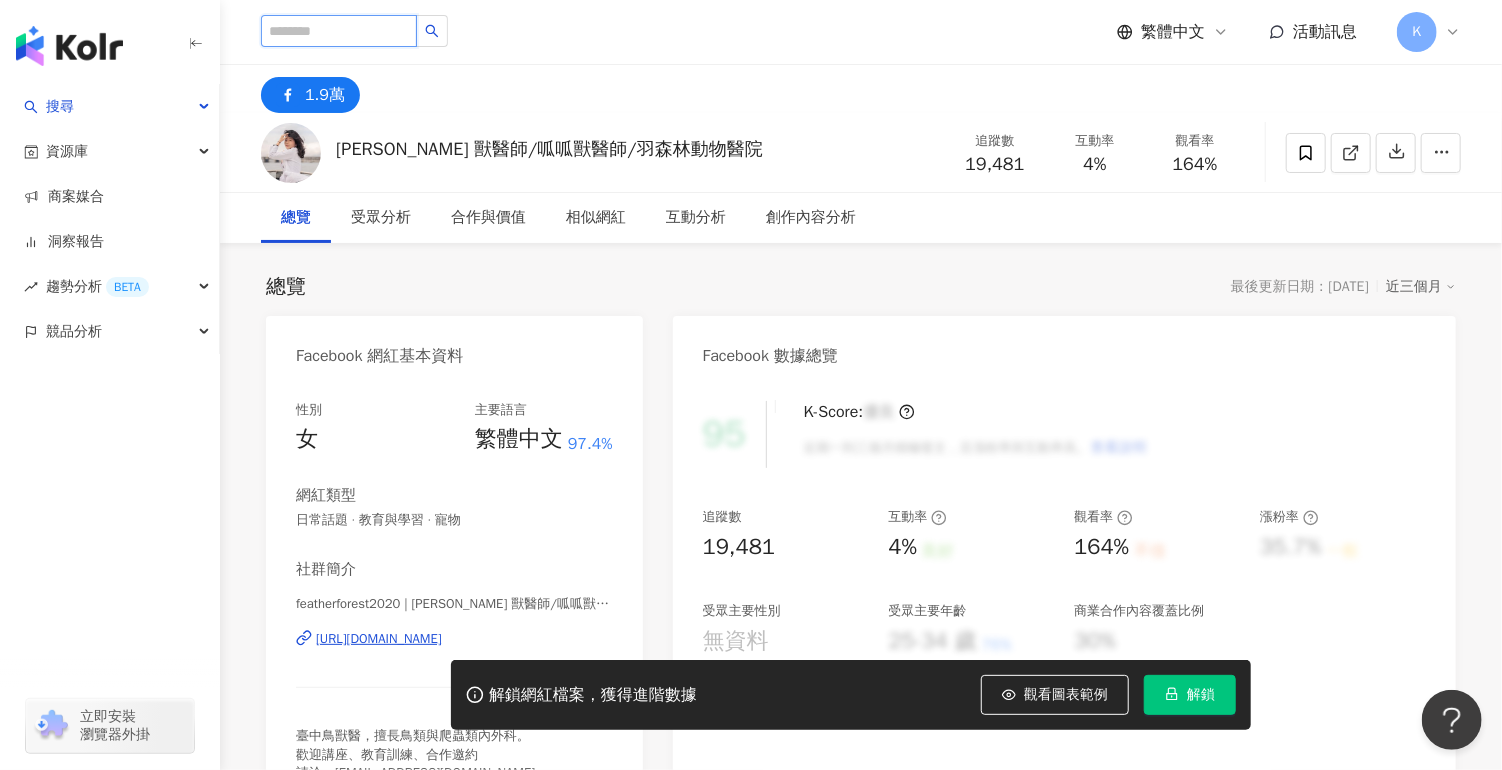 type on "*" 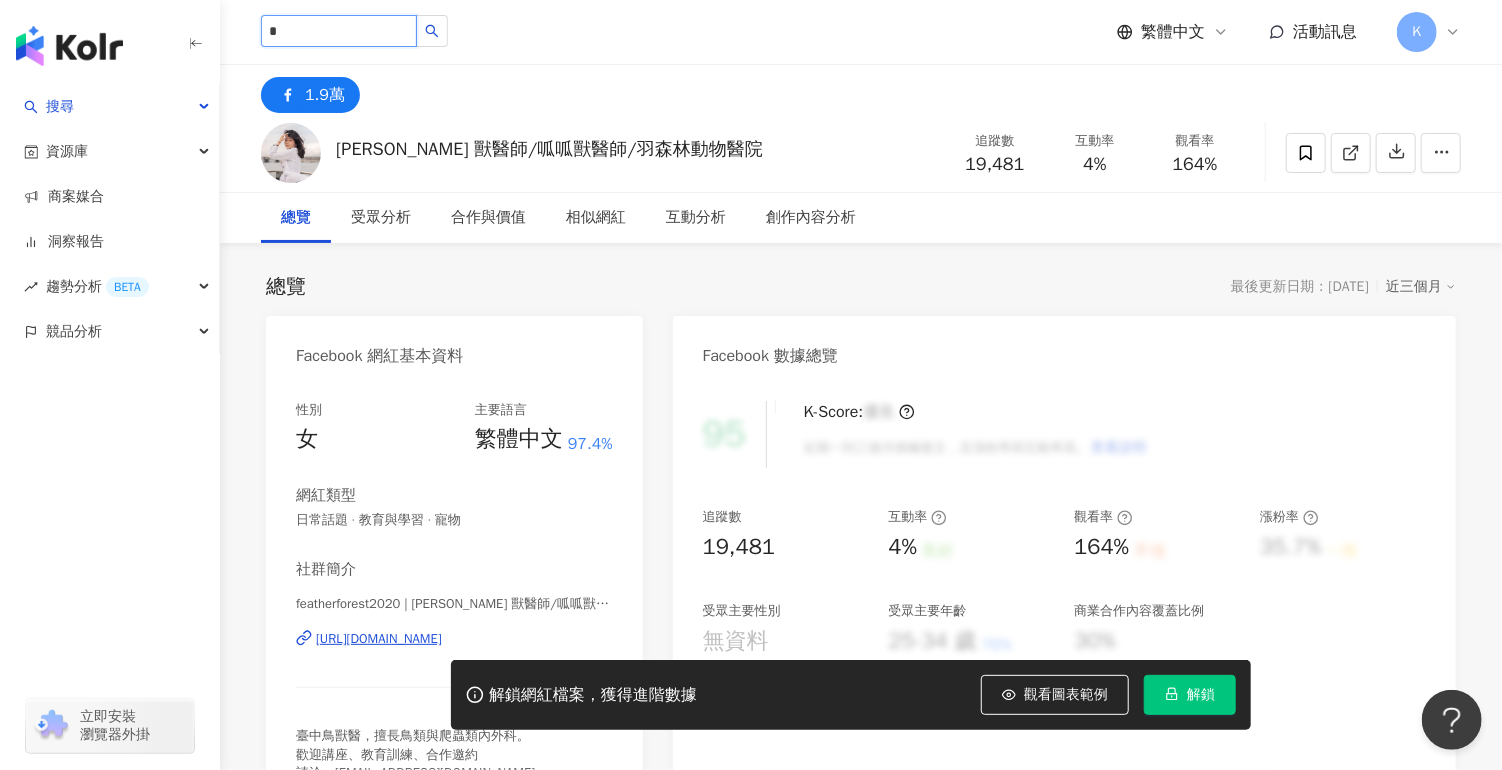 type 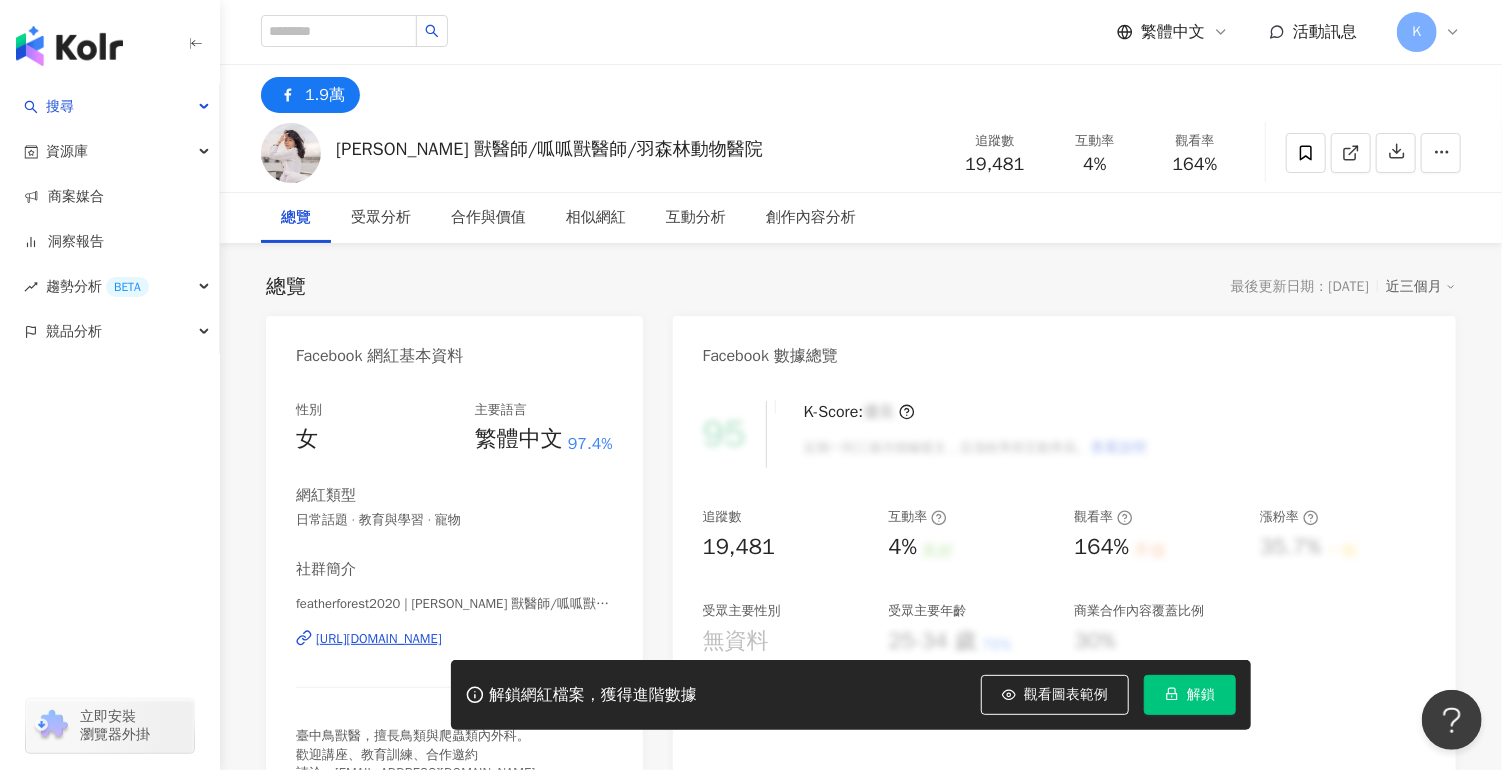 click on "林依儒 獸醫師/呱呱獸醫師/羽森林動物醫院" at bounding box center (549, 149) 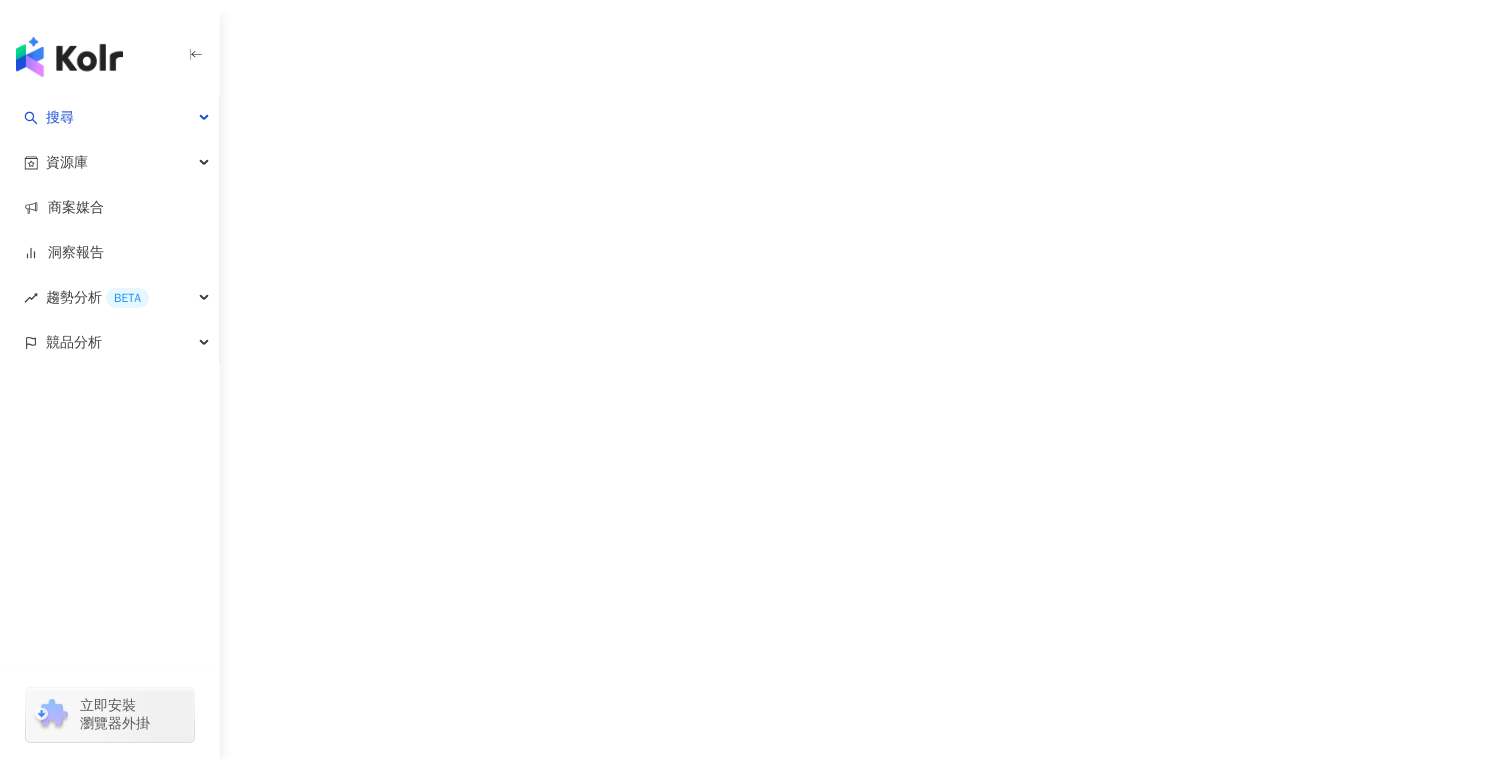 scroll, scrollTop: 0, scrollLeft: 0, axis: both 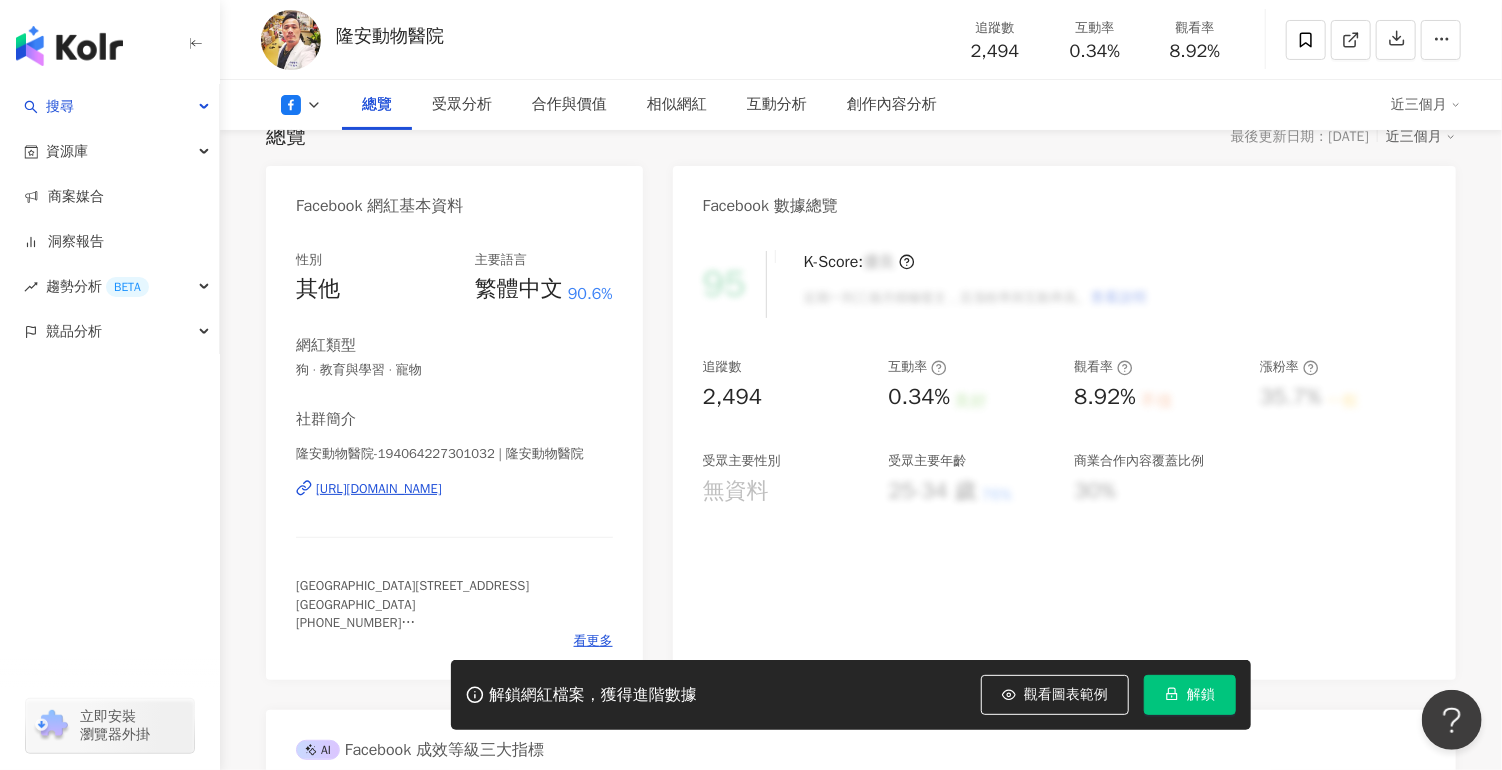 click on "https://www.facebook.com/194064227301032" at bounding box center [379, 489] 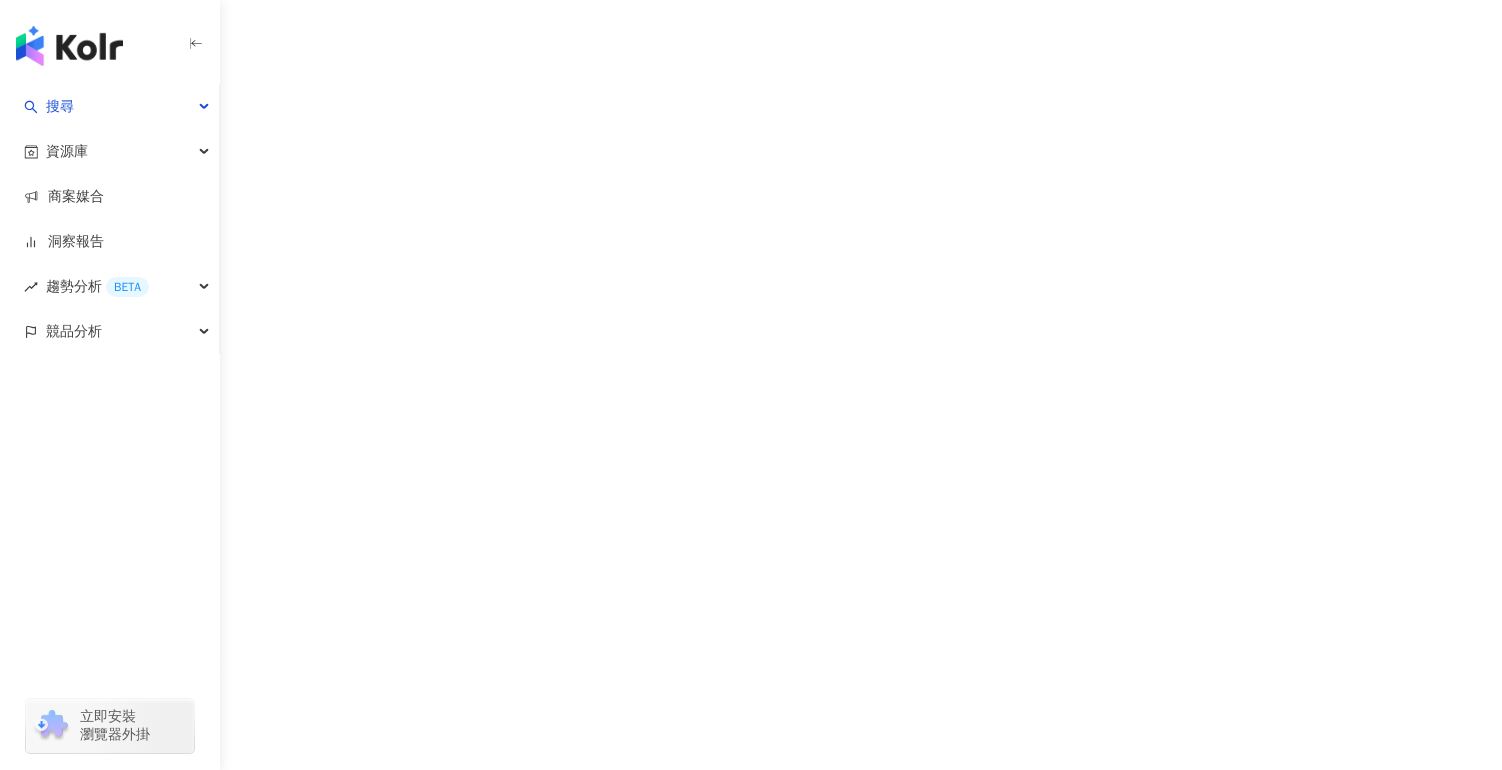 scroll, scrollTop: 0, scrollLeft: 0, axis: both 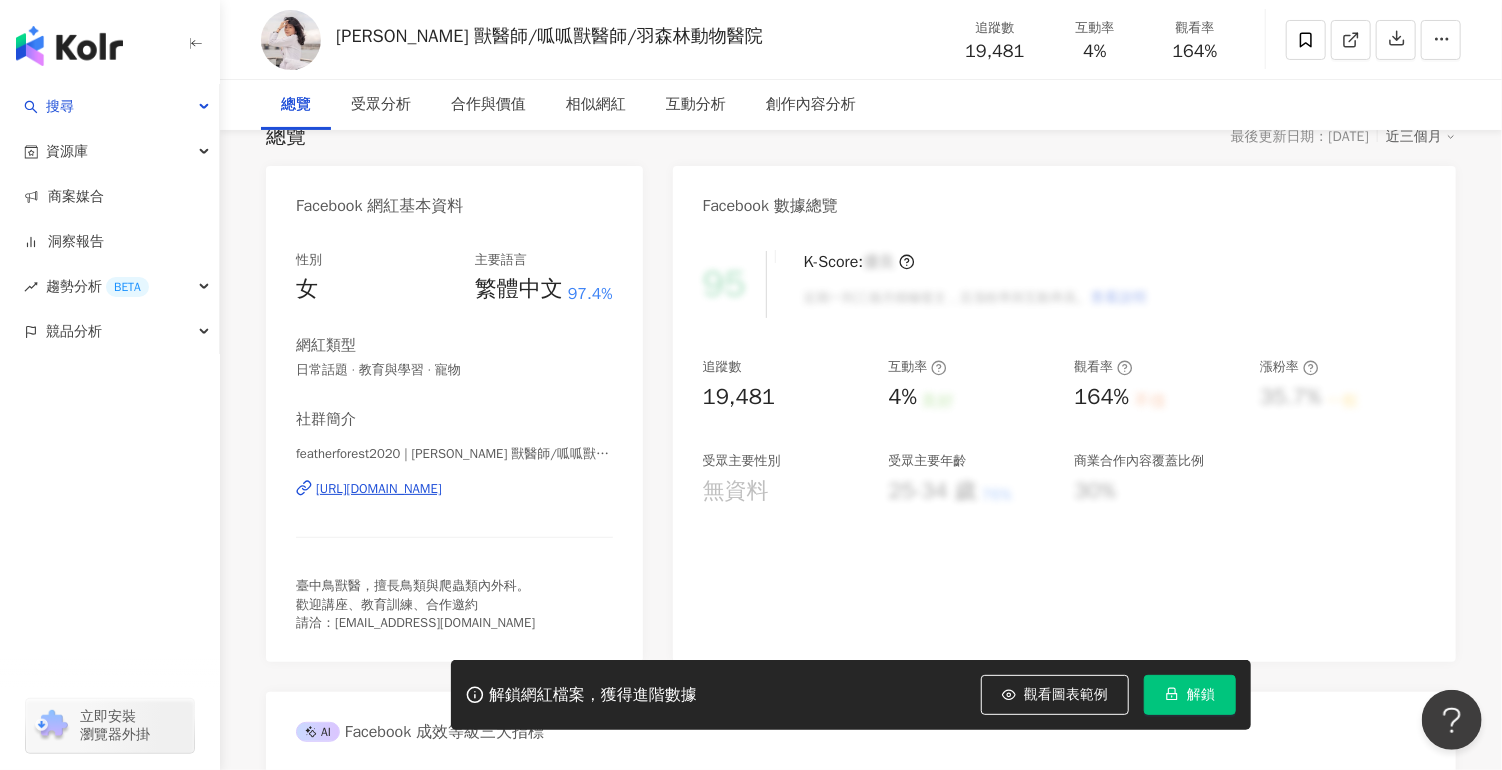 click on "[URL][DOMAIN_NAME]" at bounding box center (379, 489) 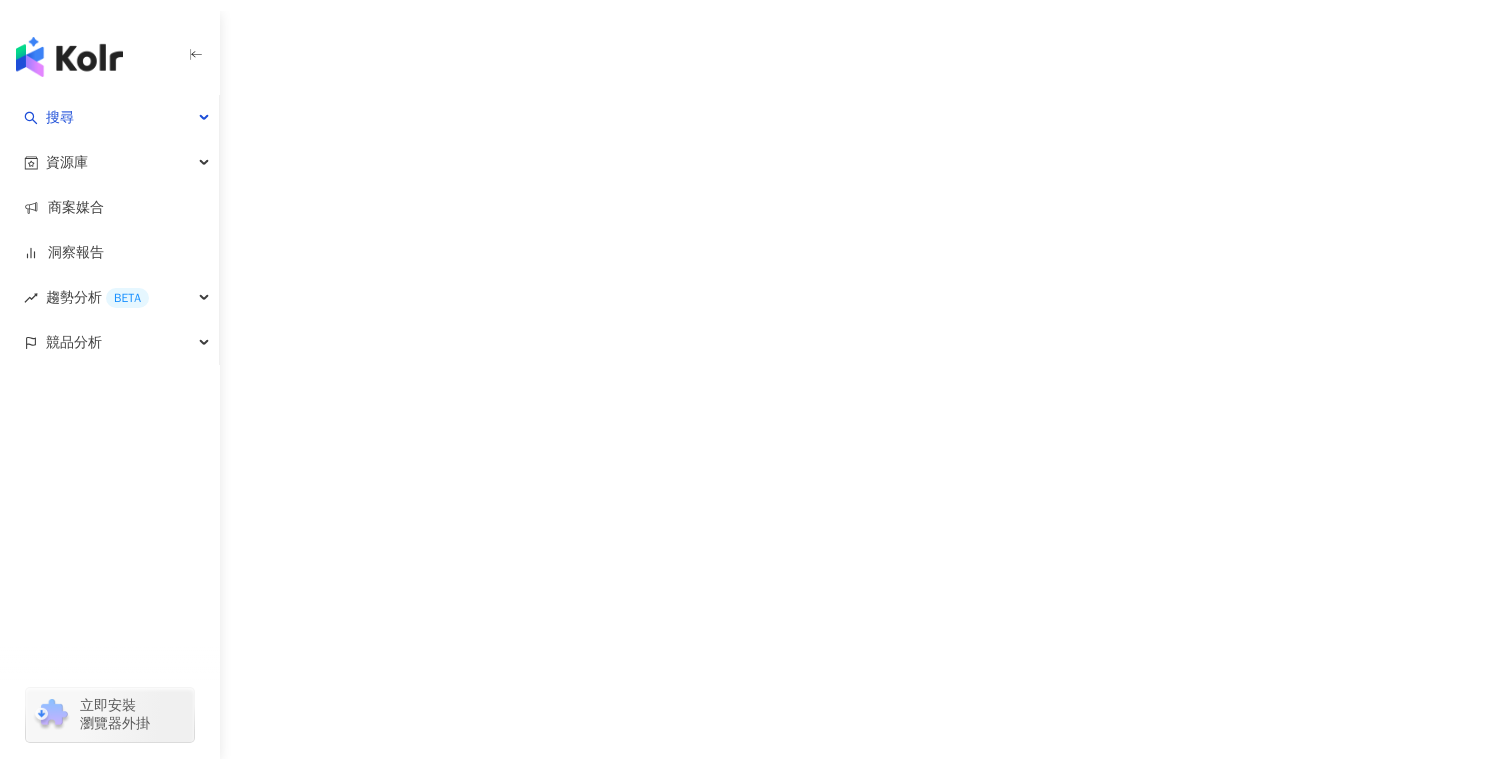 scroll, scrollTop: 0, scrollLeft: 0, axis: both 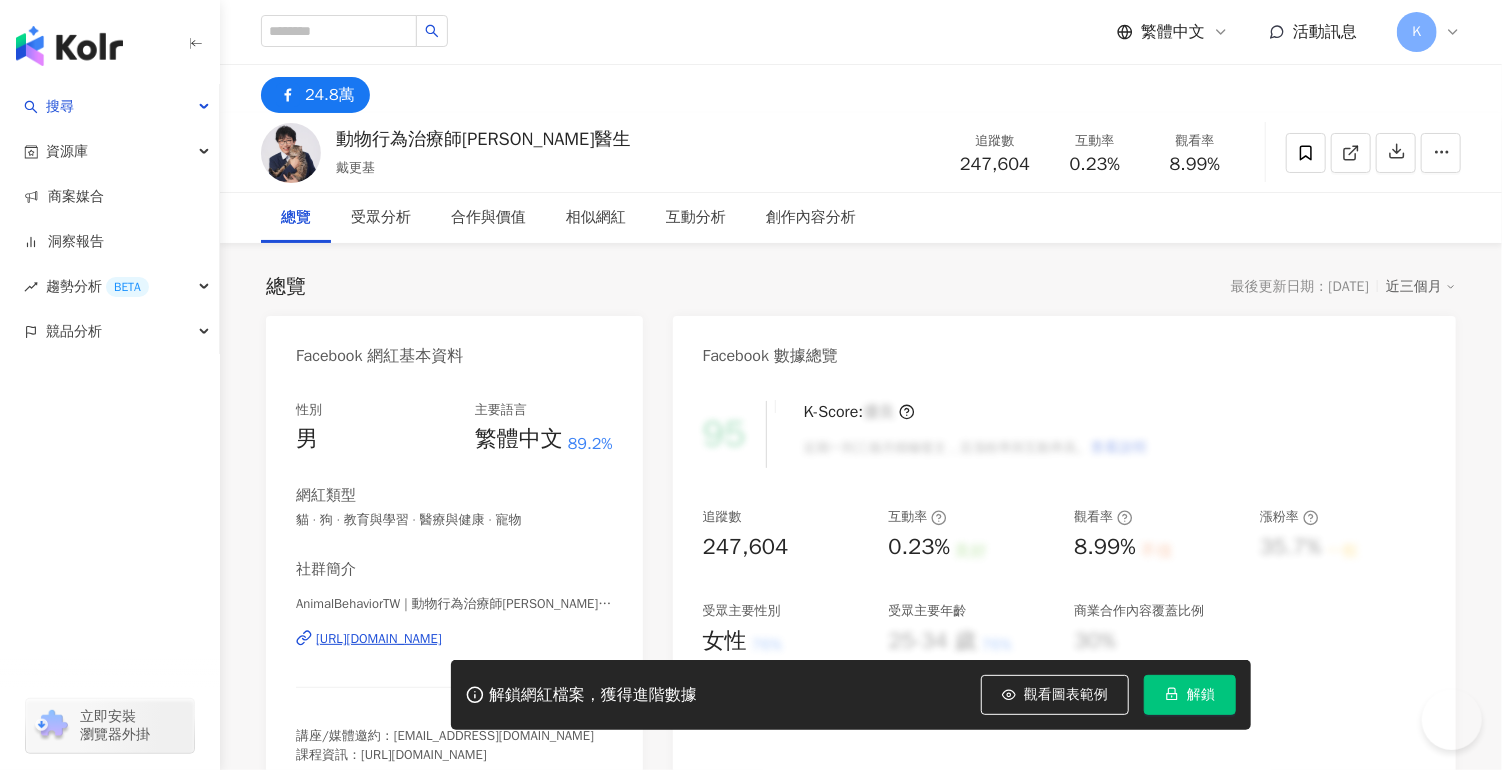 click on "https://www.facebook.com/162050000543432" at bounding box center (379, 639) 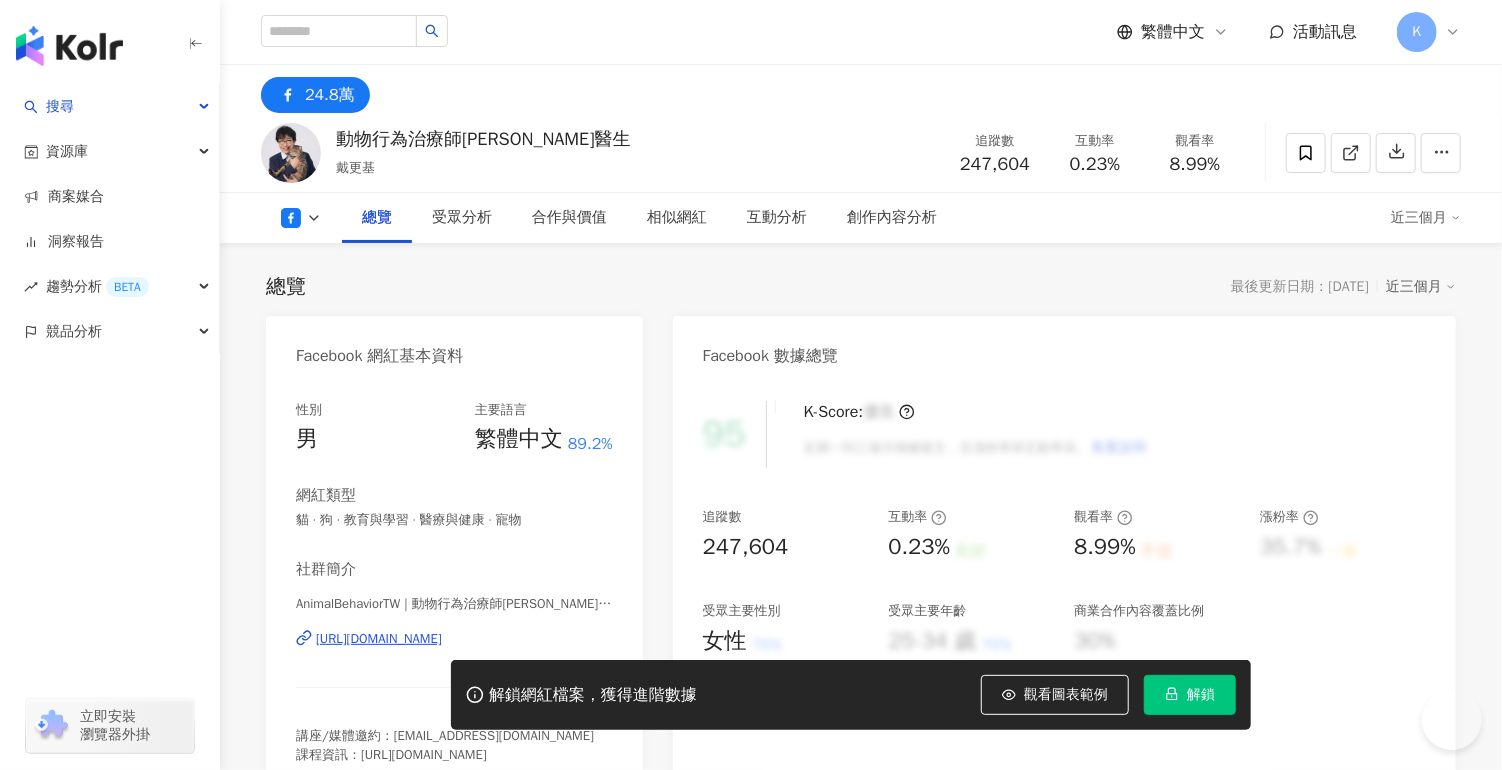 scroll, scrollTop: 300, scrollLeft: 0, axis: vertical 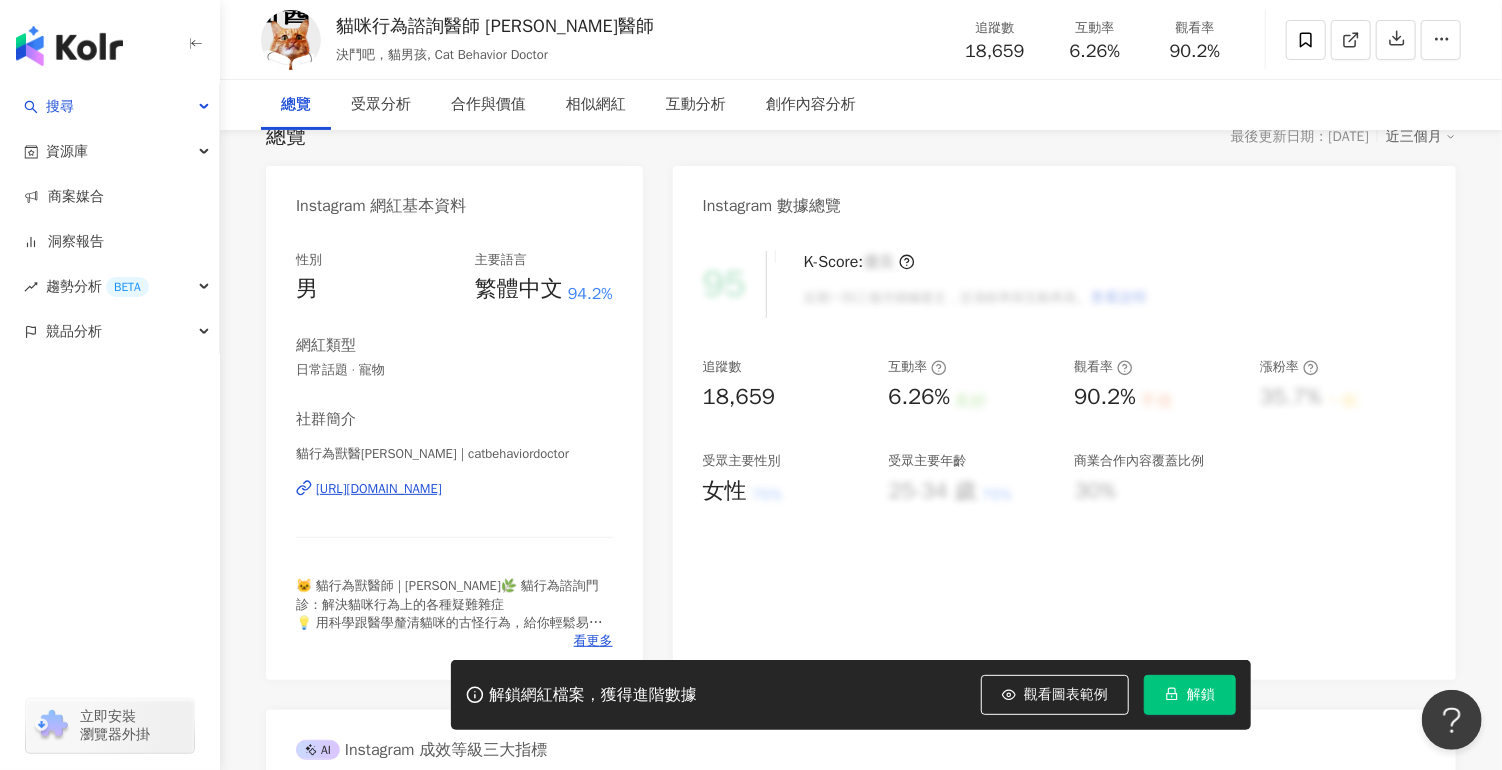 click on "[URL][DOMAIN_NAME]" at bounding box center [379, 489] 